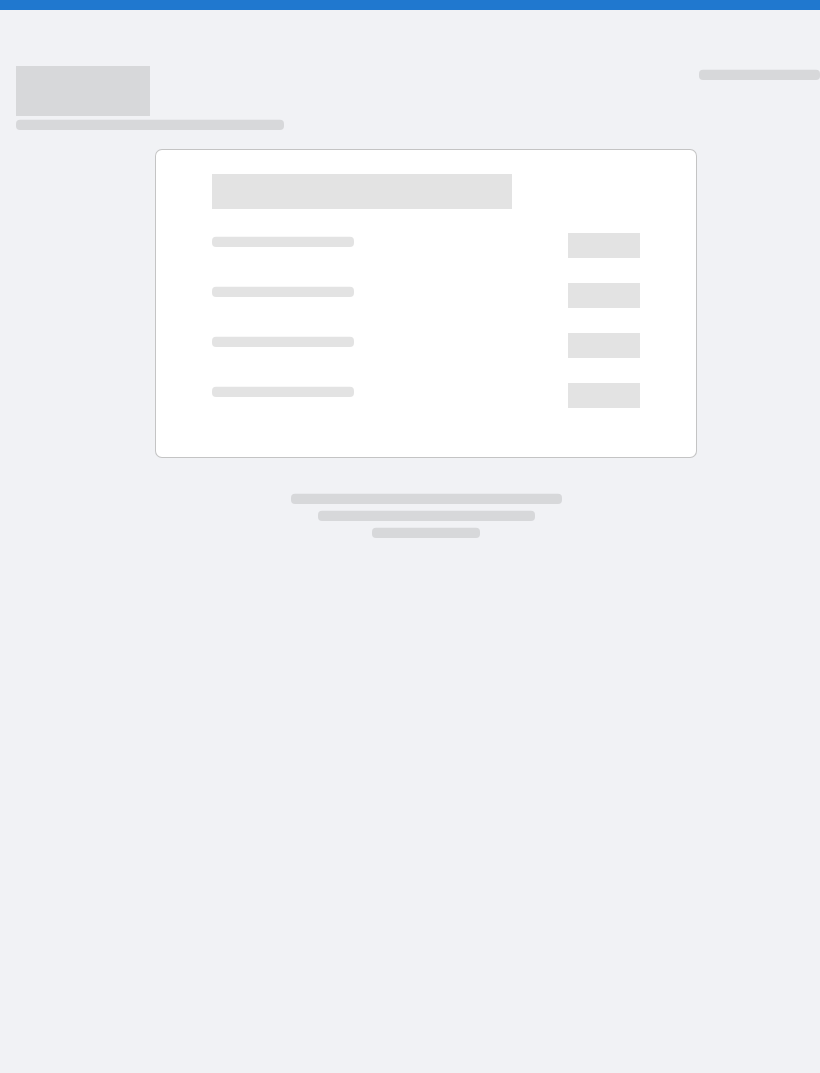 scroll, scrollTop: 0, scrollLeft: 0, axis: both 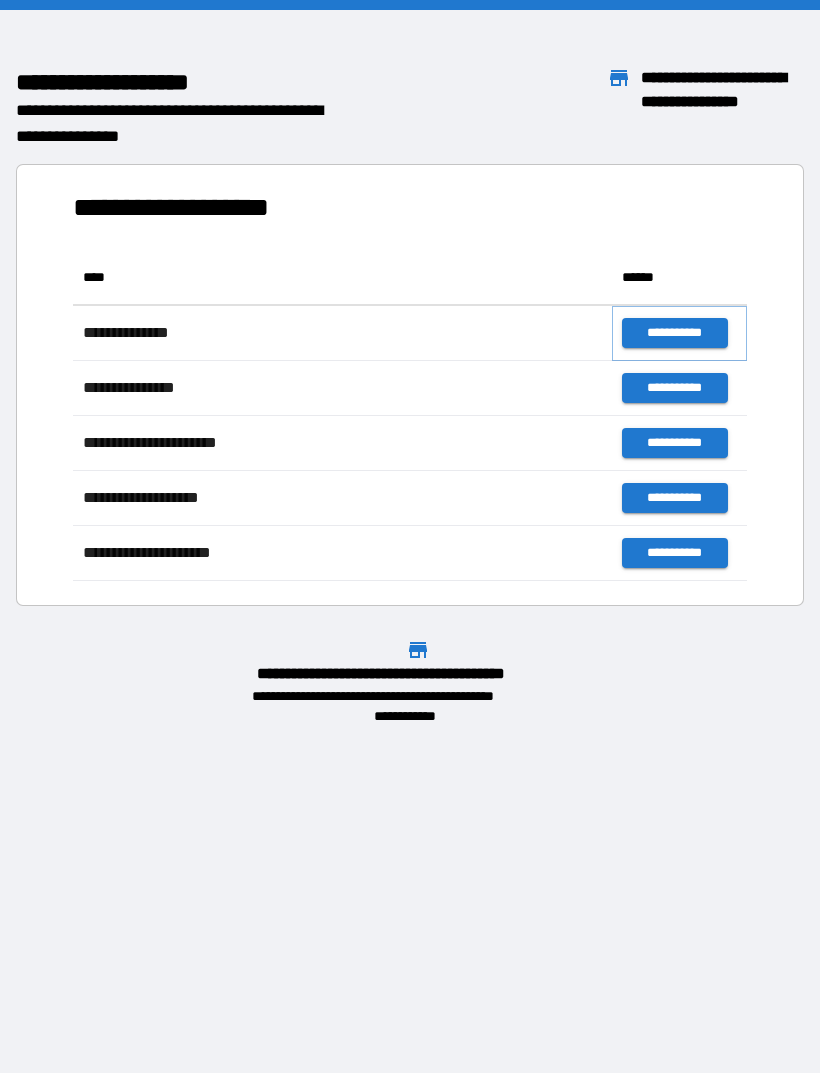 click on "**********" at bounding box center [674, 333] 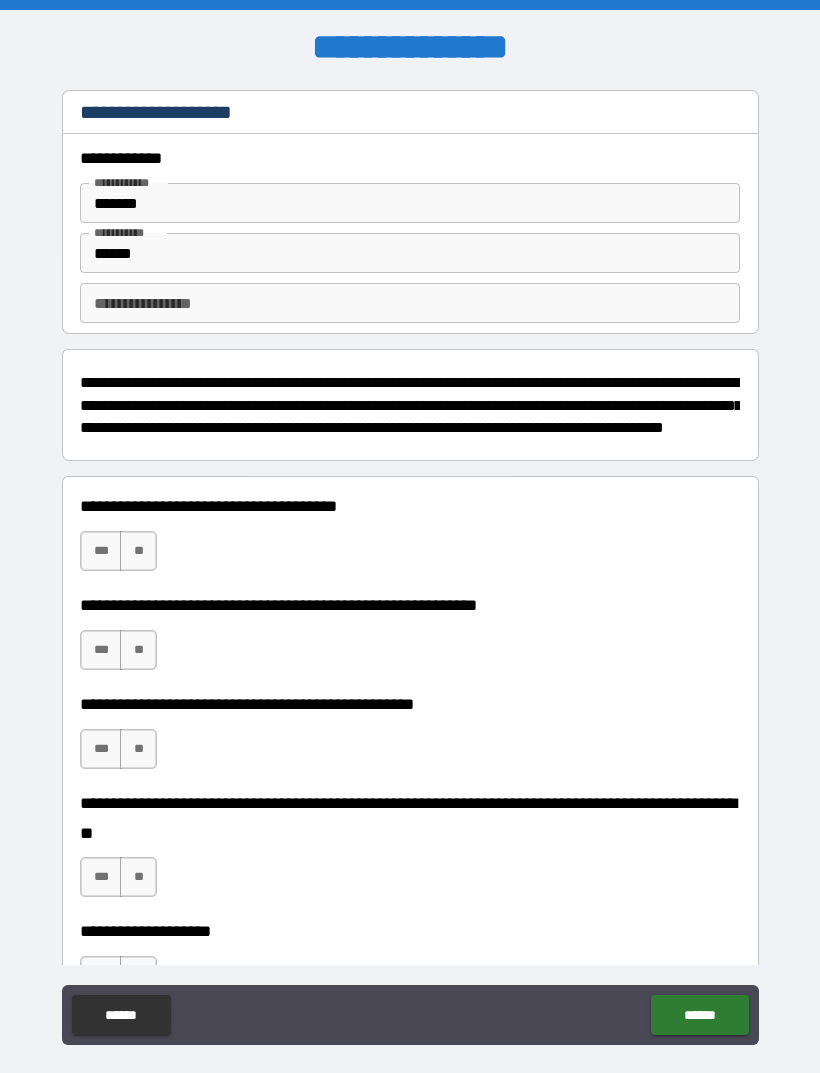 click on "**********" at bounding box center [410, 303] 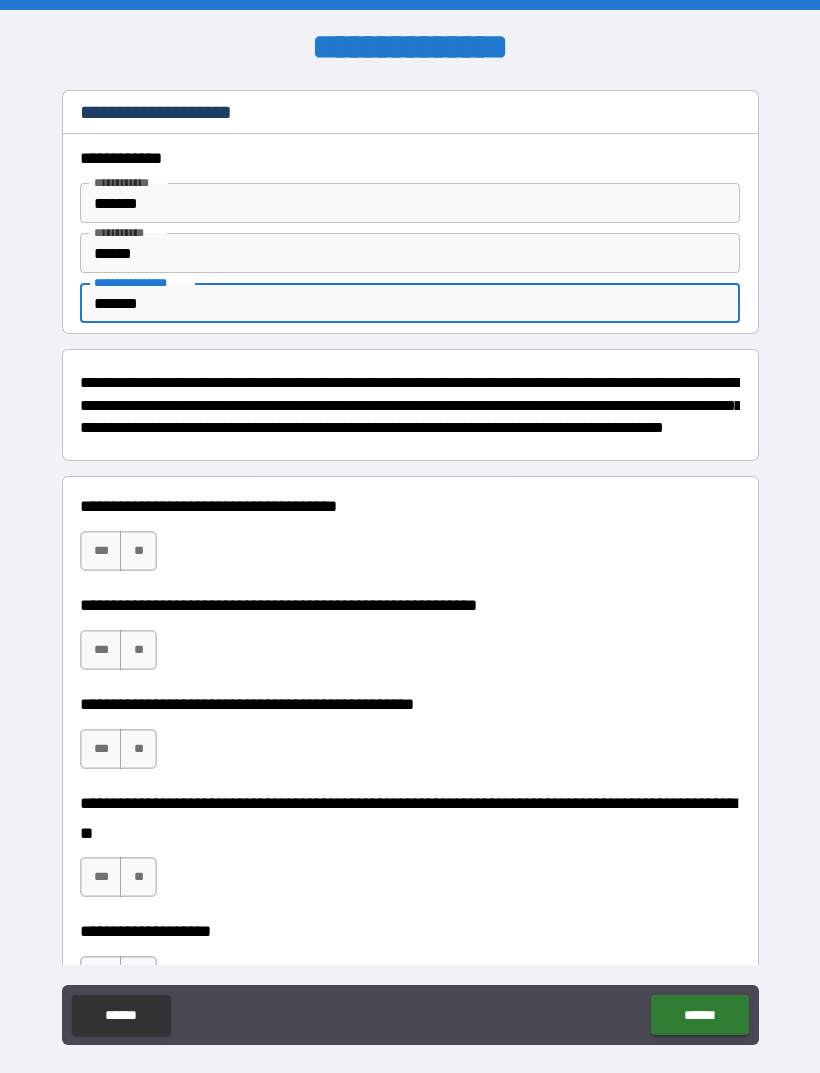 type on "*******" 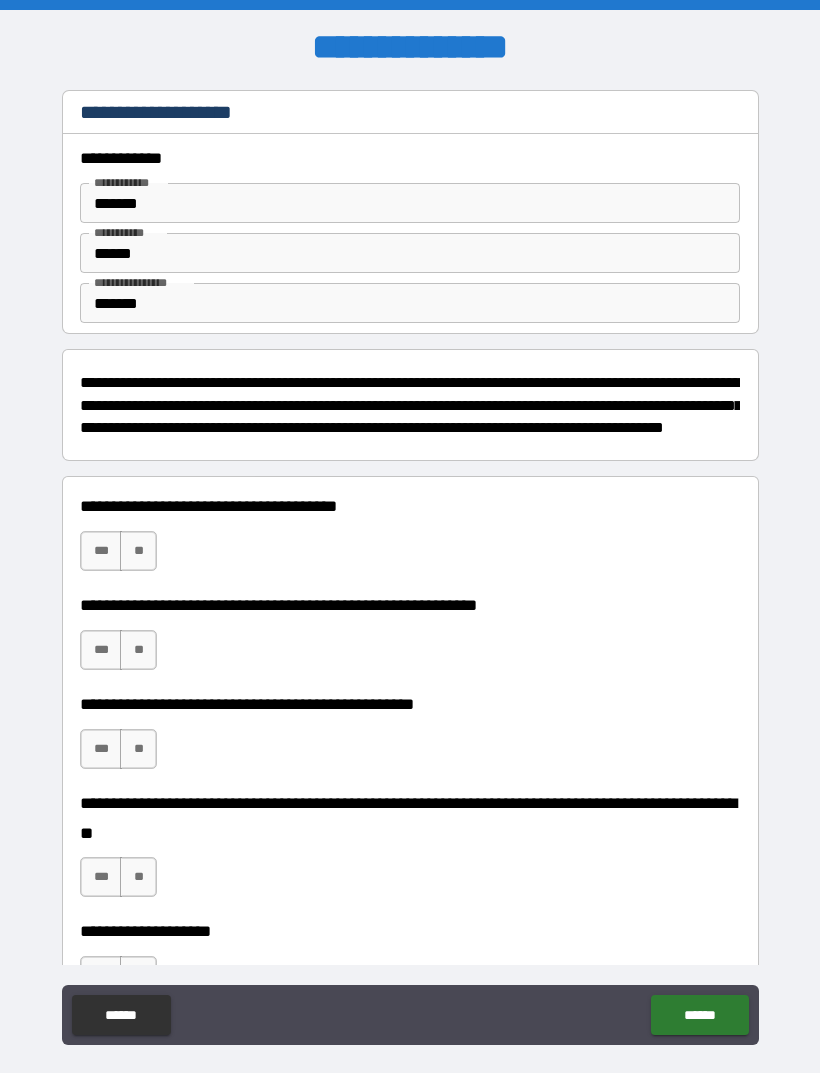 click on "**" at bounding box center [138, 551] 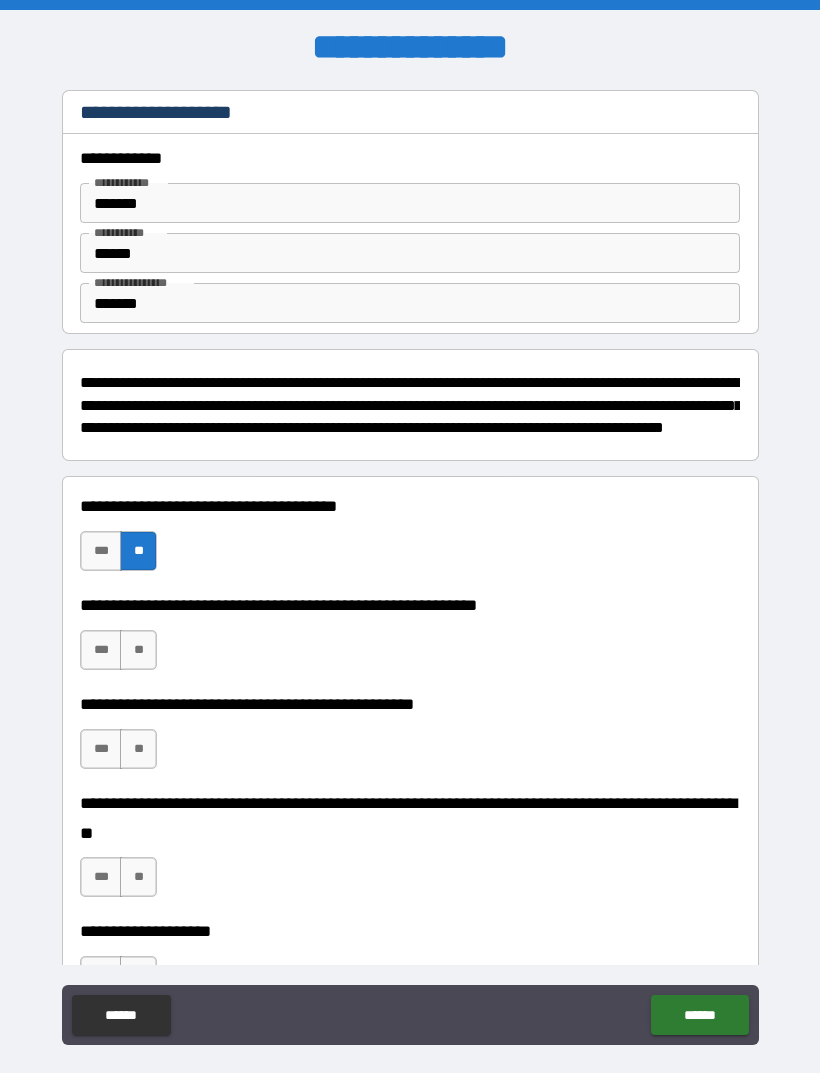 click on "**" at bounding box center [138, 650] 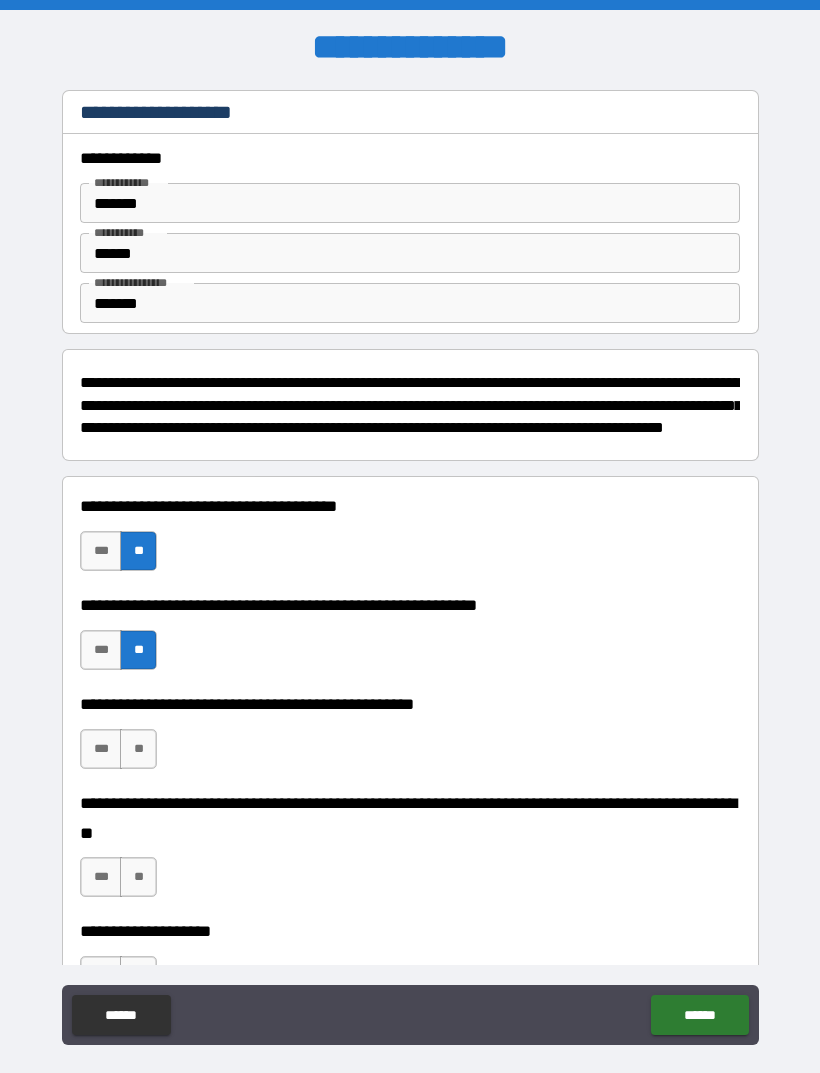 click on "**" at bounding box center [138, 749] 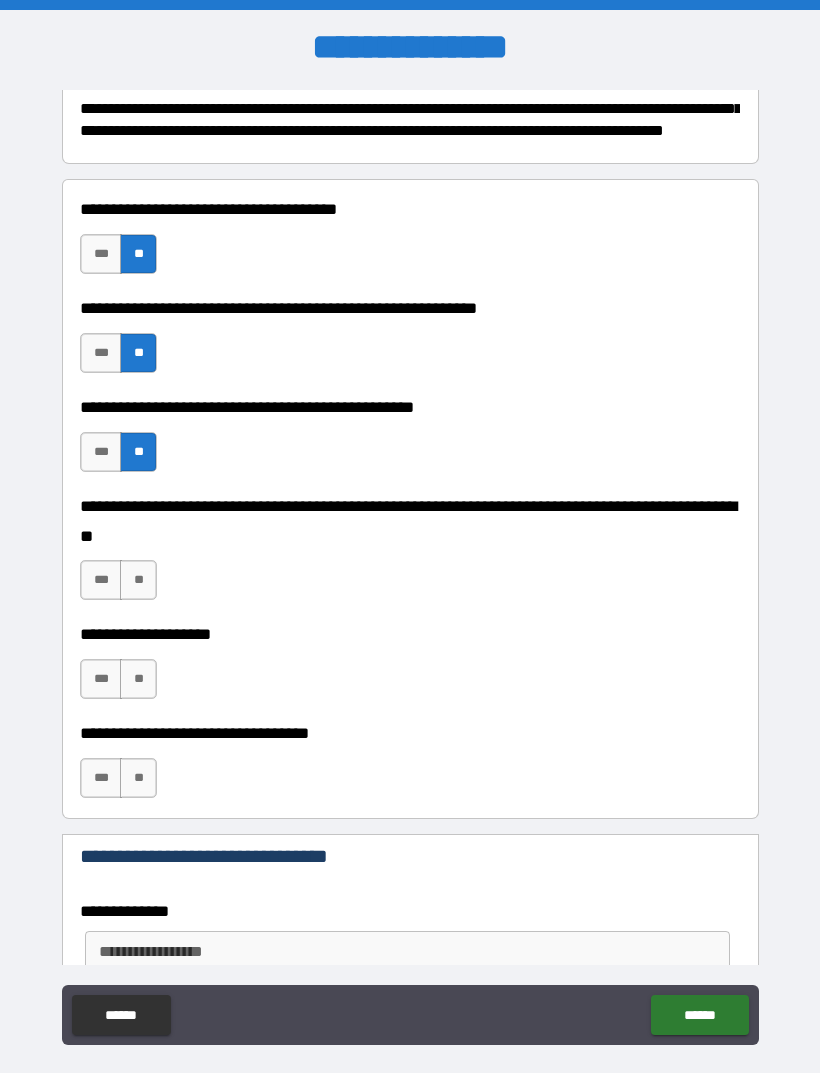 scroll, scrollTop: 296, scrollLeft: 0, axis: vertical 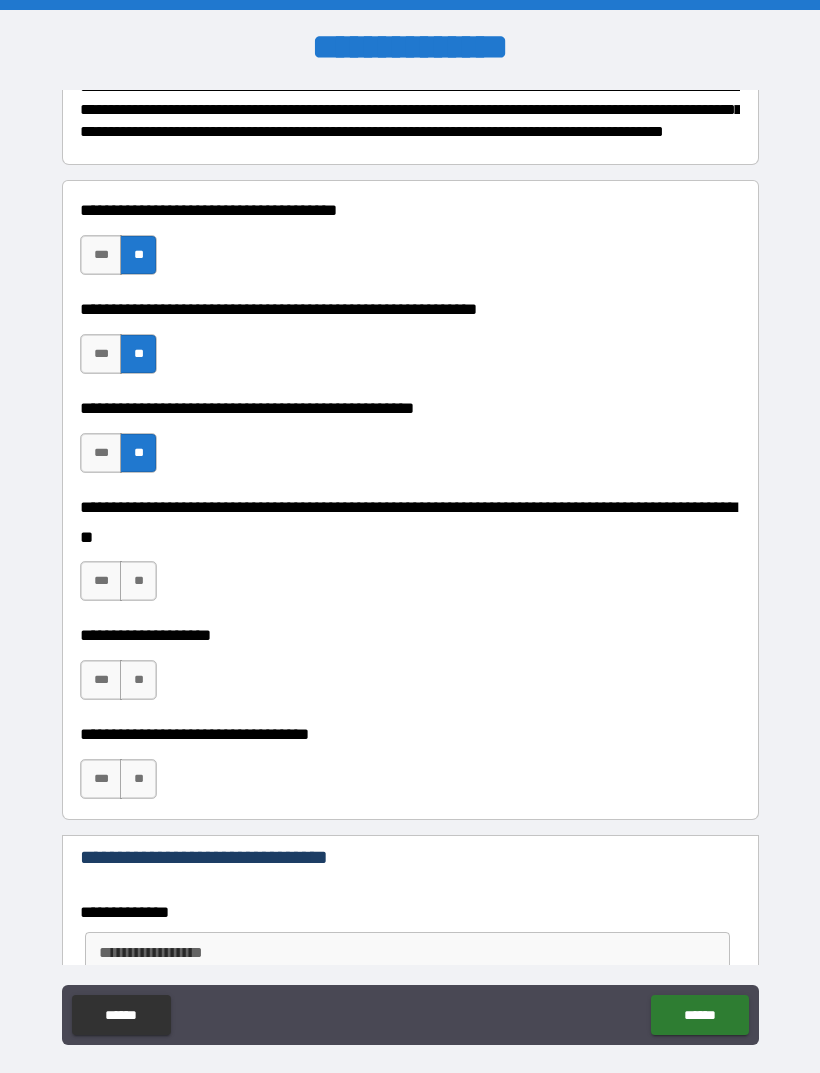 click on "**" at bounding box center [138, 581] 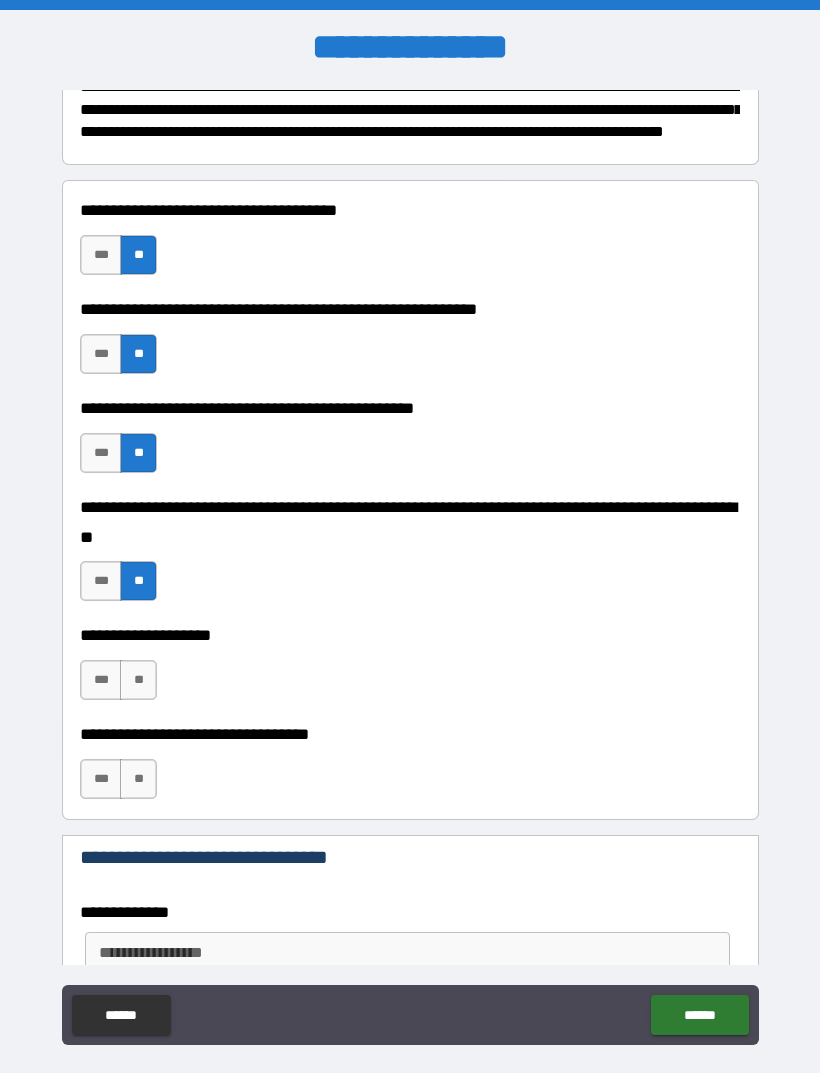 click on "**" at bounding box center (138, 680) 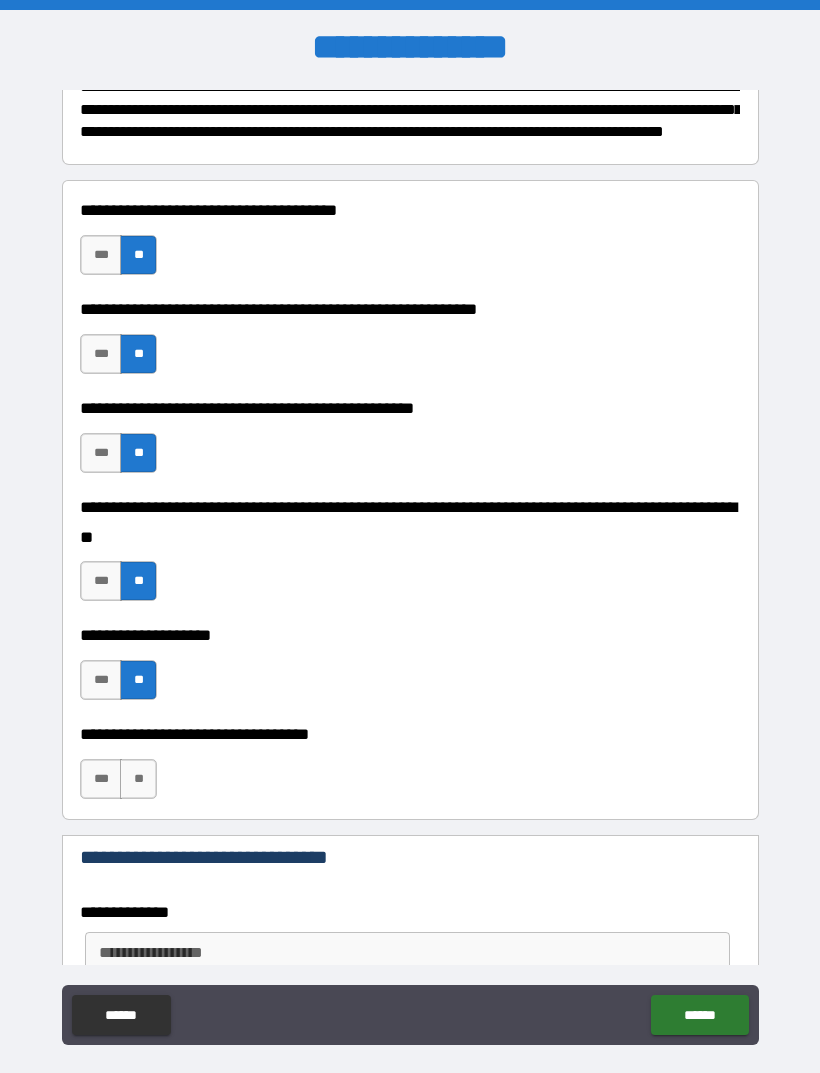 click on "**" at bounding box center [138, 779] 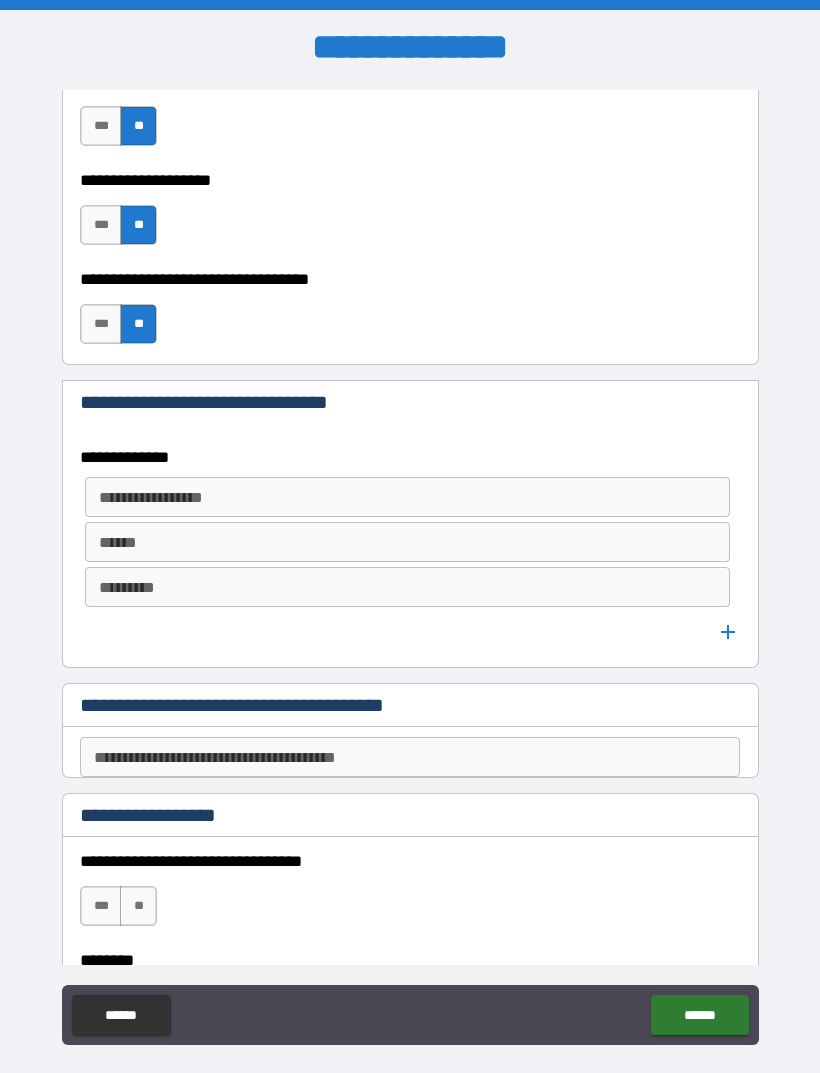 scroll, scrollTop: 750, scrollLeft: 0, axis: vertical 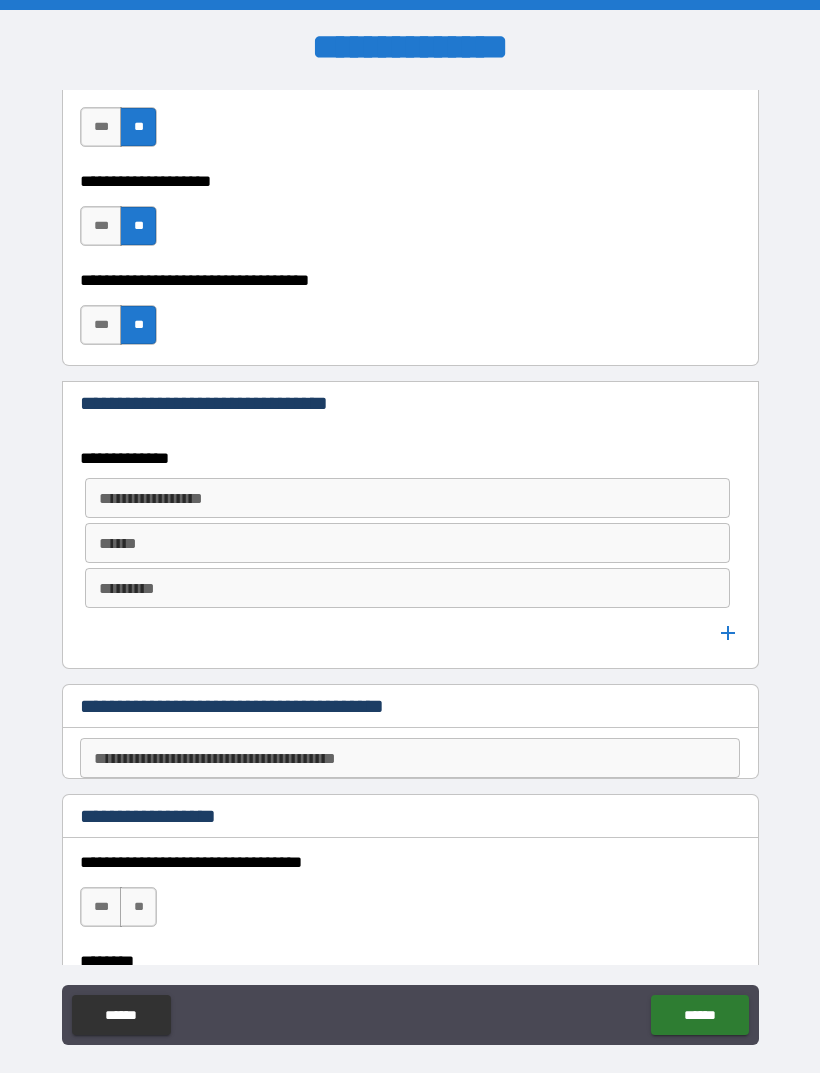 click on "**********" at bounding box center (410, 758) 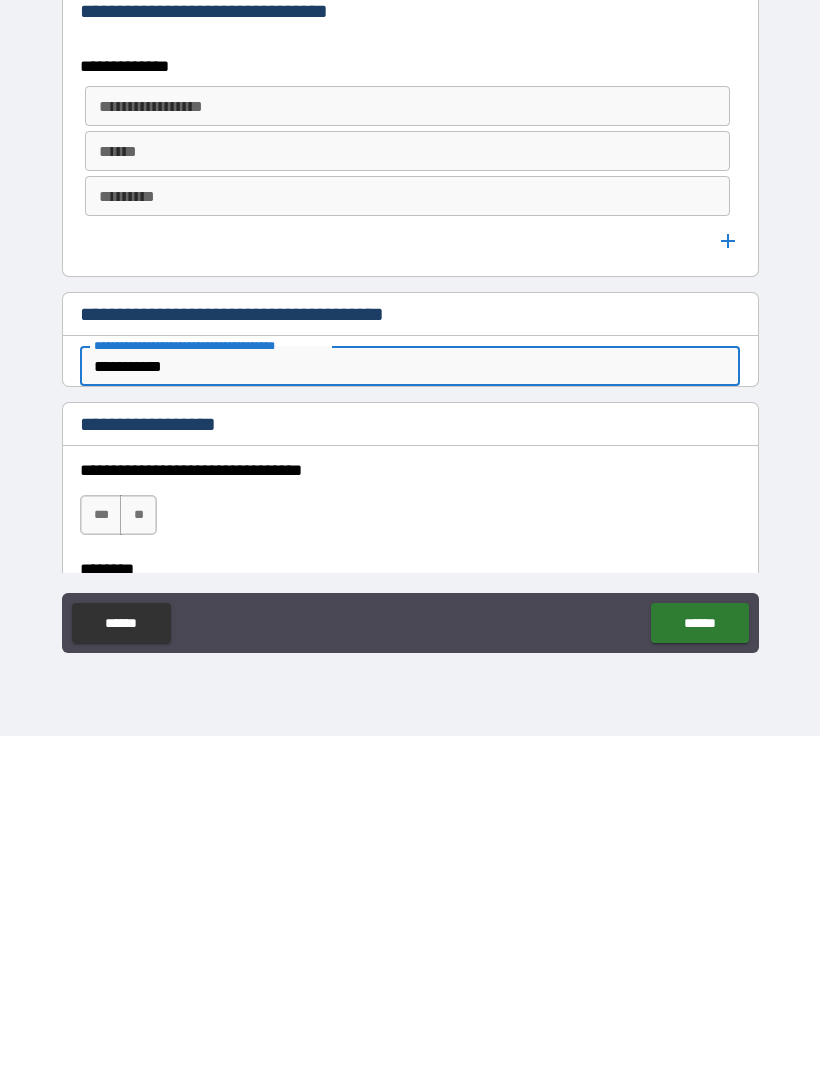 scroll, scrollTop: 64, scrollLeft: 0, axis: vertical 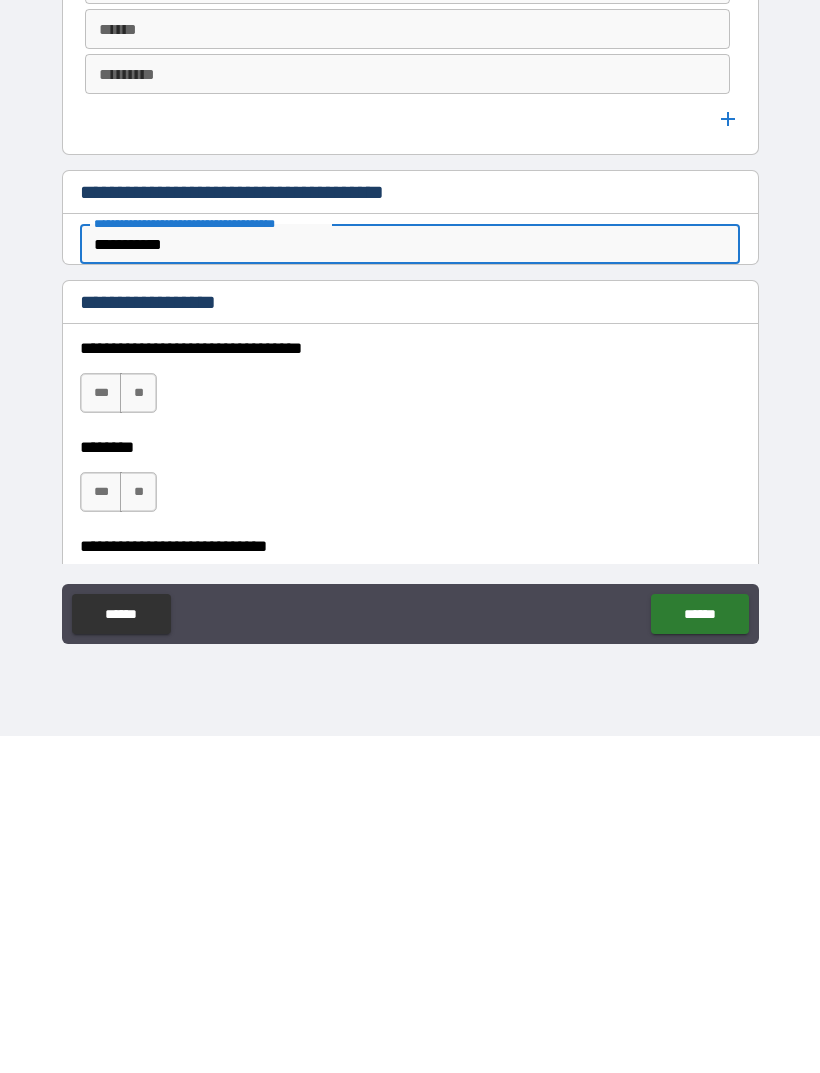 type on "**********" 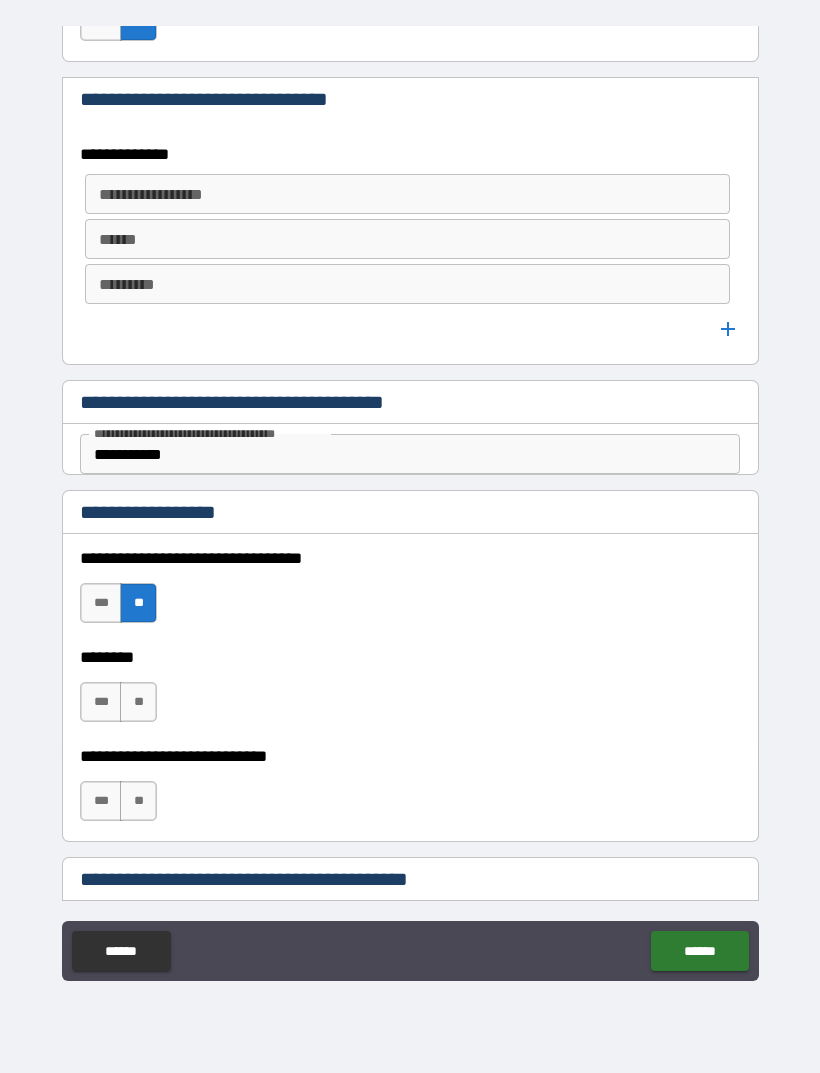 scroll, scrollTop: 991, scrollLeft: 0, axis: vertical 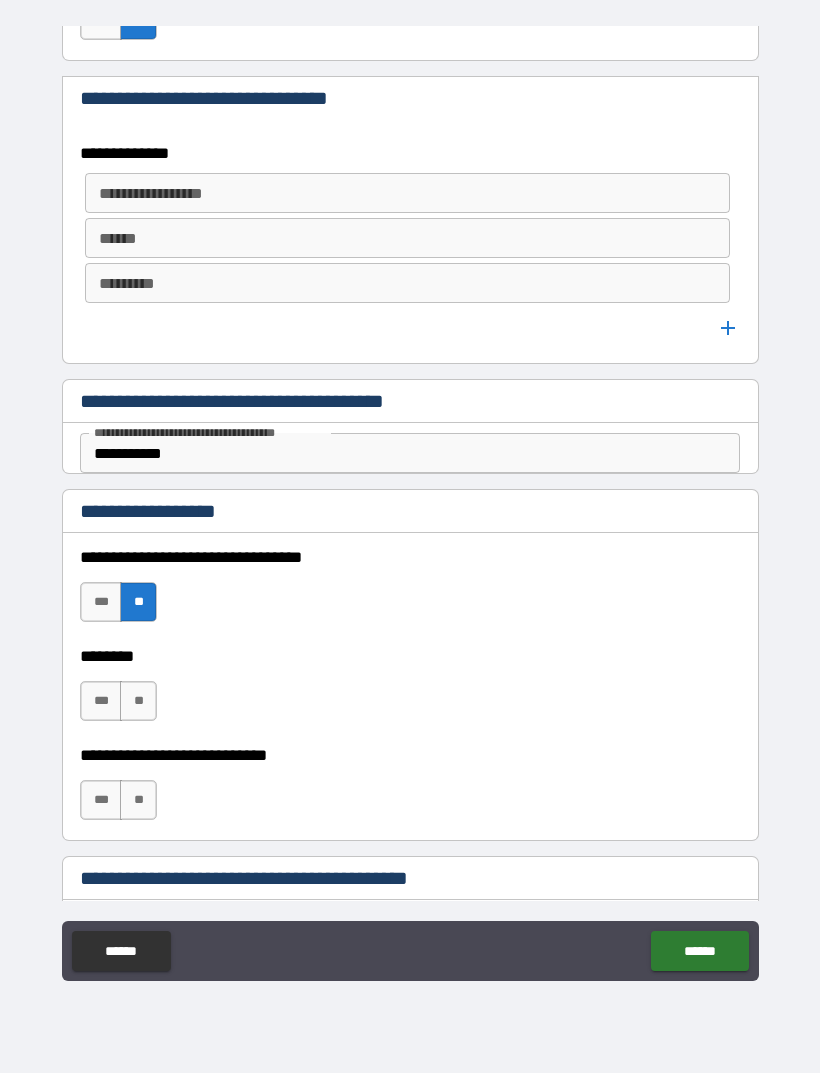 click on "**" at bounding box center (138, 701) 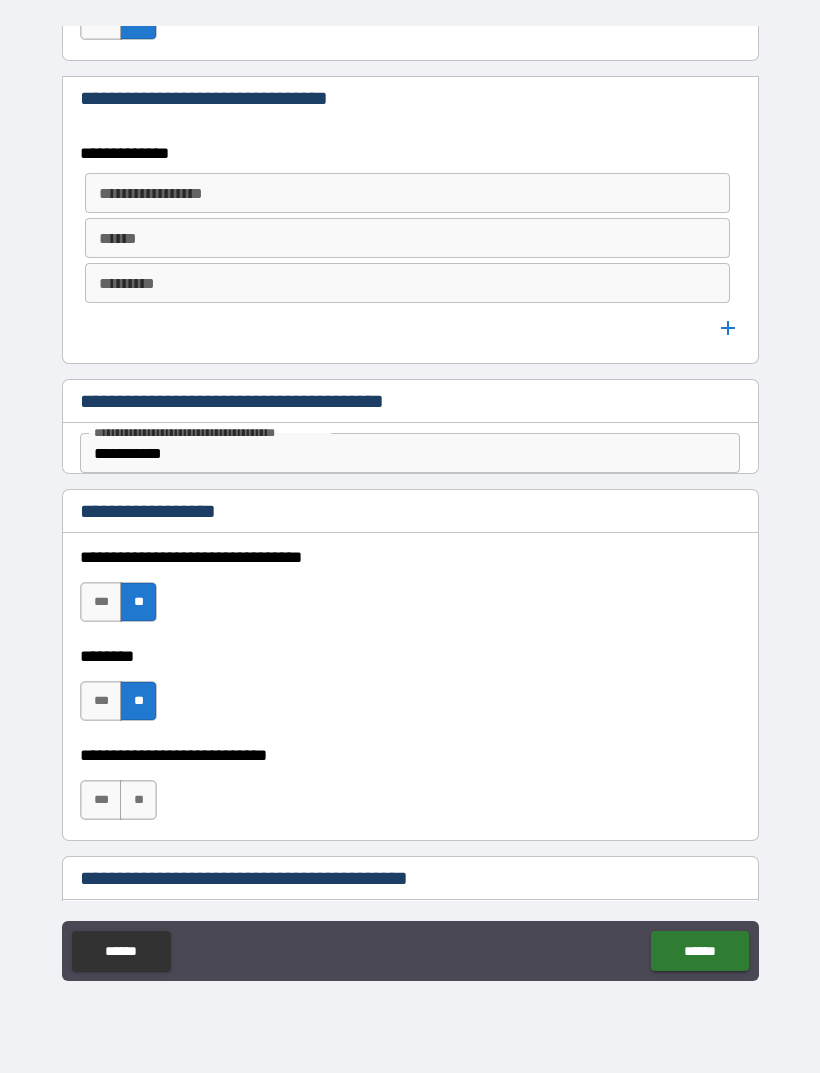 click on "**" at bounding box center (138, 800) 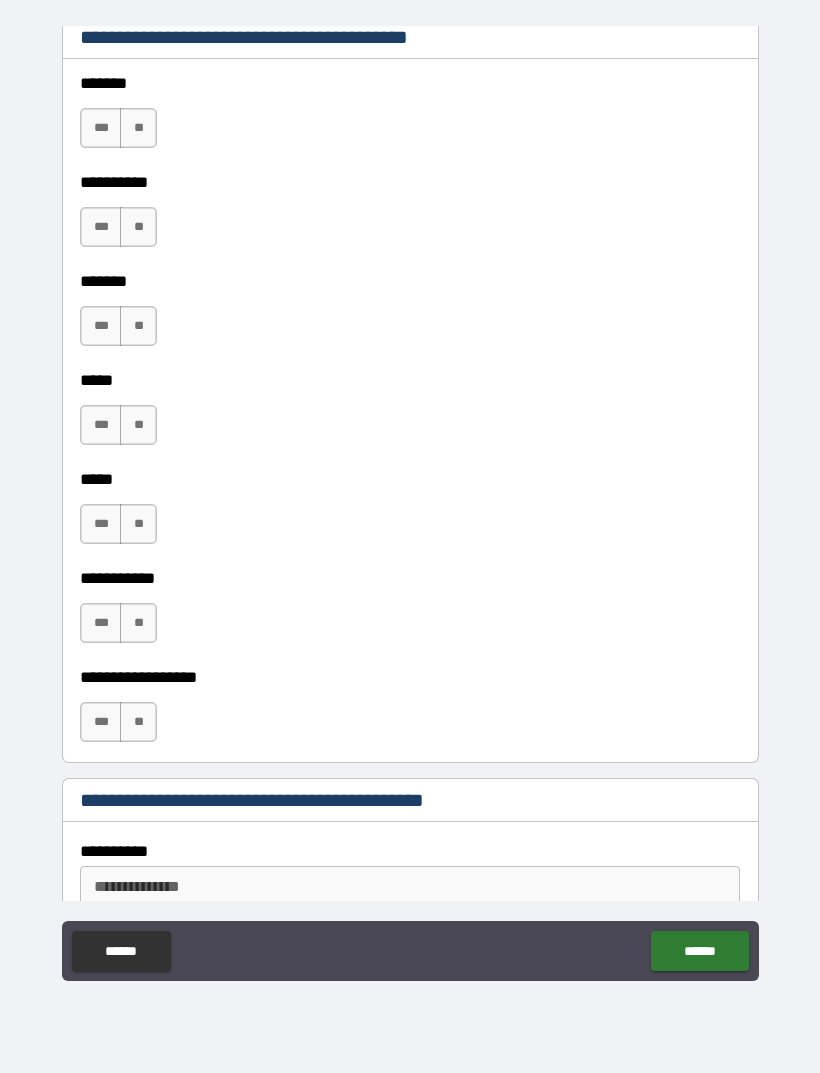 scroll, scrollTop: 1830, scrollLeft: 0, axis: vertical 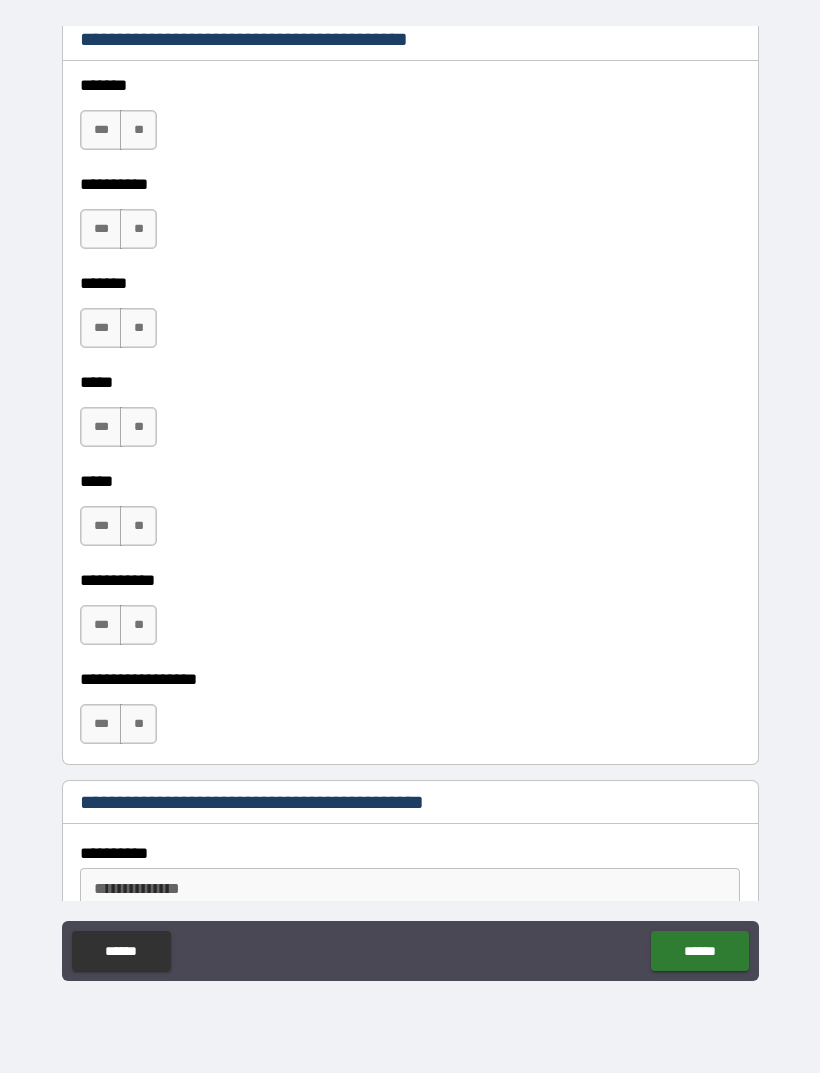 click on "**" at bounding box center [138, 130] 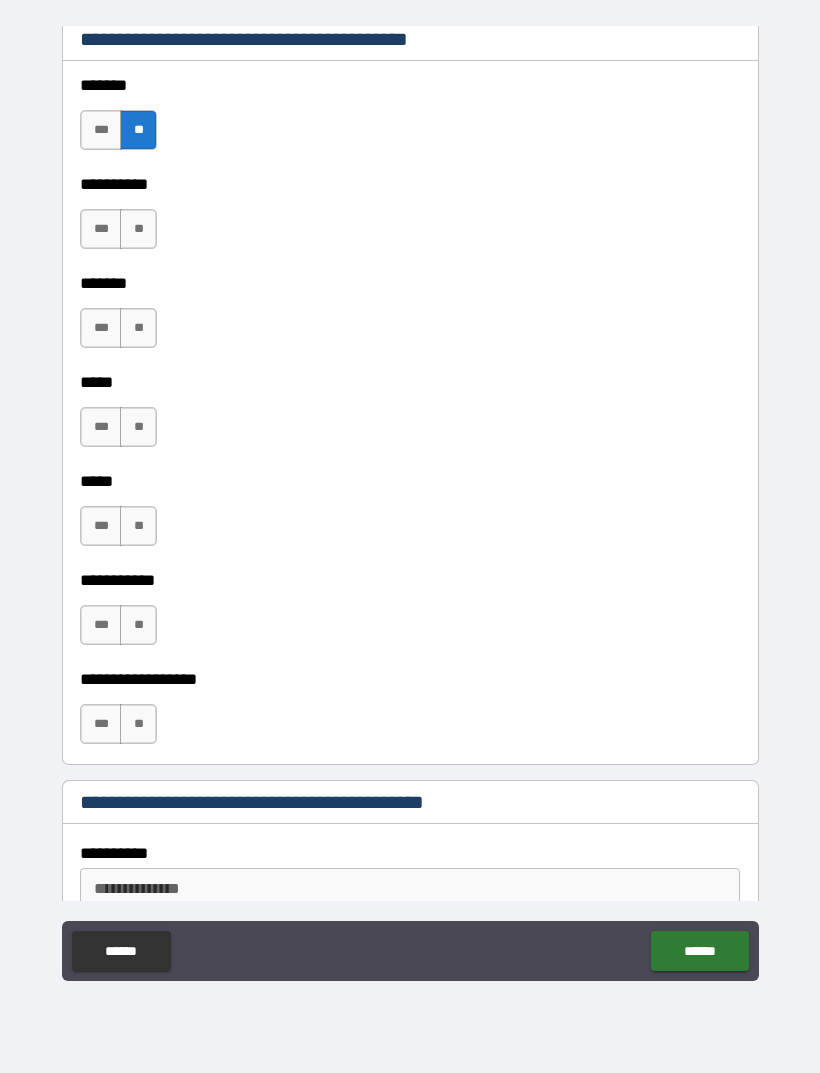 click on "**" at bounding box center [138, 229] 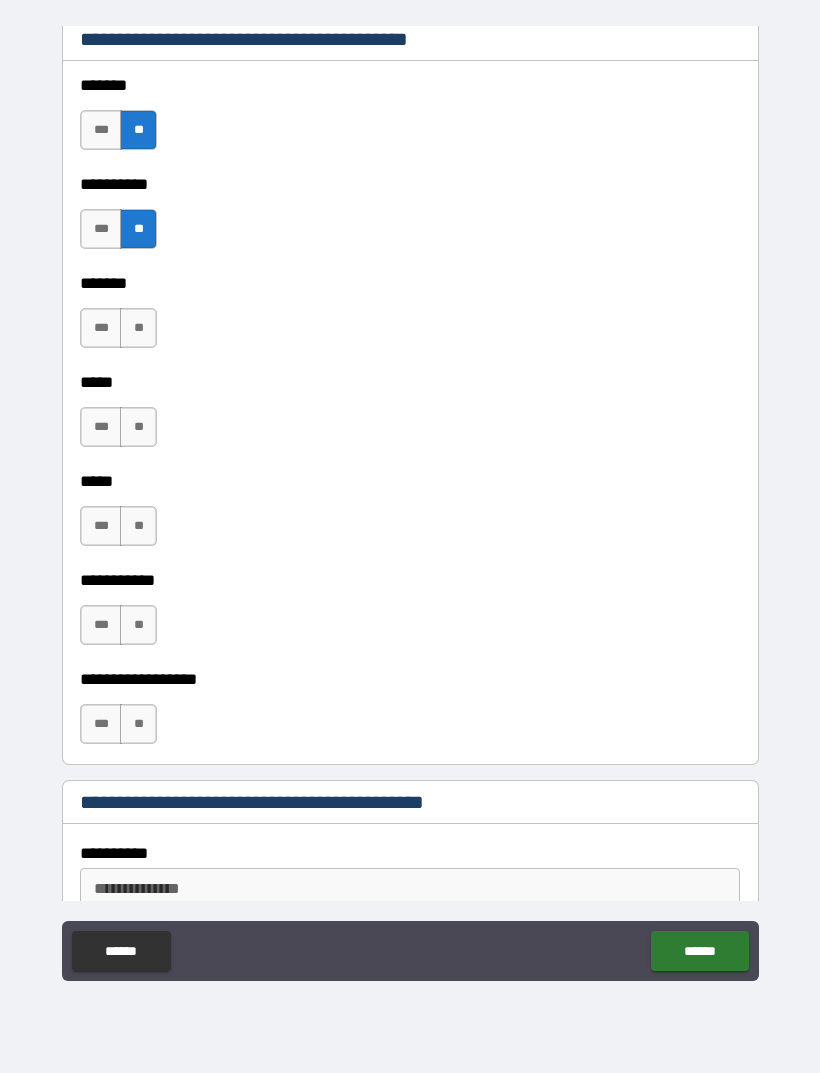 click on "**" at bounding box center (138, 328) 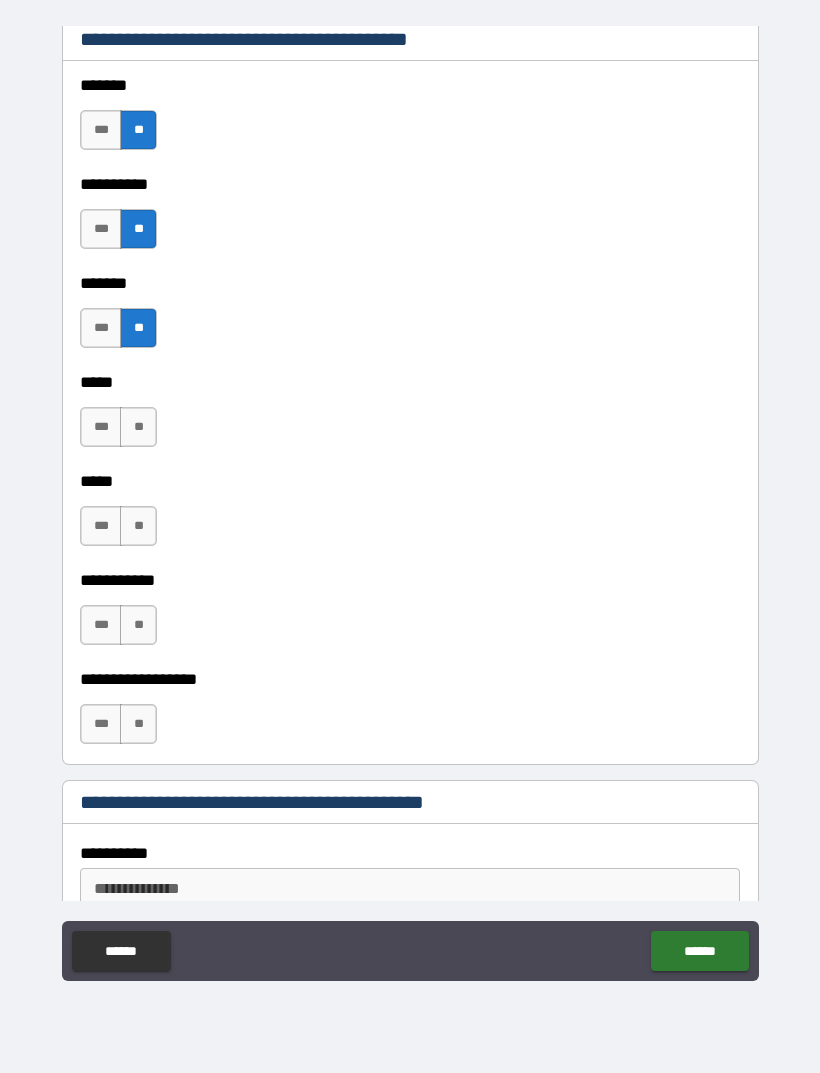 click on "***** *** ** ***** *** **" at bounding box center (410, 467) 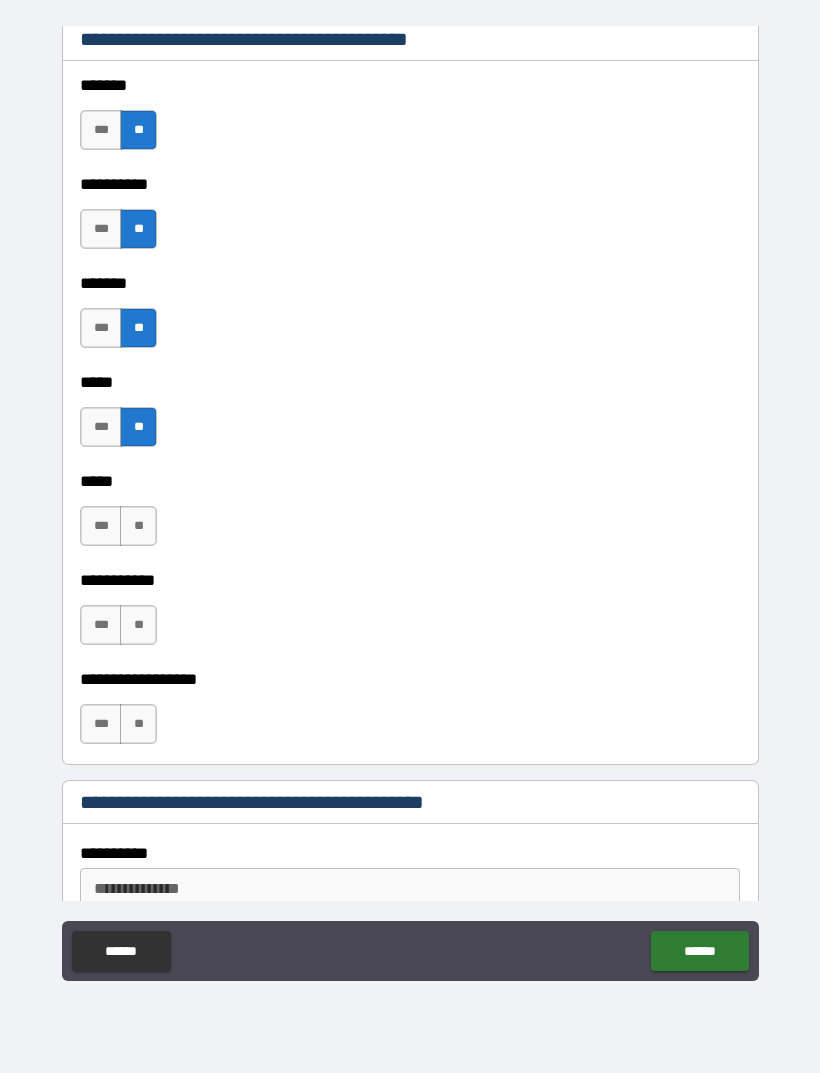 click on "**" at bounding box center [138, 526] 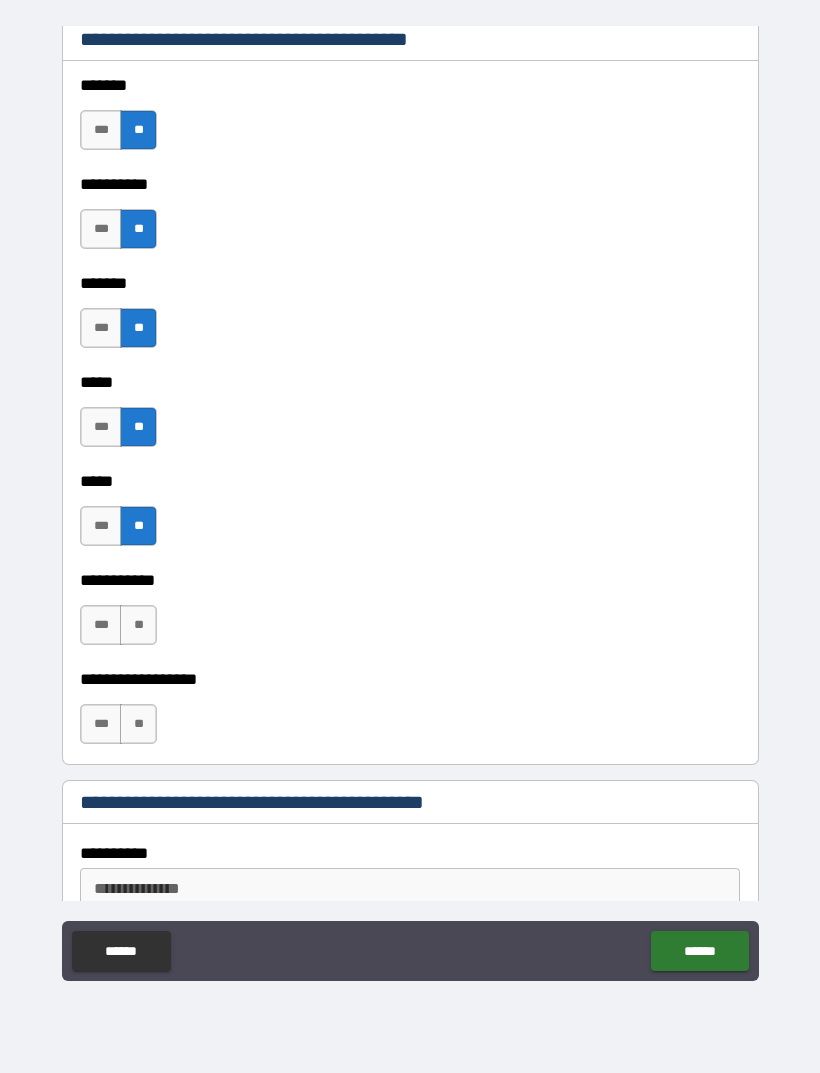 click on "**" at bounding box center [138, 625] 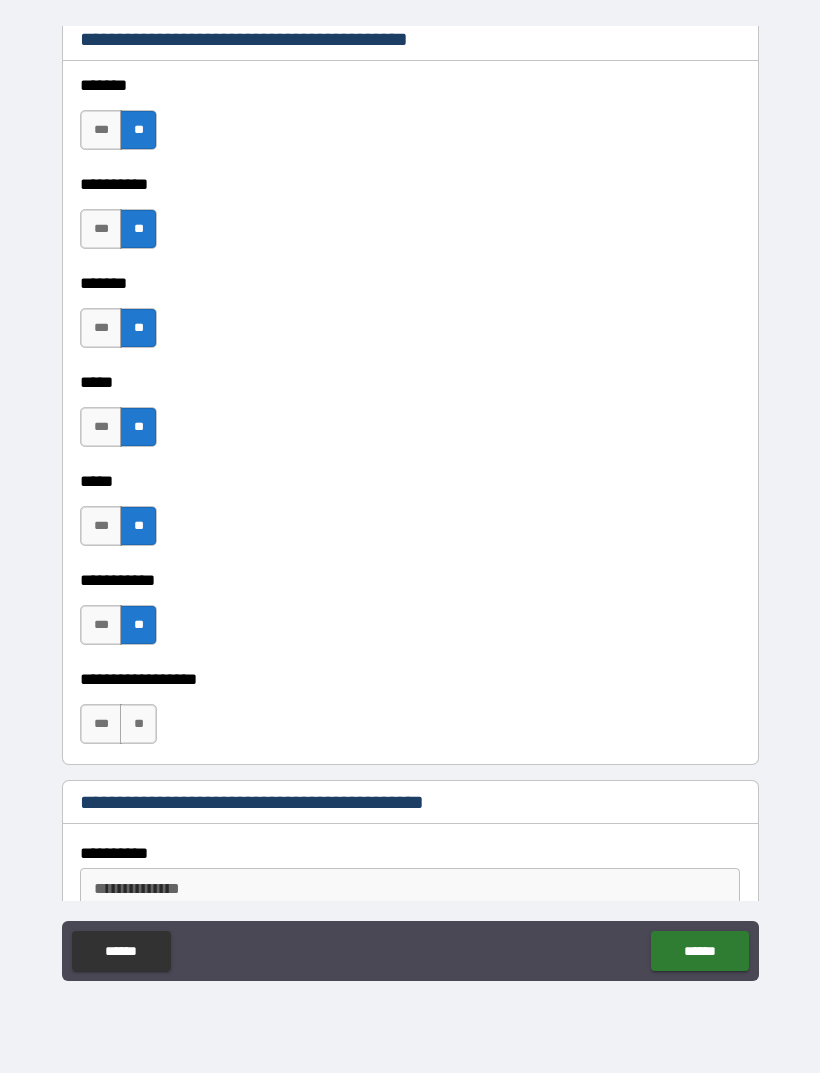 click on "**" at bounding box center (138, 724) 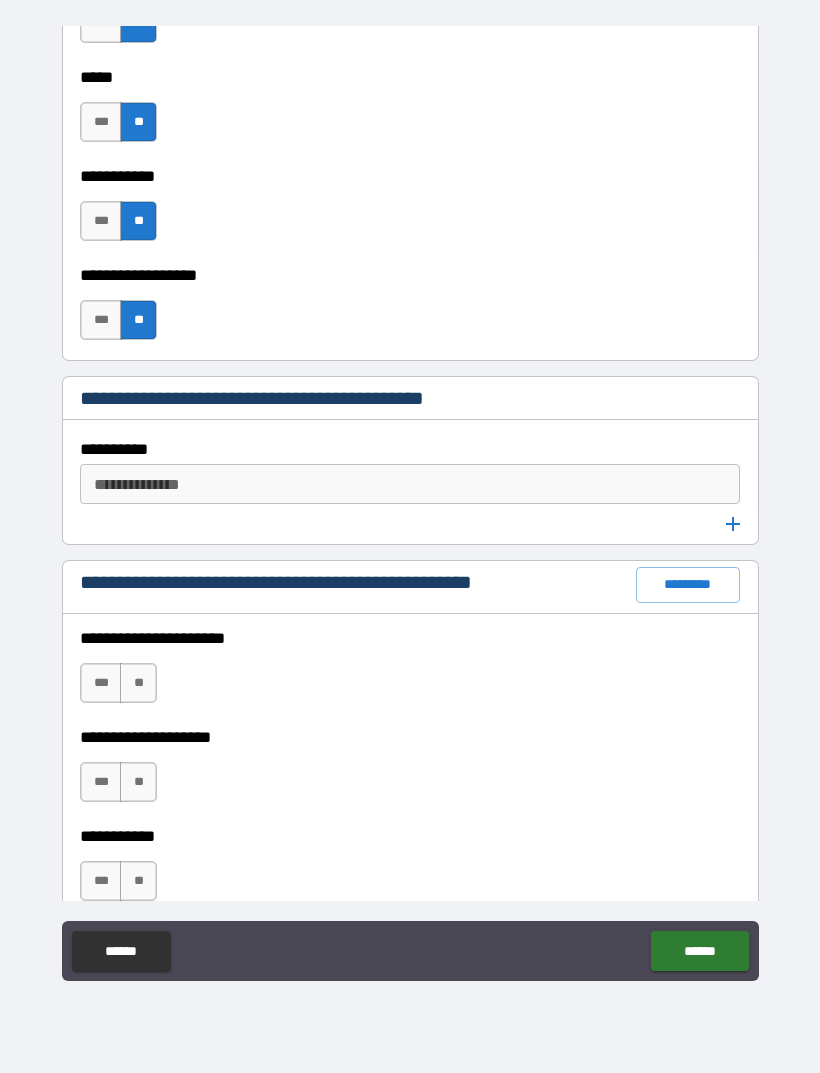 scroll, scrollTop: 2231, scrollLeft: 0, axis: vertical 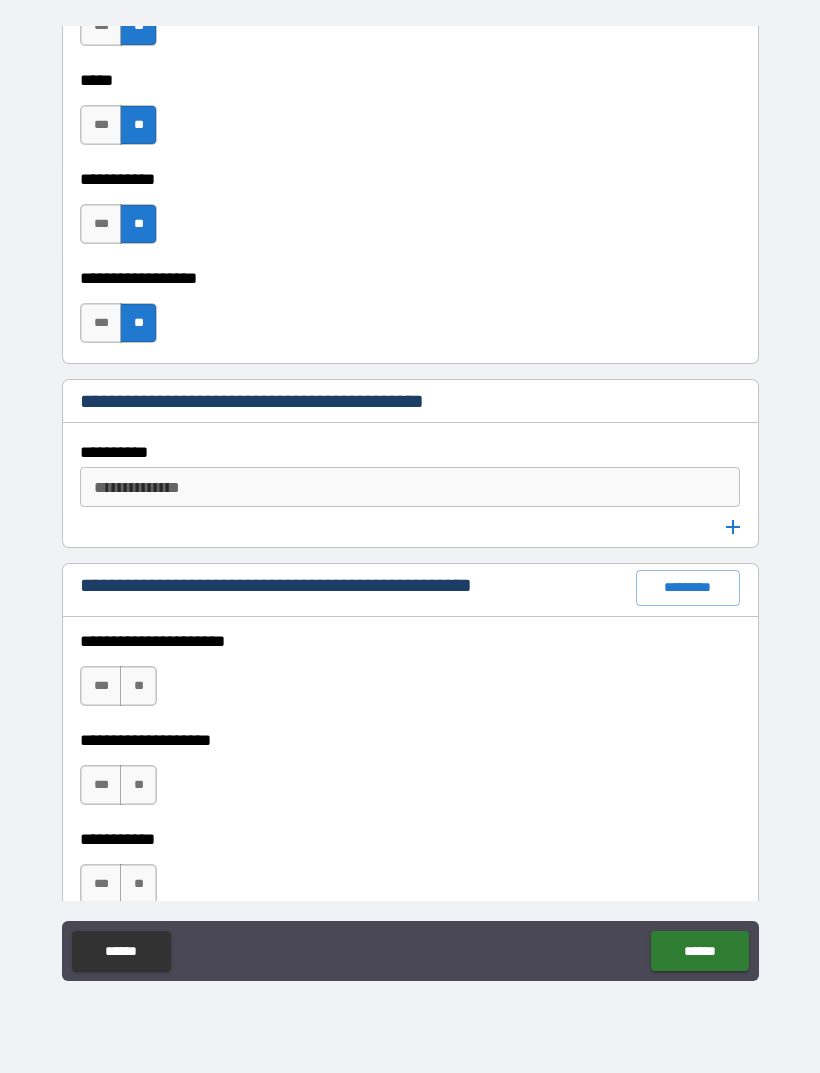 click on "**********" at bounding box center [408, 487] 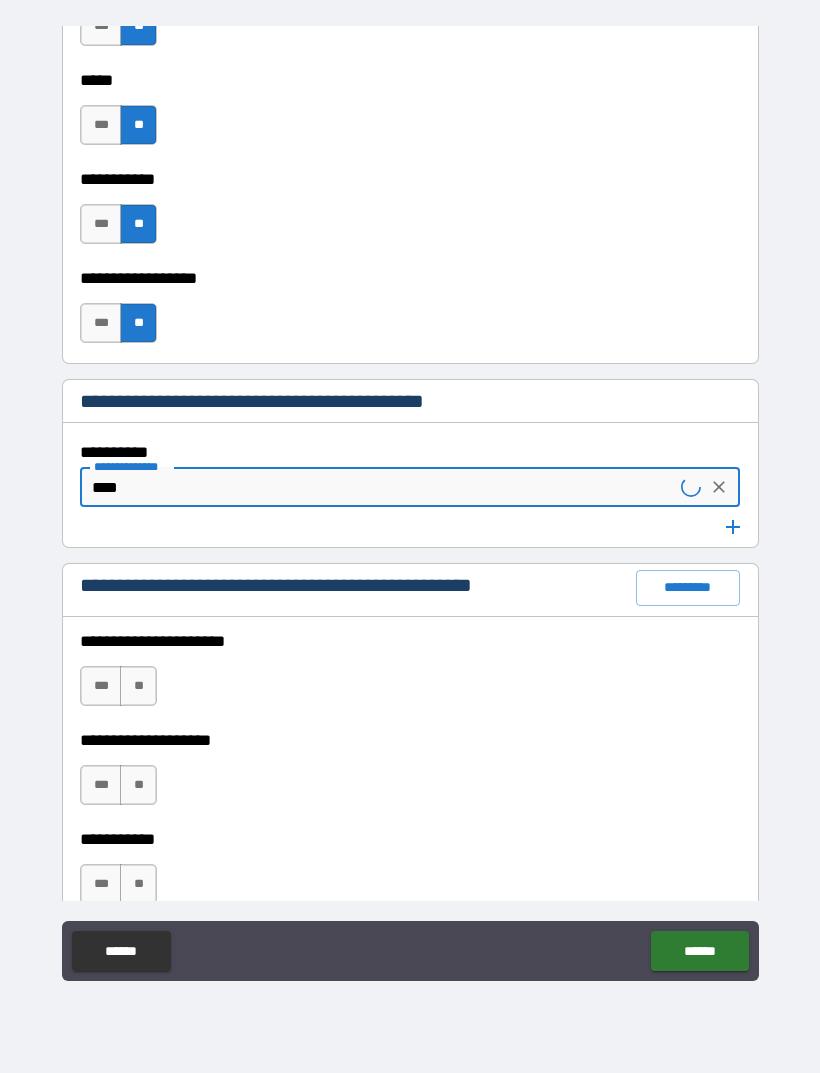 type on "****" 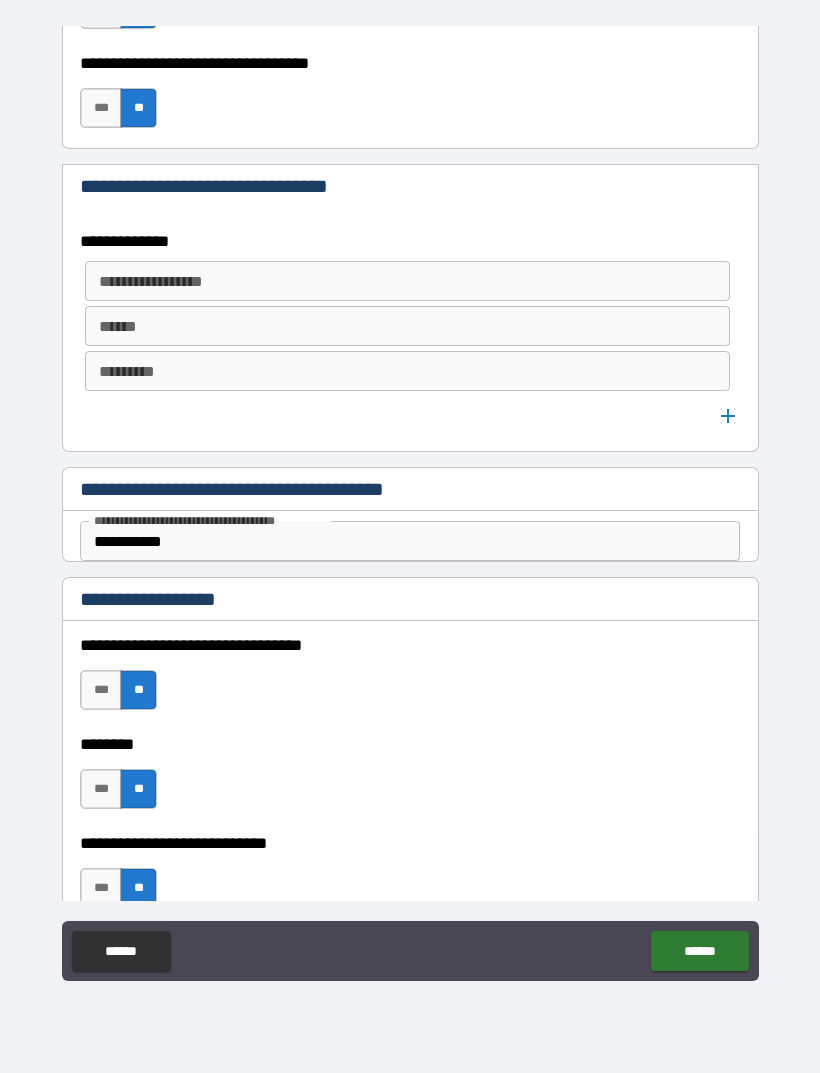 scroll, scrollTop: 901, scrollLeft: 0, axis: vertical 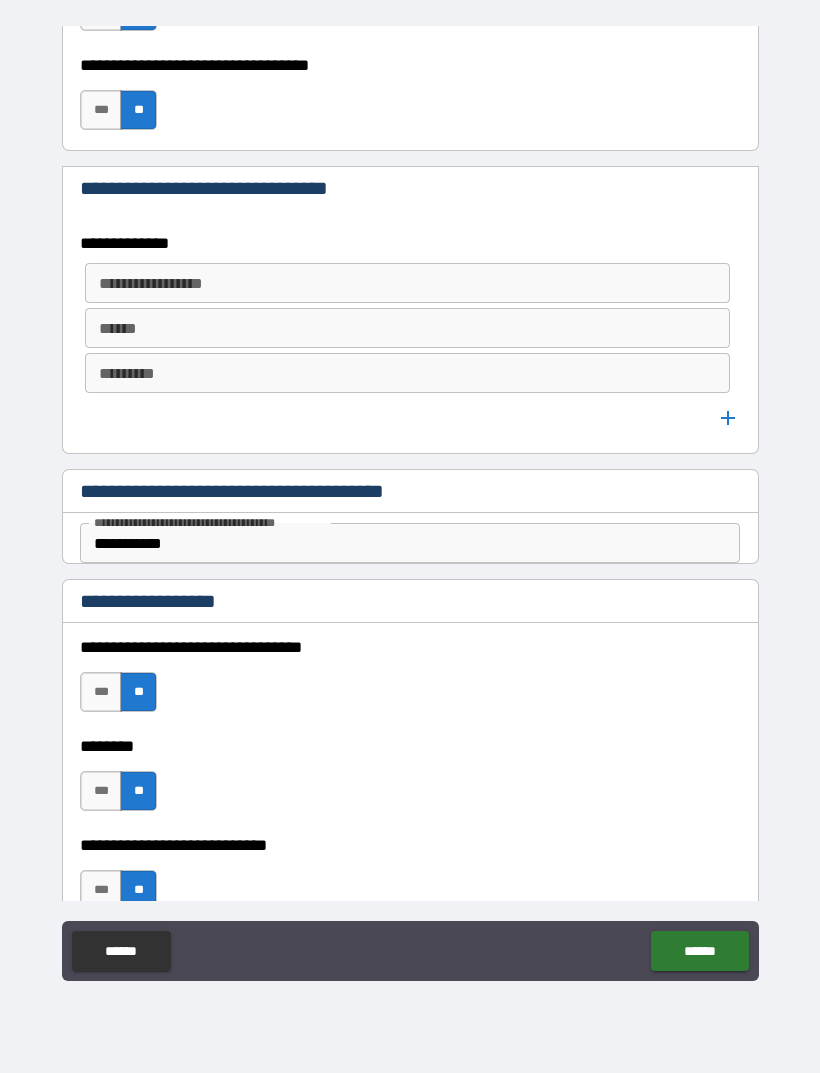click on "**********" at bounding box center [406, 283] 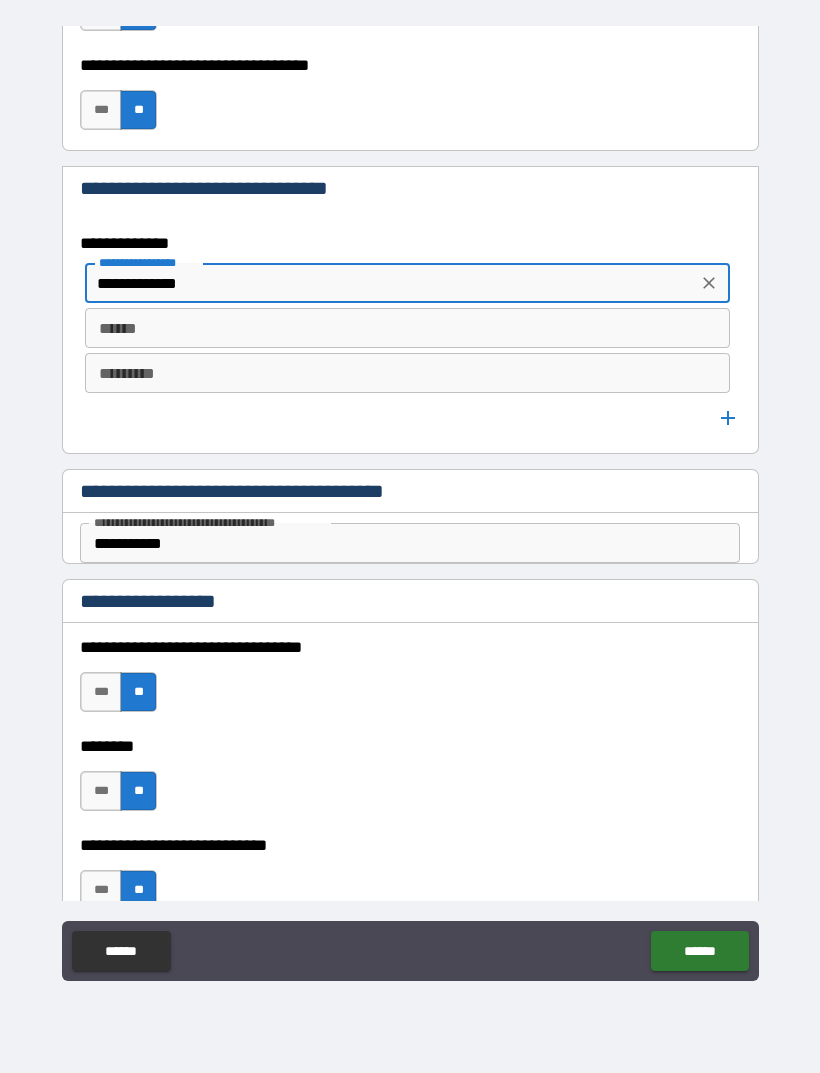 type on "**********" 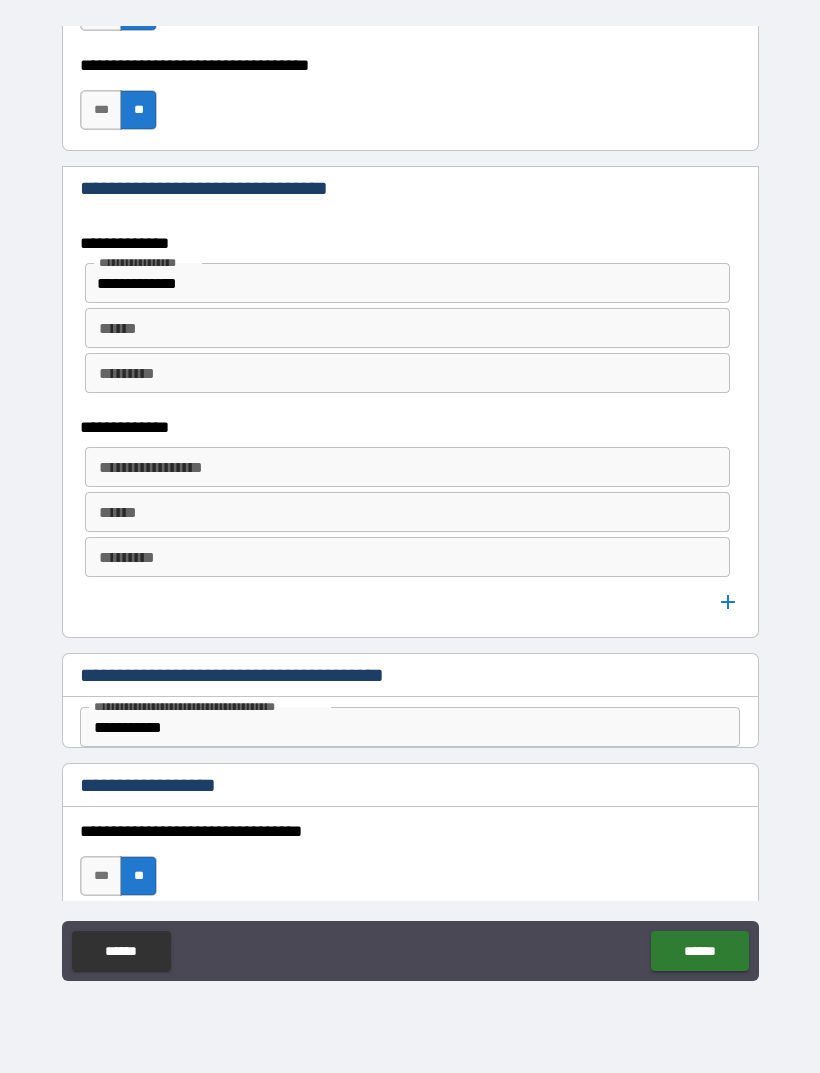 click on "**********" at bounding box center [407, 467] 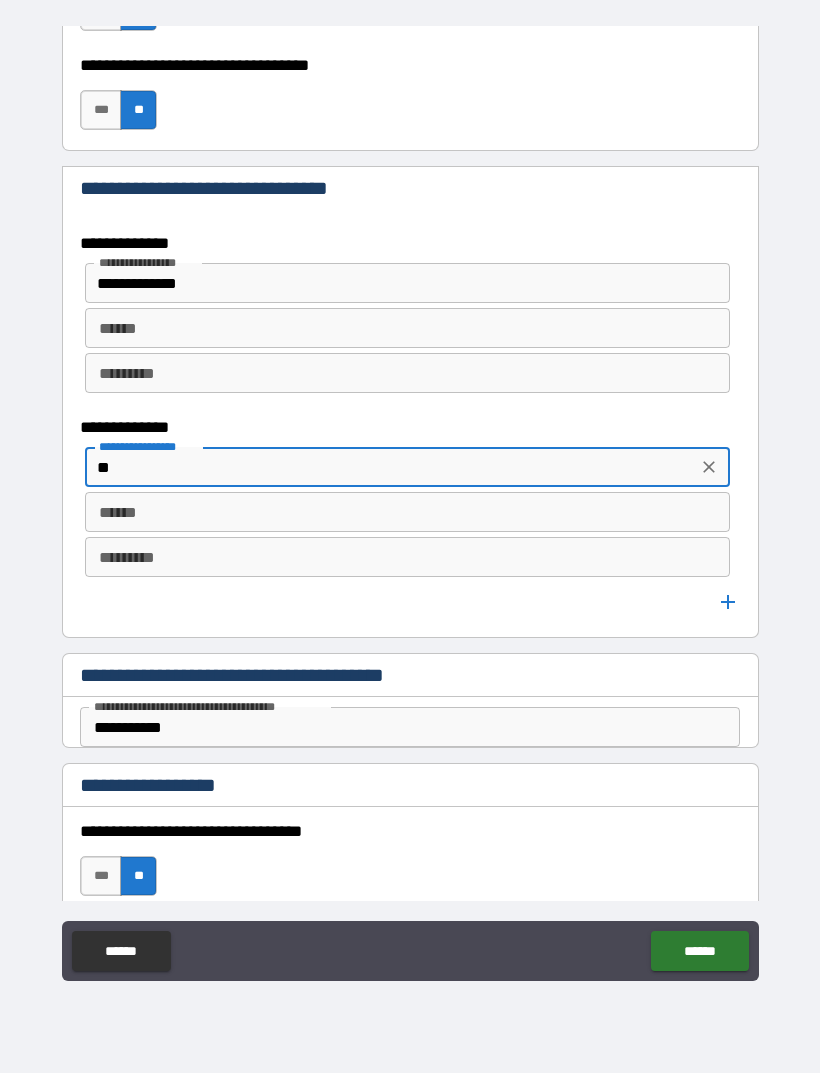 type on "*" 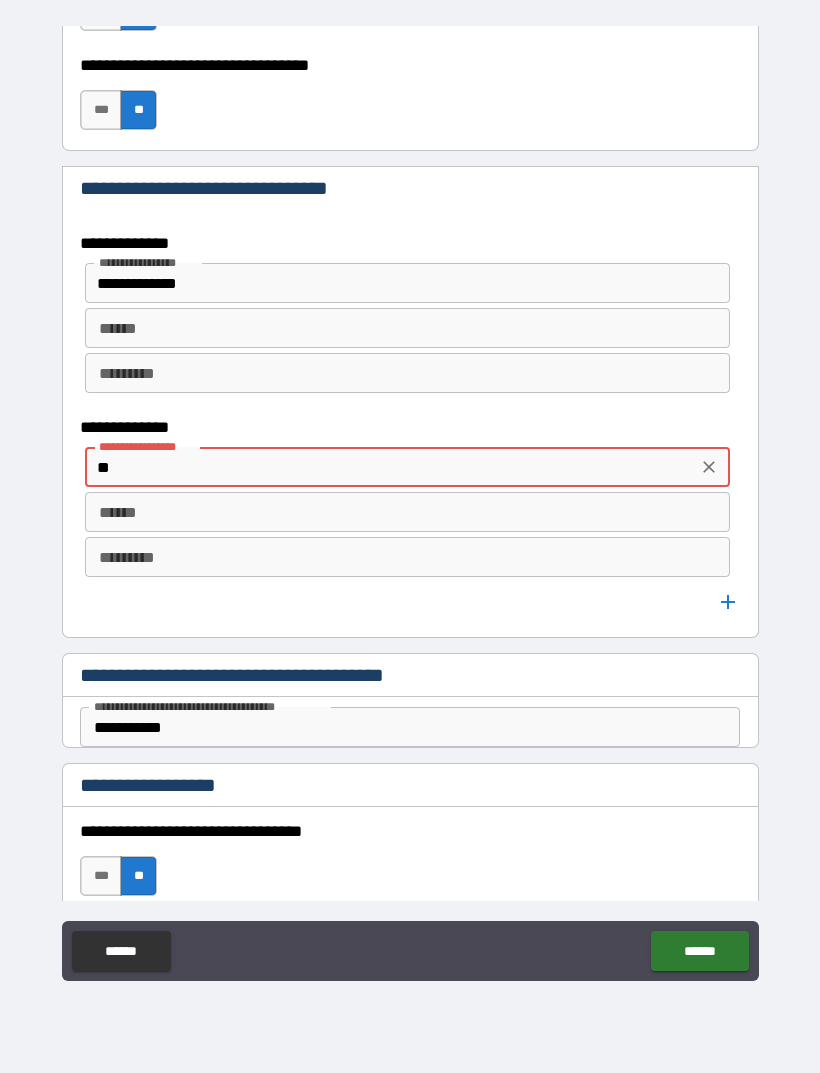 type on "*" 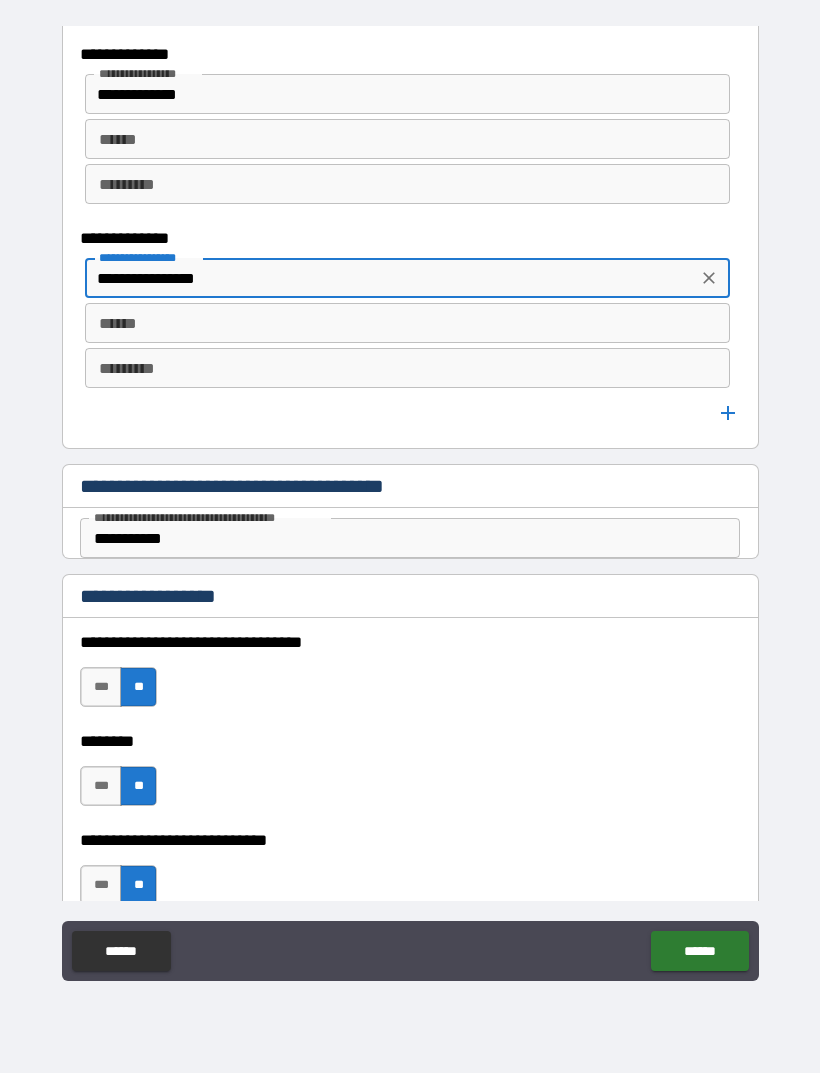 scroll, scrollTop: 1091, scrollLeft: 0, axis: vertical 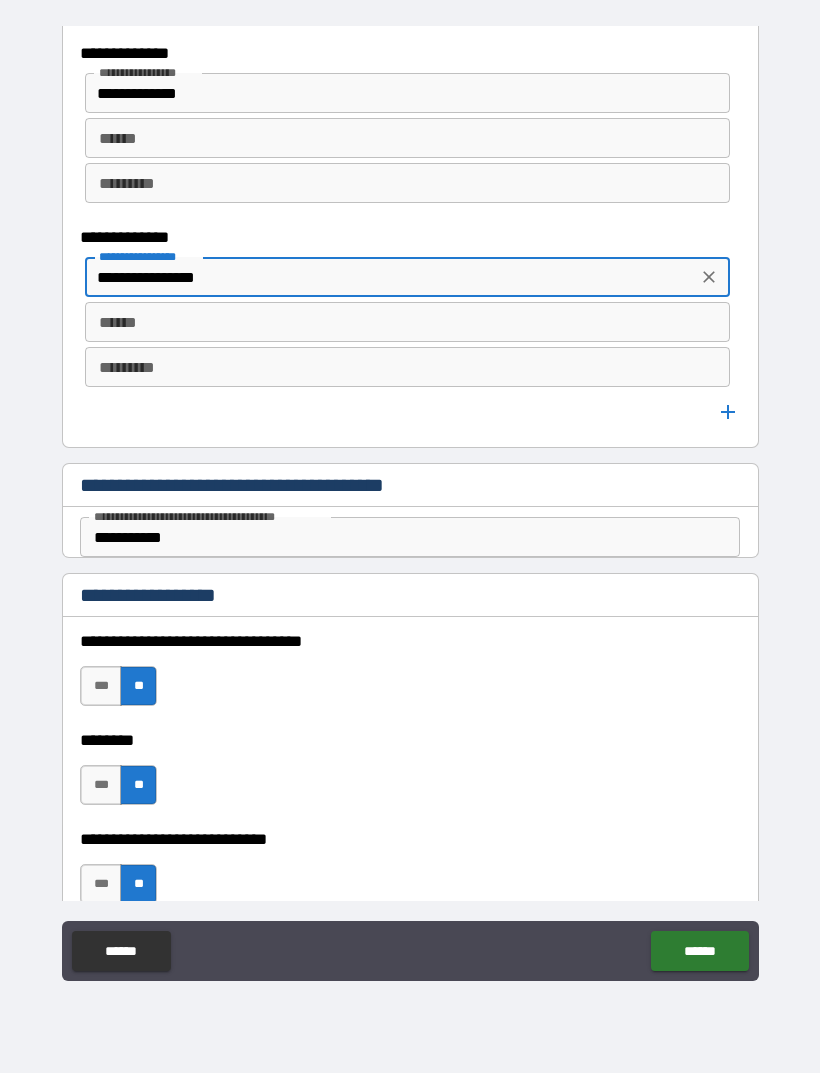 type on "**********" 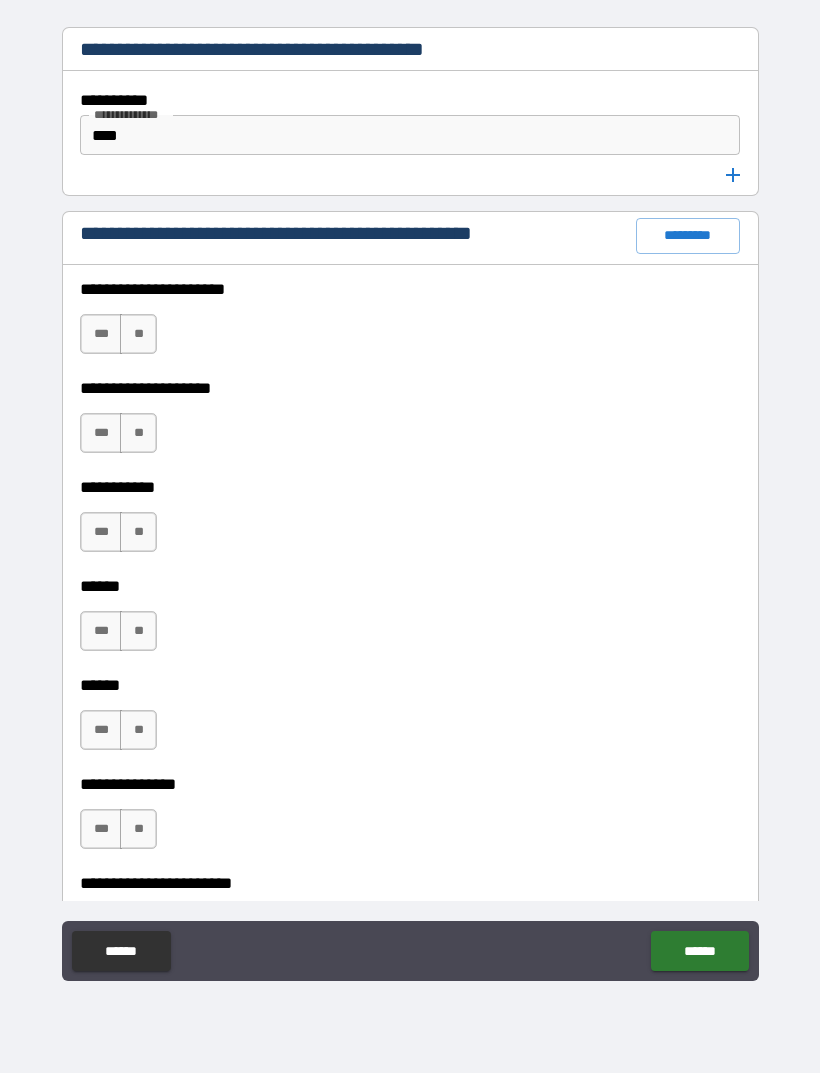 scroll, scrollTop: 2953, scrollLeft: 0, axis: vertical 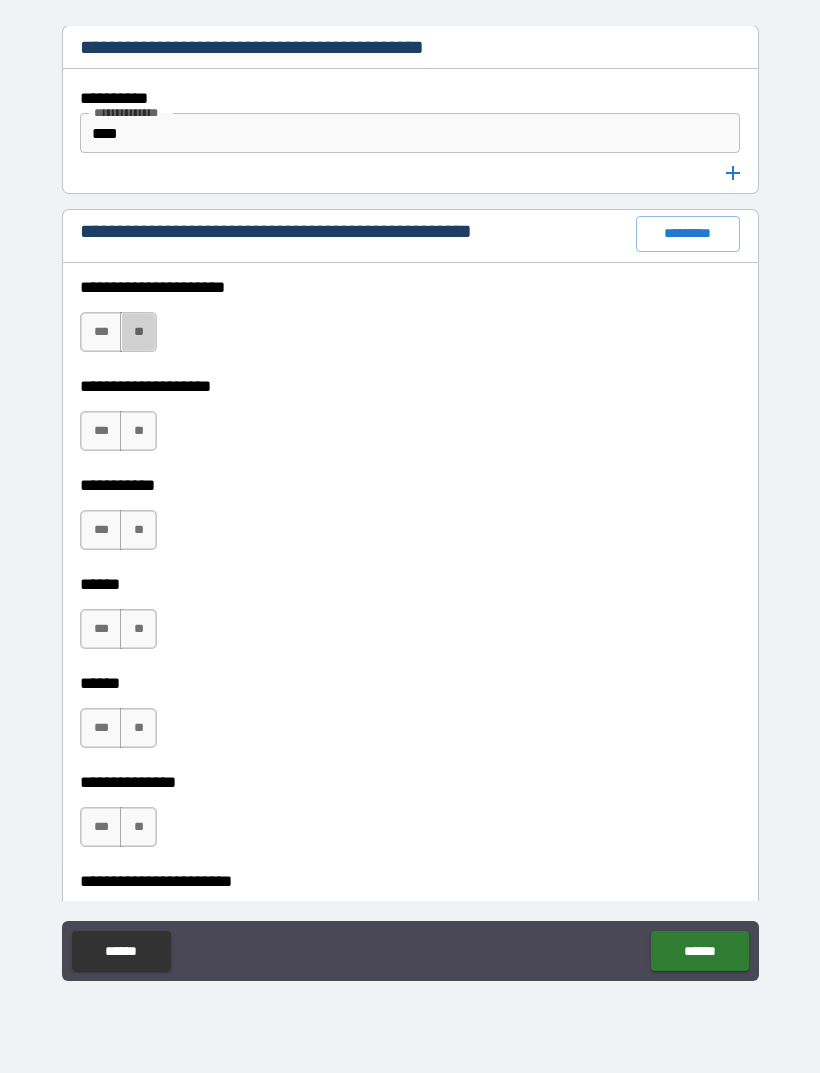 click on "**" at bounding box center (138, 332) 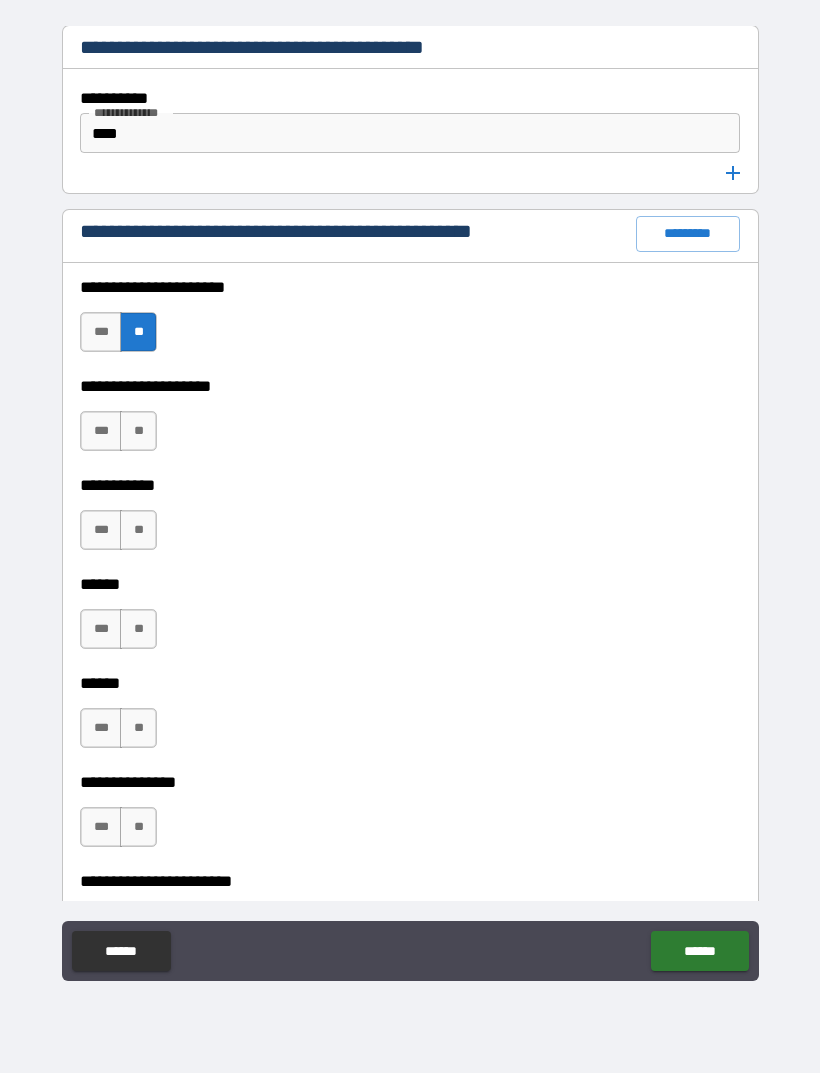 click on "**" at bounding box center [138, 431] 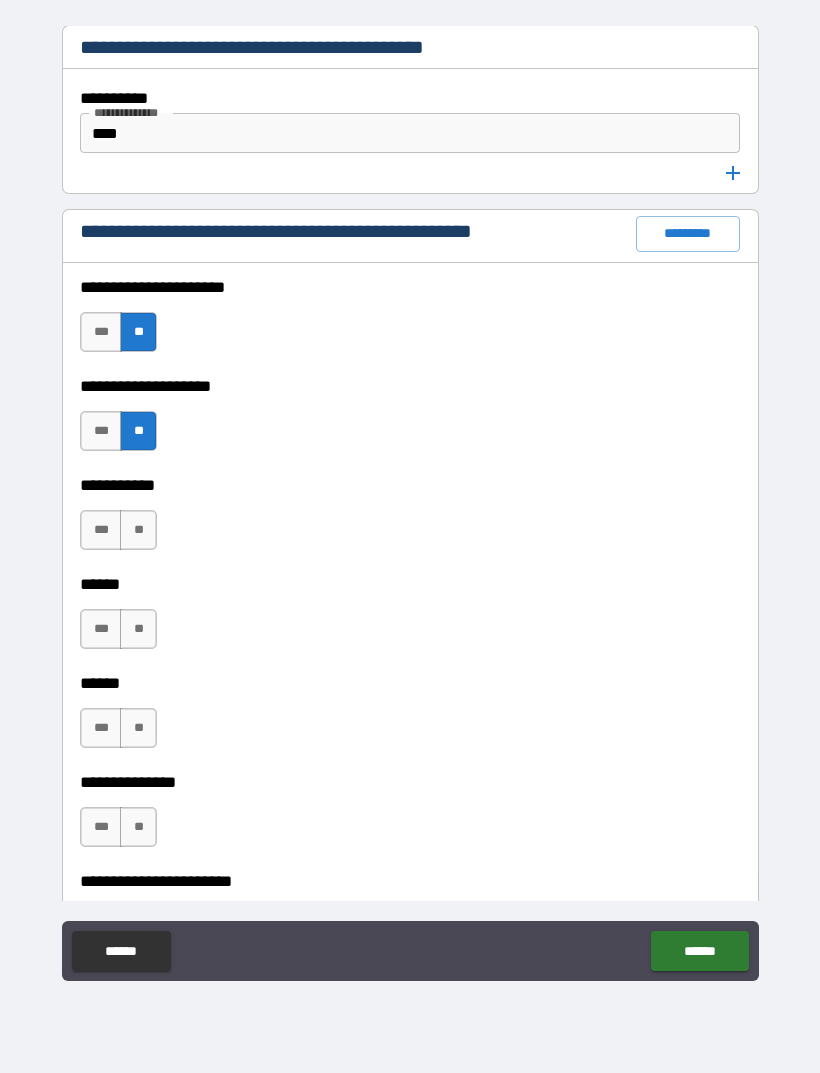 click on "**" at bounding box center [138, 530] 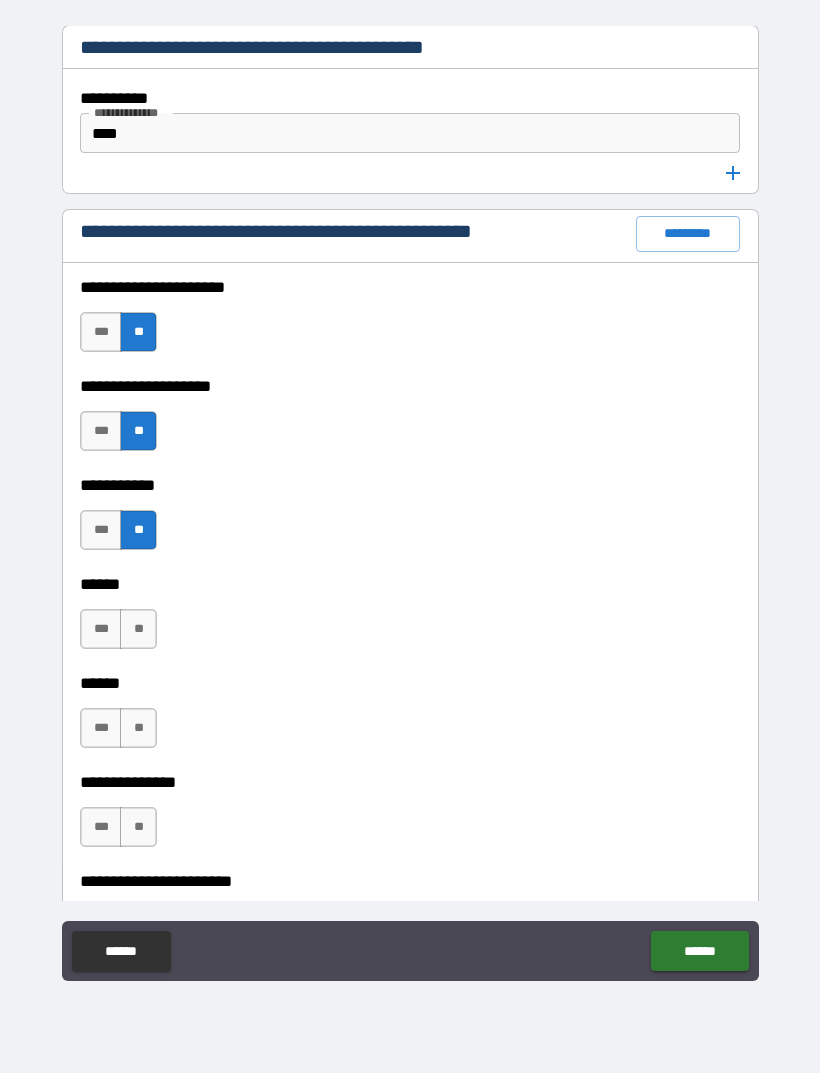 click on "**" at bounding box center (138, 629) 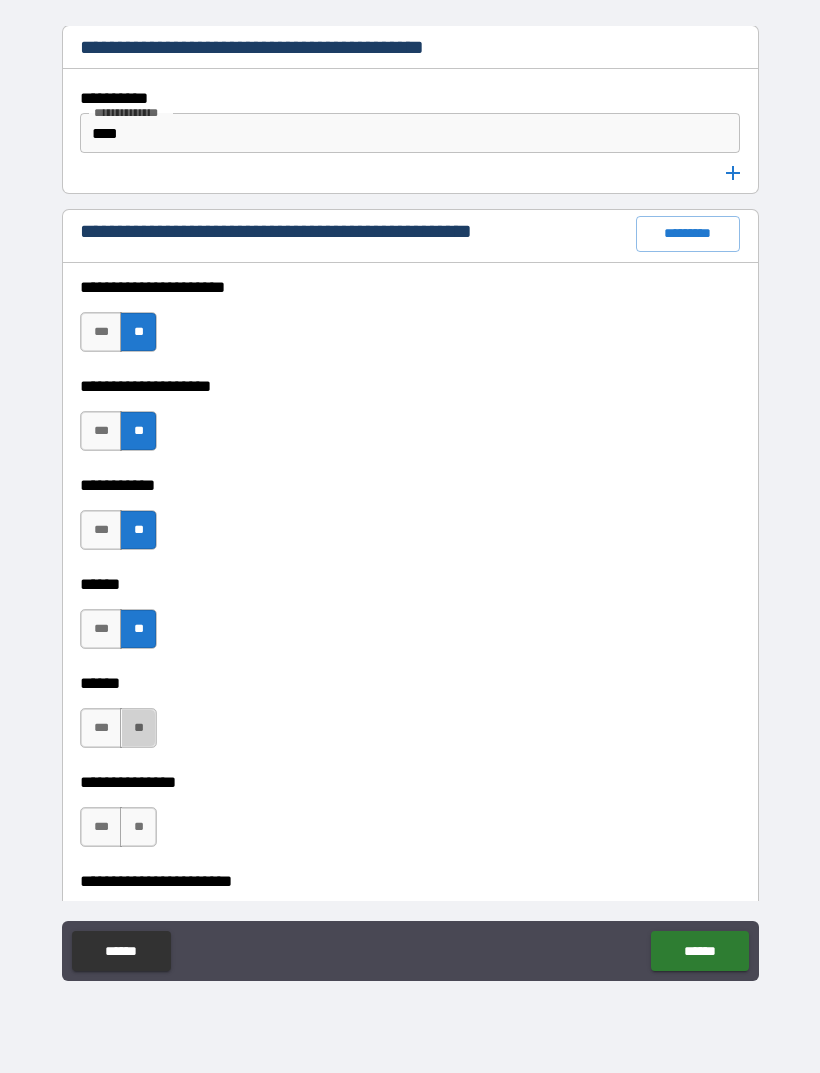 click on "**" at bounding box center [138, 728] 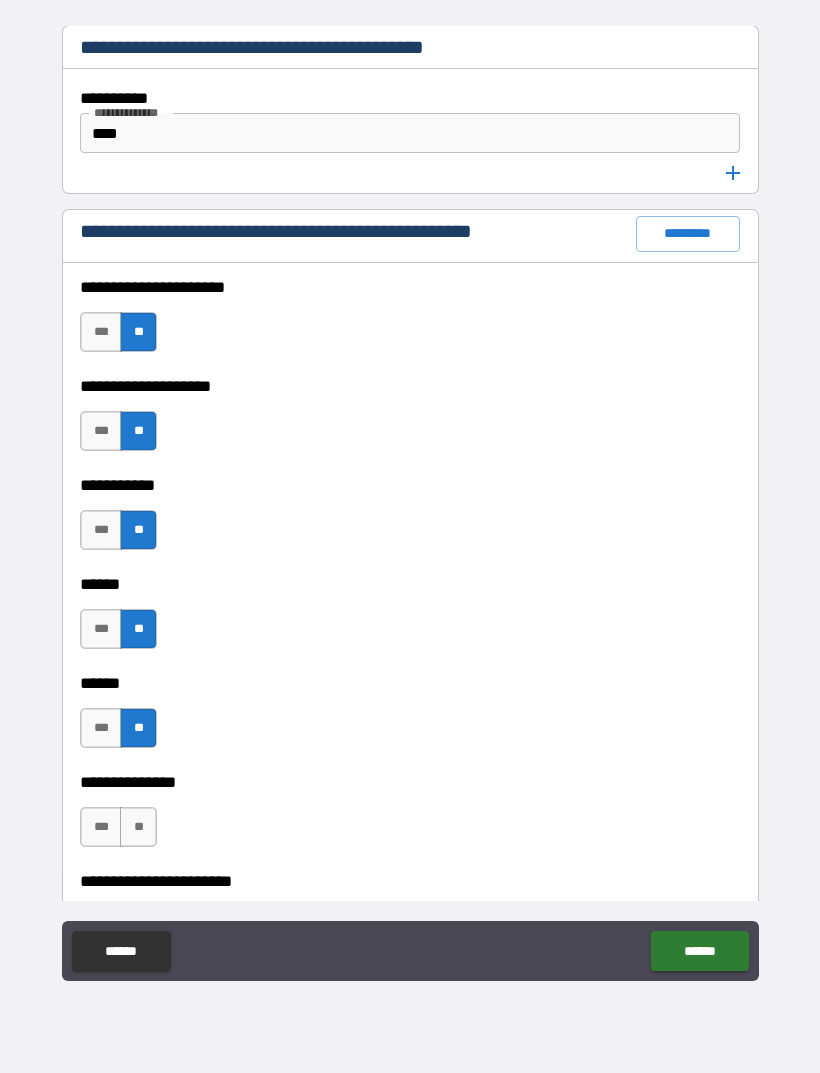 click on "**" at bounding box center [138, 827] 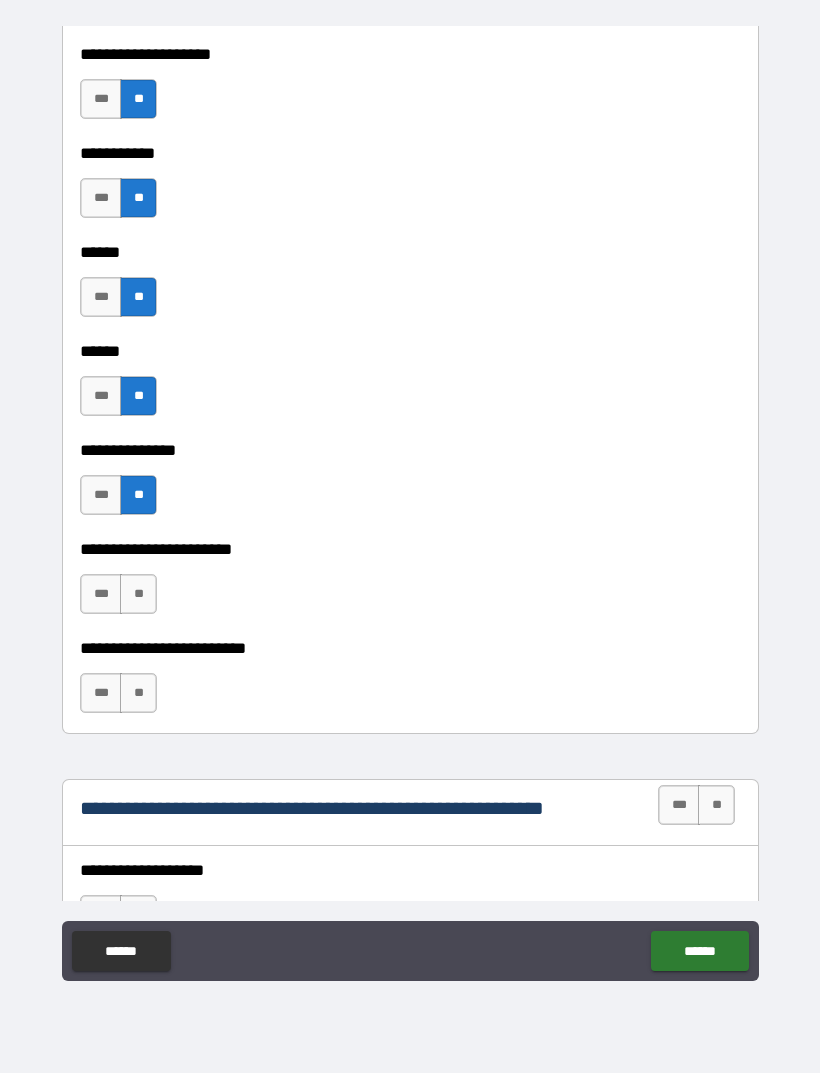 scroll, scrollTop: 3289, scrollLeft: 0, axis: vertical 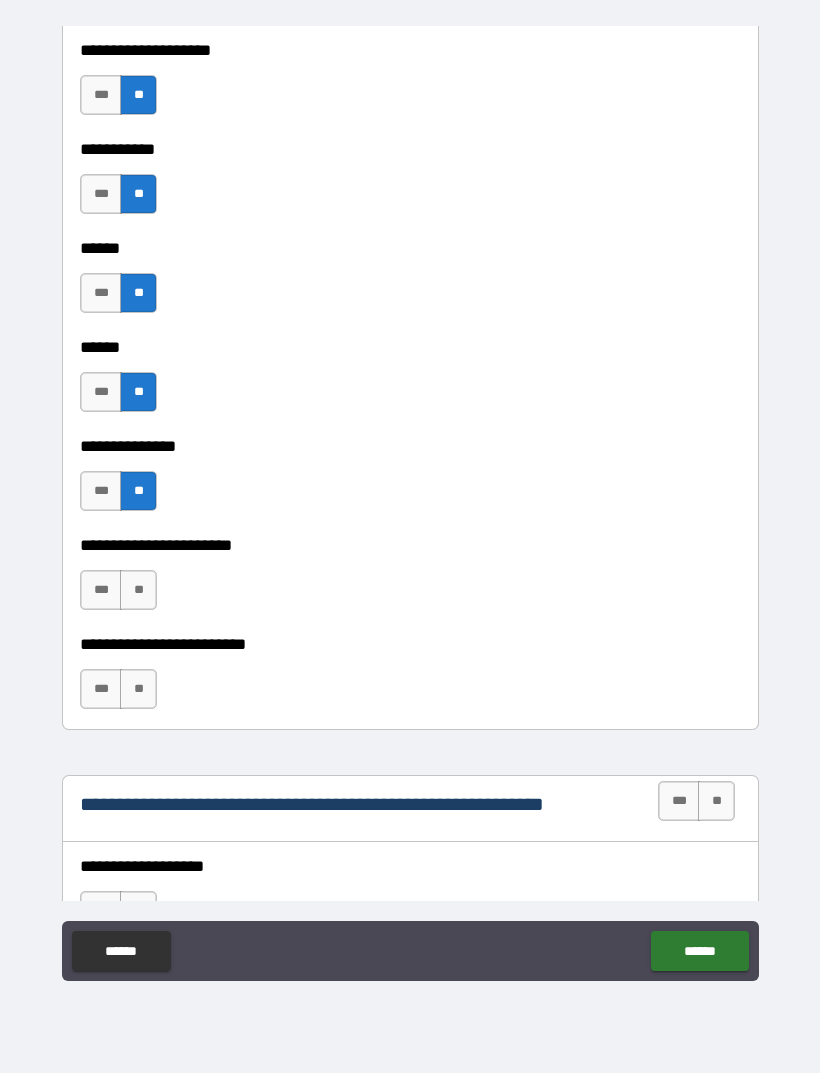 click on "**" at bounding box center [138, 590] 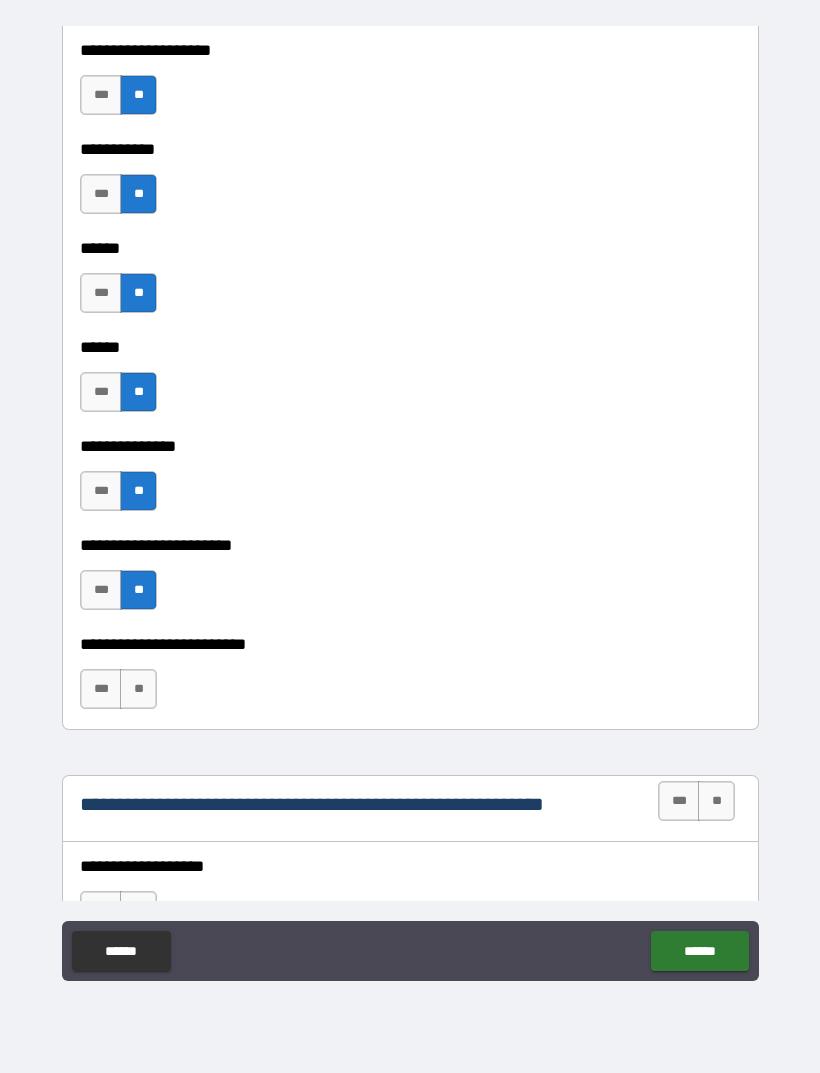 click on "**" at bounding box center [138, 689] 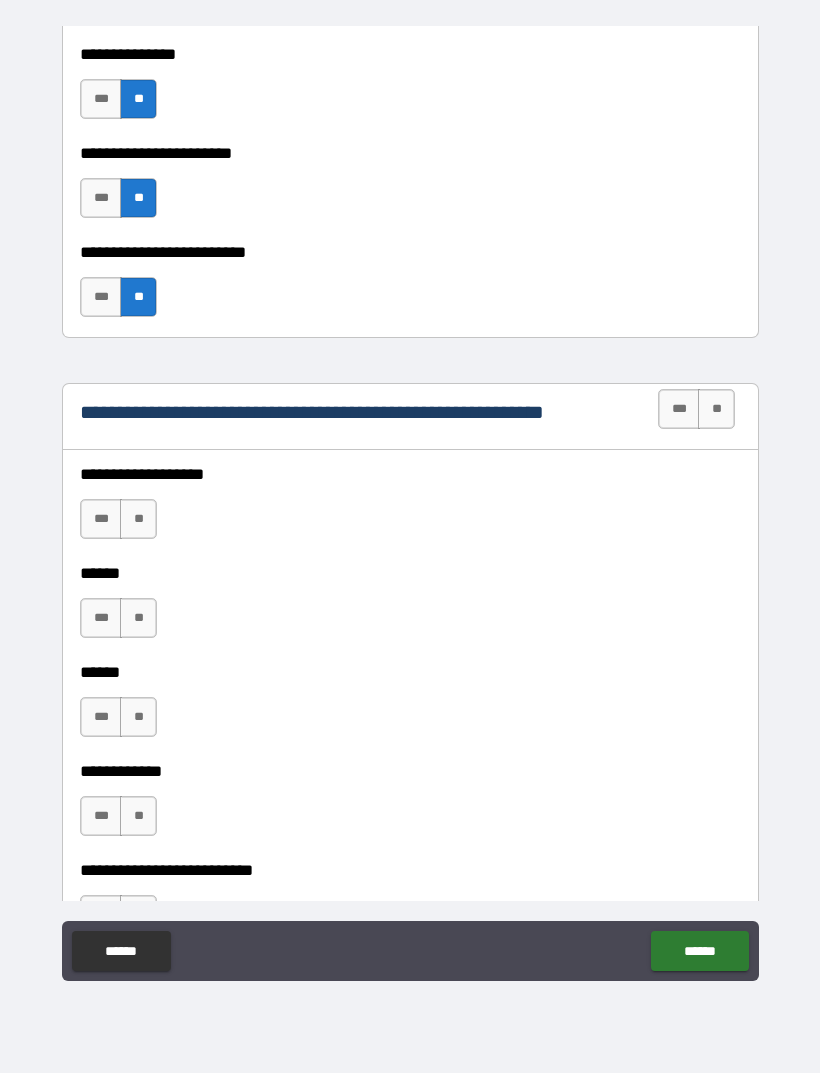 scroll, scrollTop: 3682, scrollLeft: 0, axis: vertical 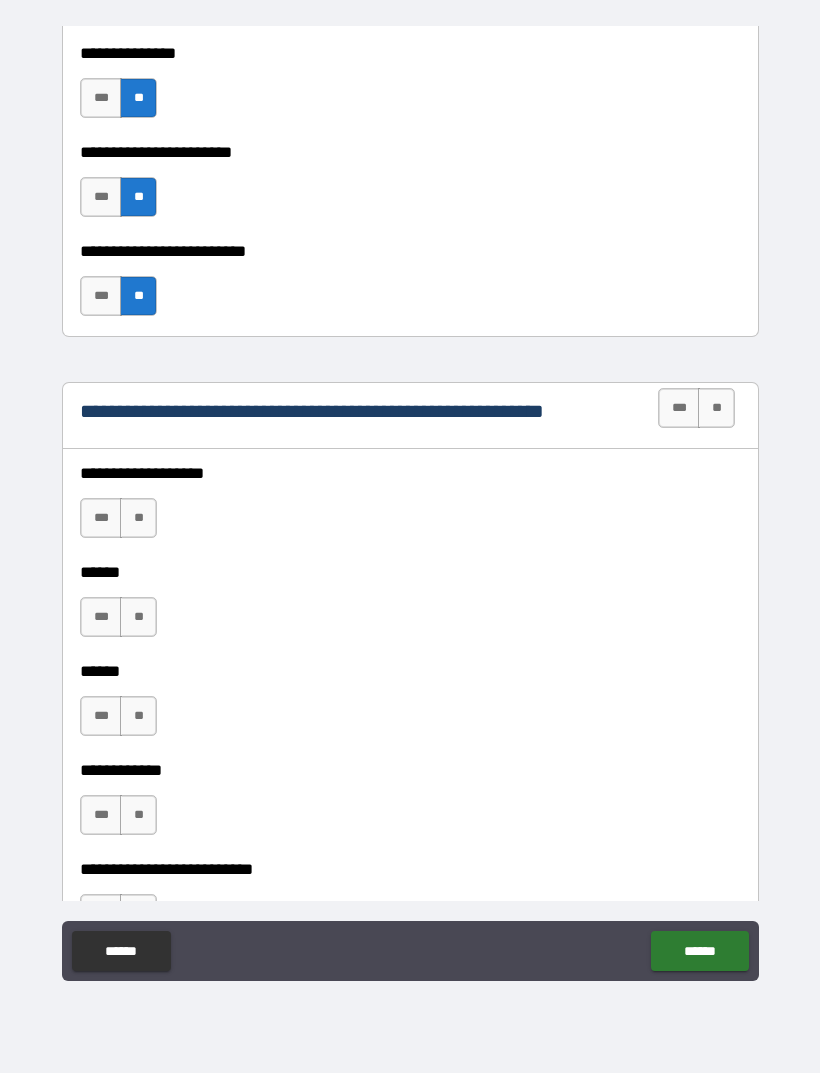 click on "**" at bounding box center [138, 518] 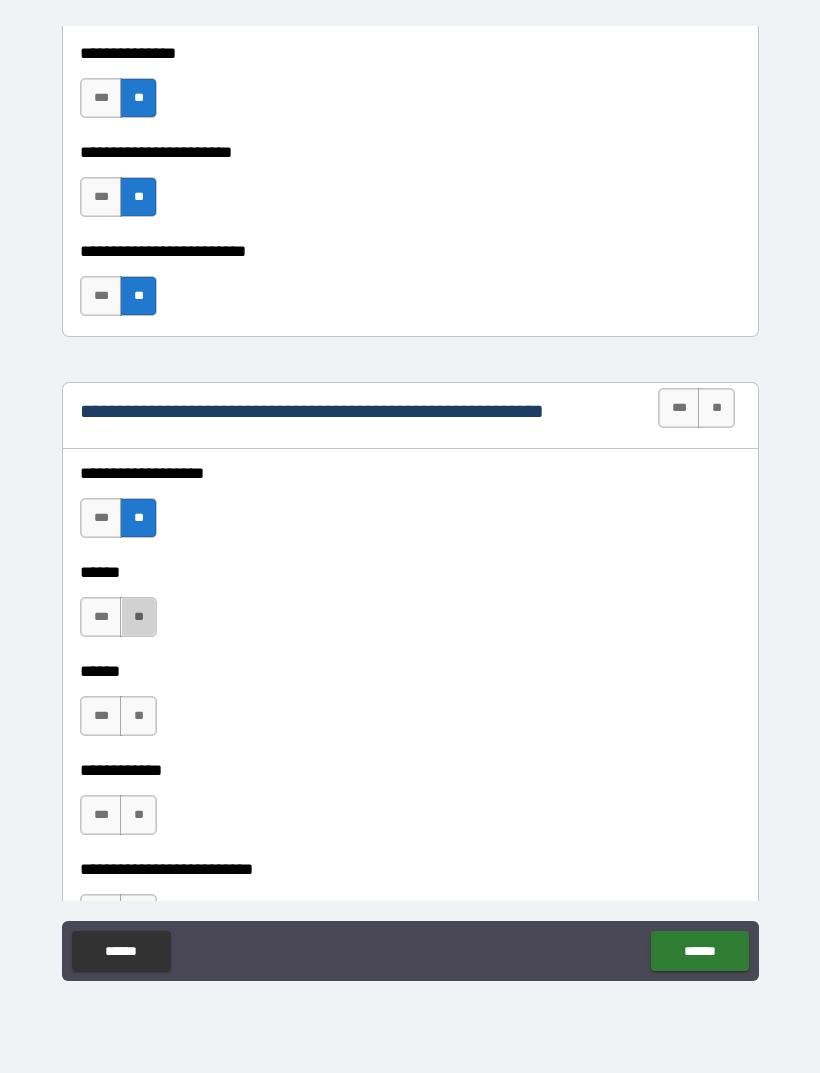 click on "**" at bounding box center [138, 617] 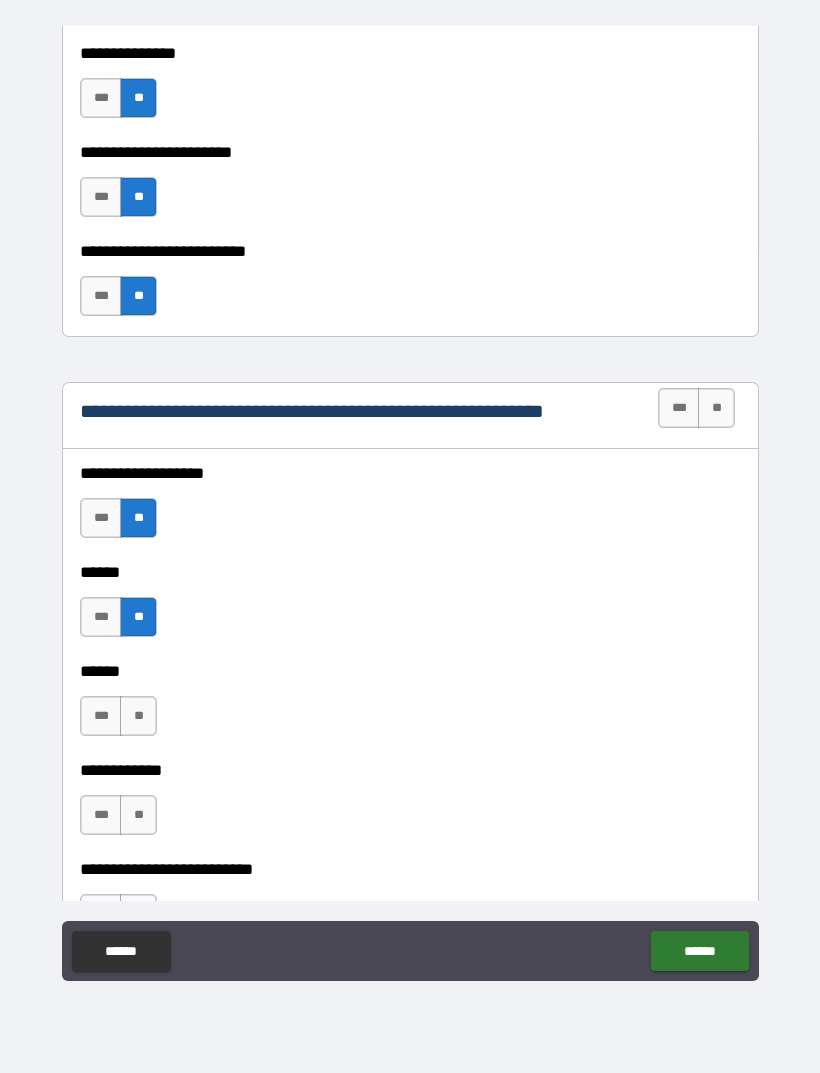 click on "***" at bounding box center [101, 716] 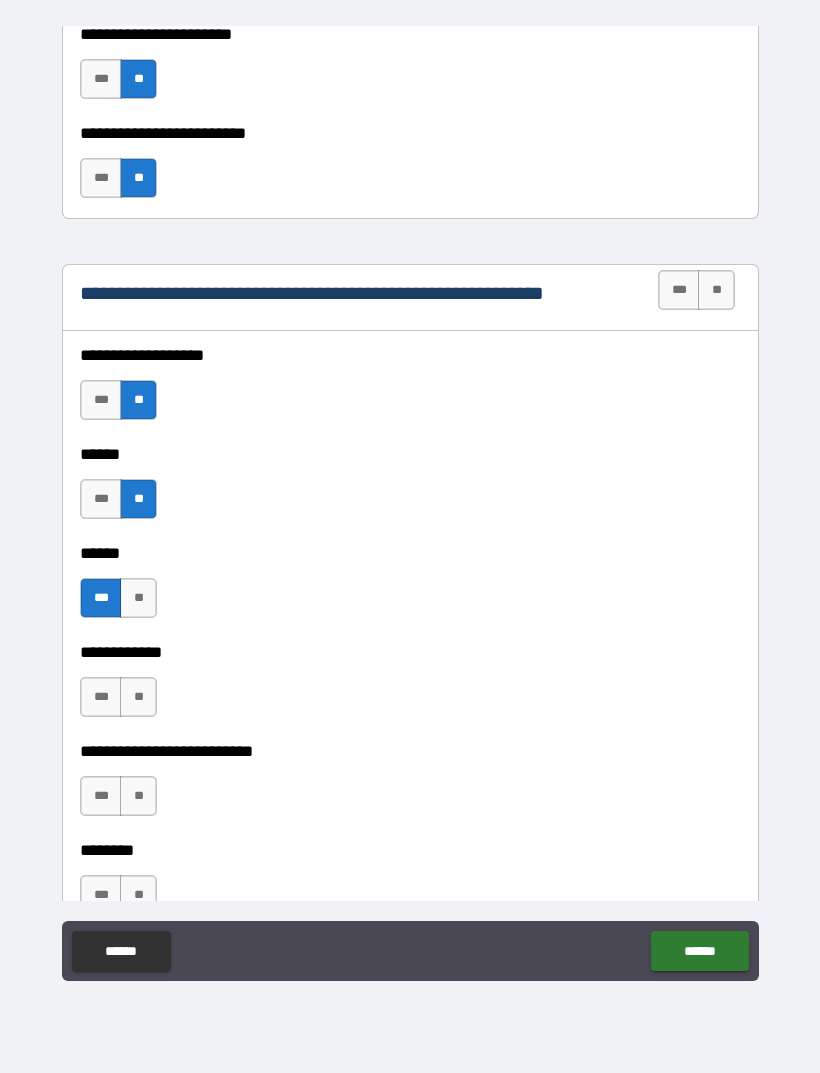 scroll, scrollTop: 3821, scrollLeft: 0, axis: vertical 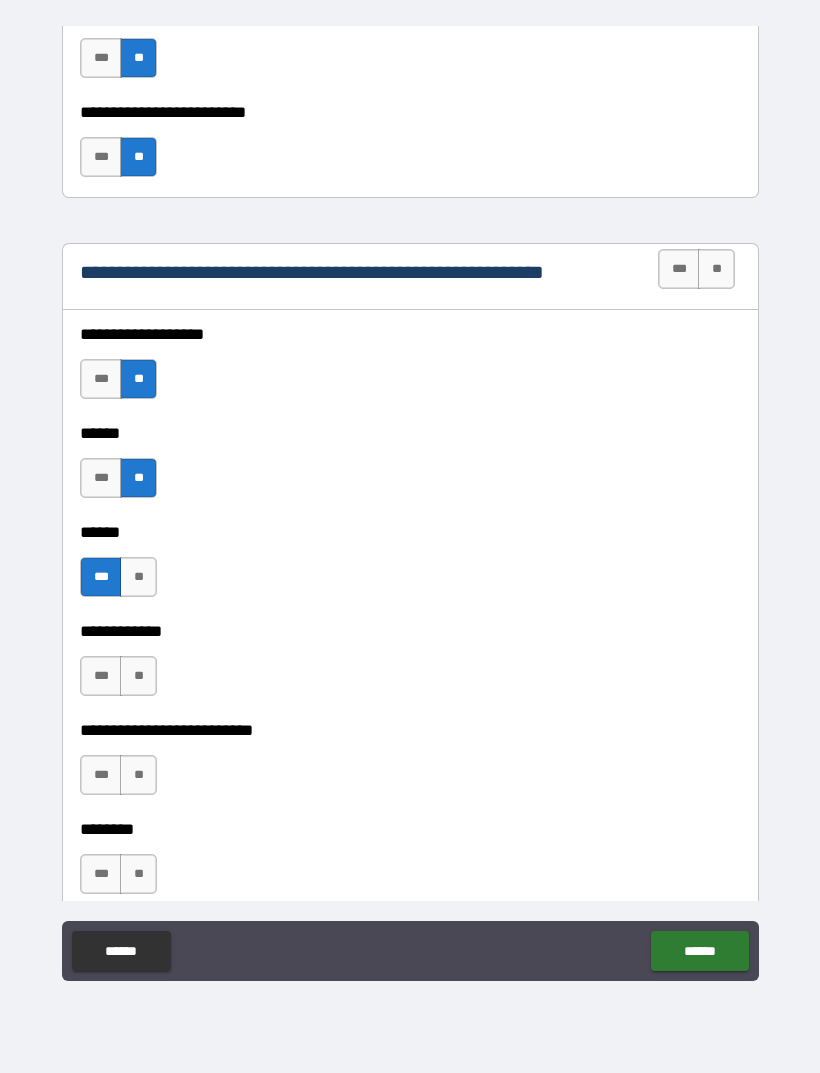 click on "**" at bounding box center [138, 676] 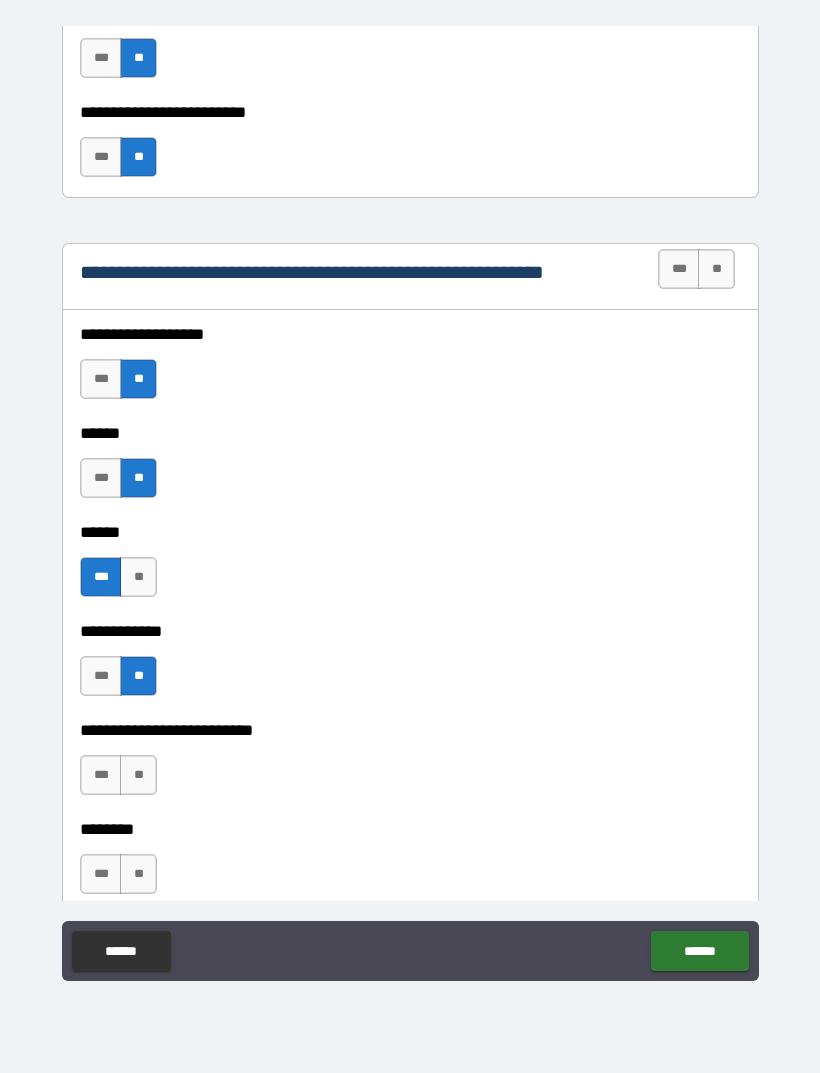 click on "**" at bounding box center (138, 775) 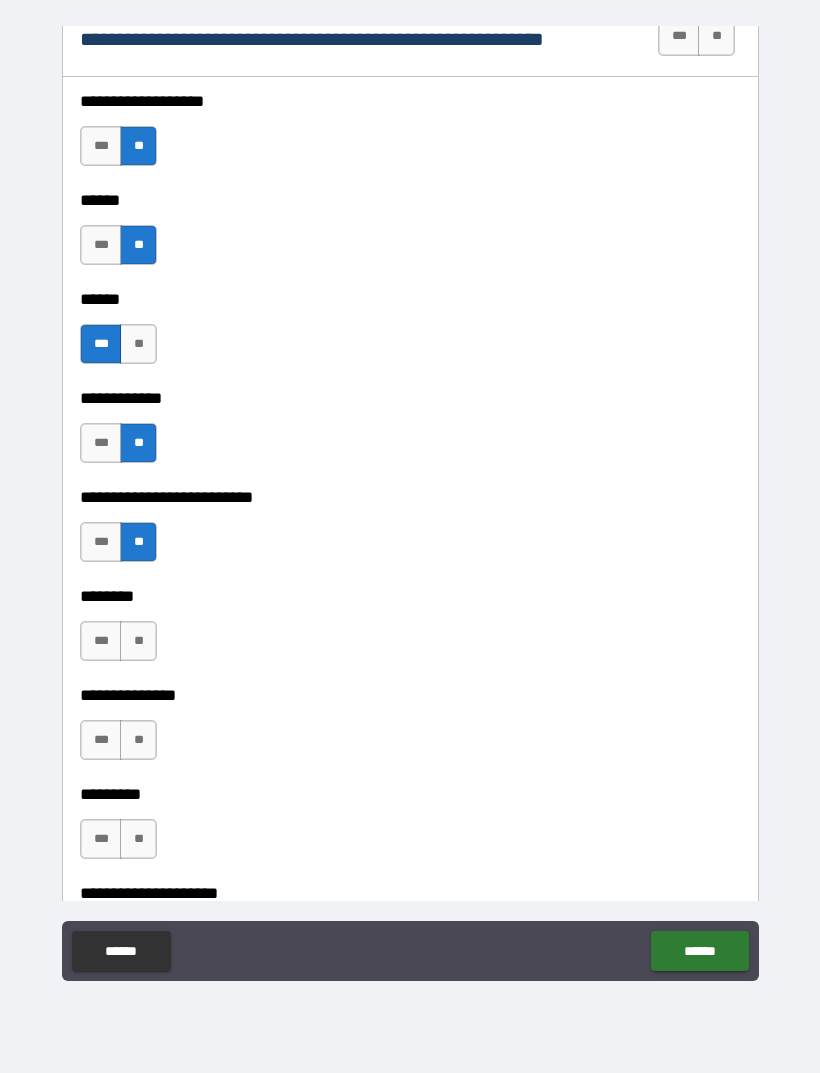 scroll, scrollTop: 4057, scrollLeft: 0, axis: vertical 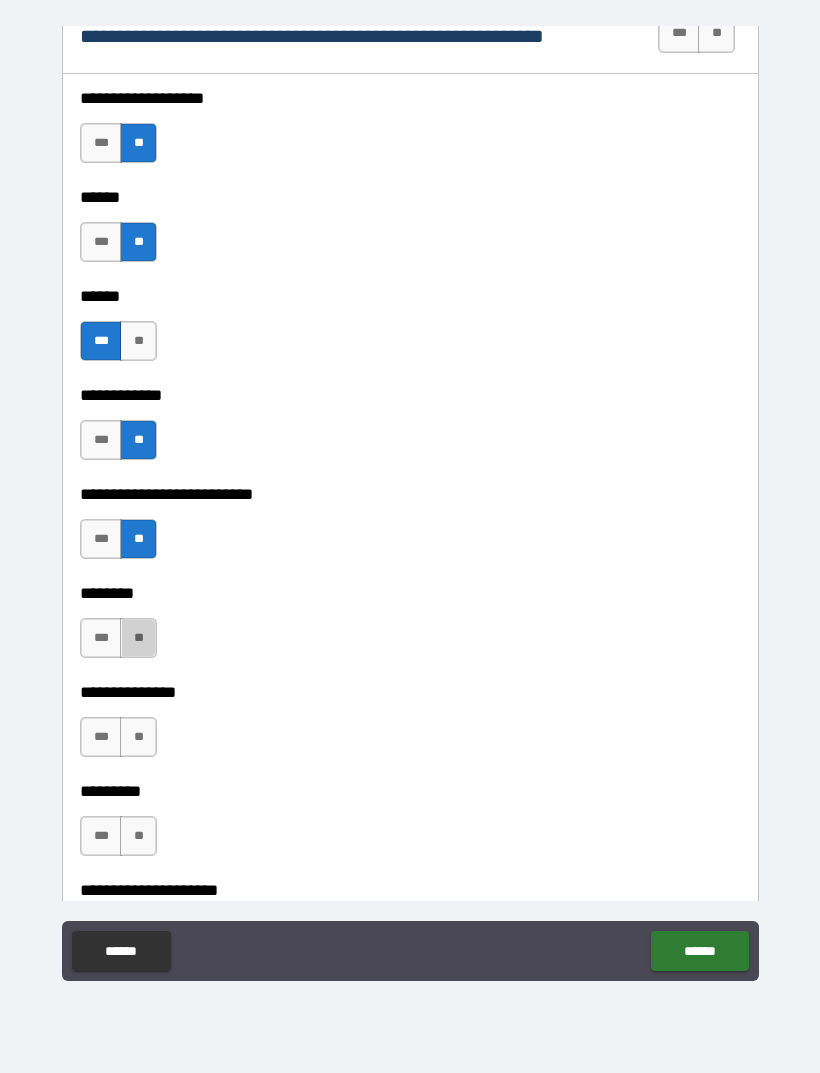 click on "**" at bounding box center (138, 638) 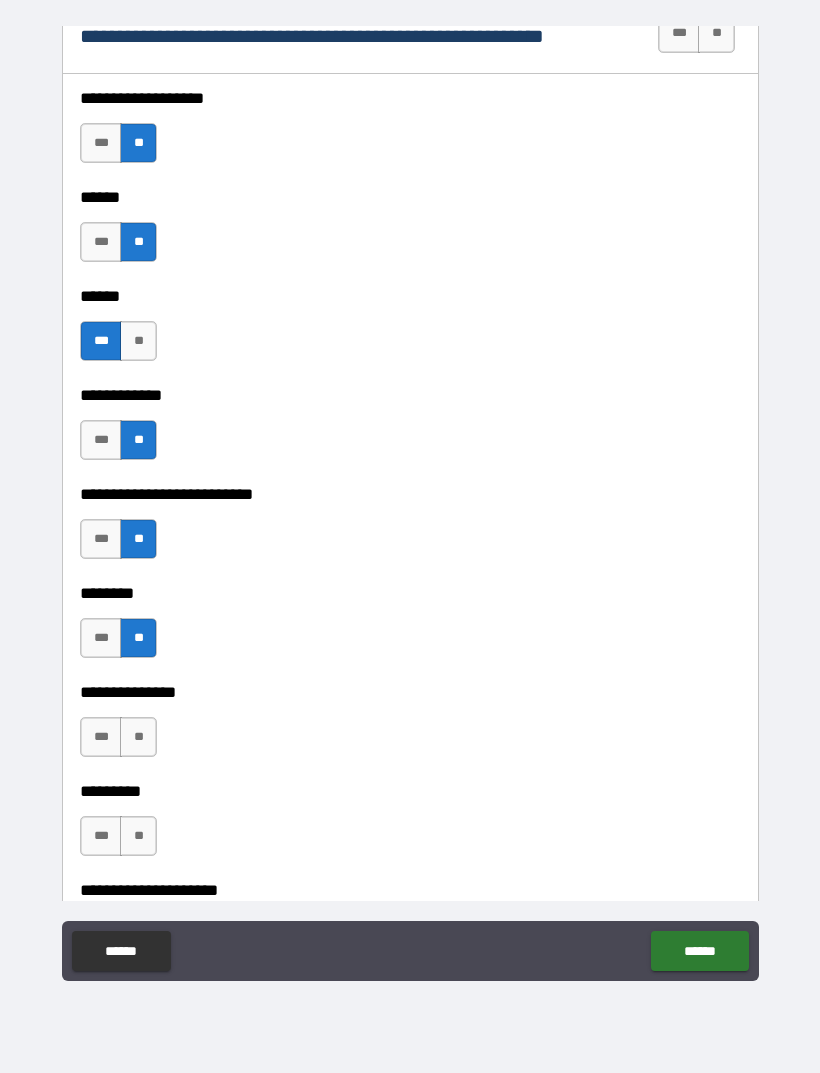 click on "**" at bounding box center (138, 737) 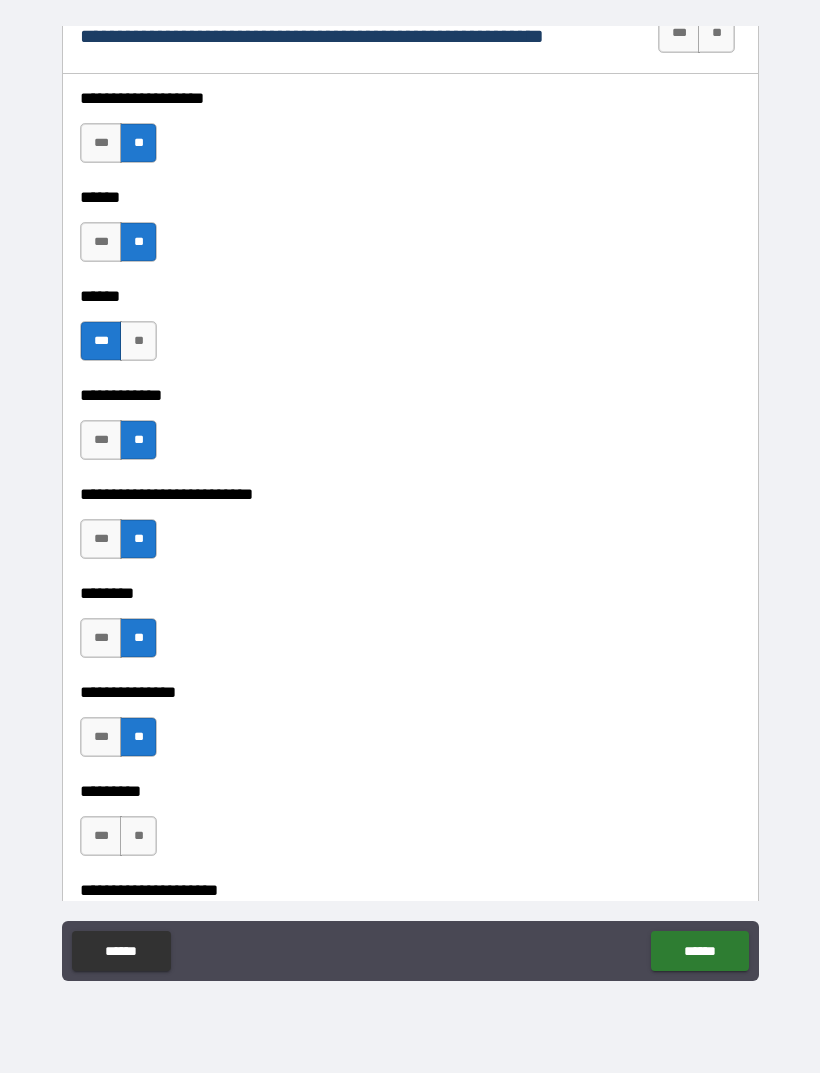 click on "**" at bounding box center [138, 836] 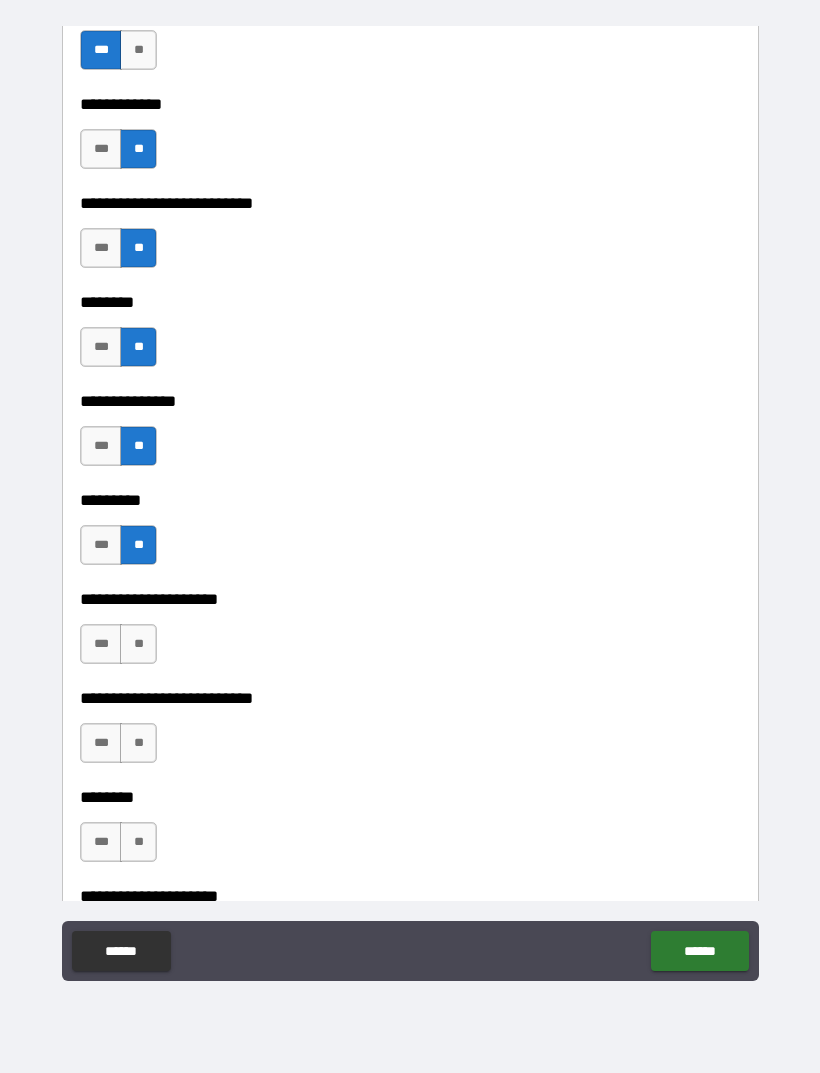 scroll, scrollTop: 4357, scrollLeft: 0, axis: vertical 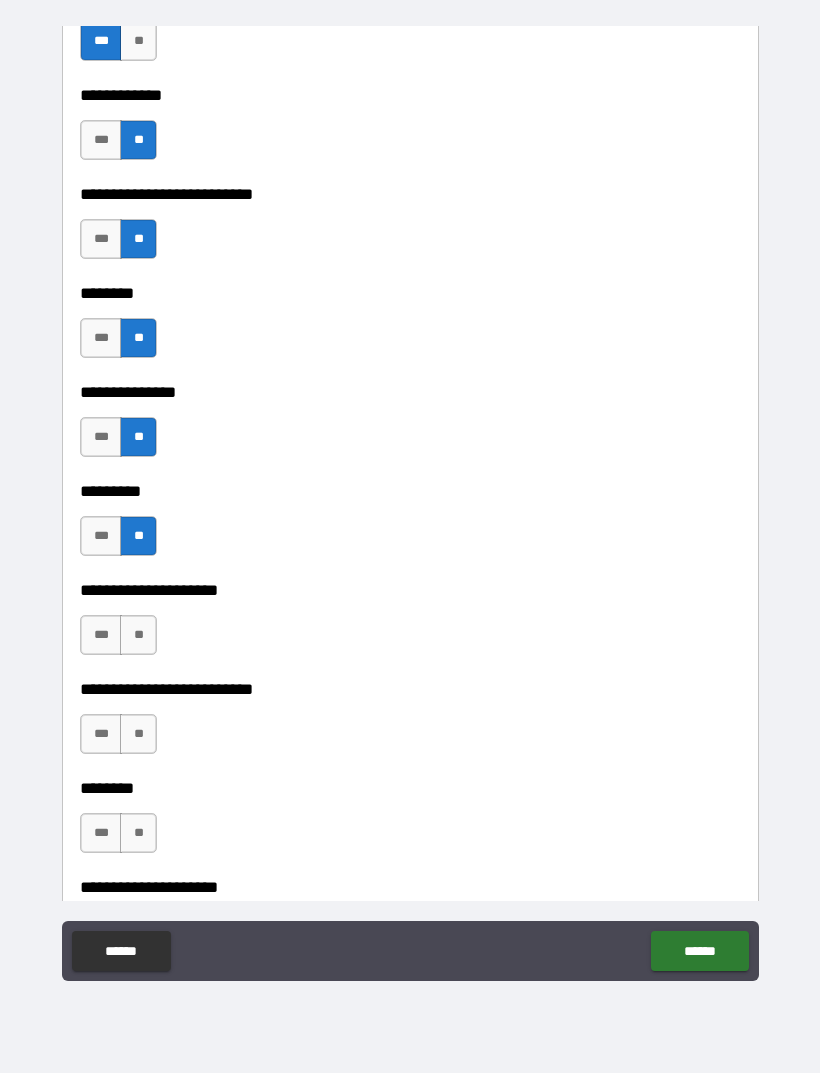 click on "**" at bounding box center [138, 635] 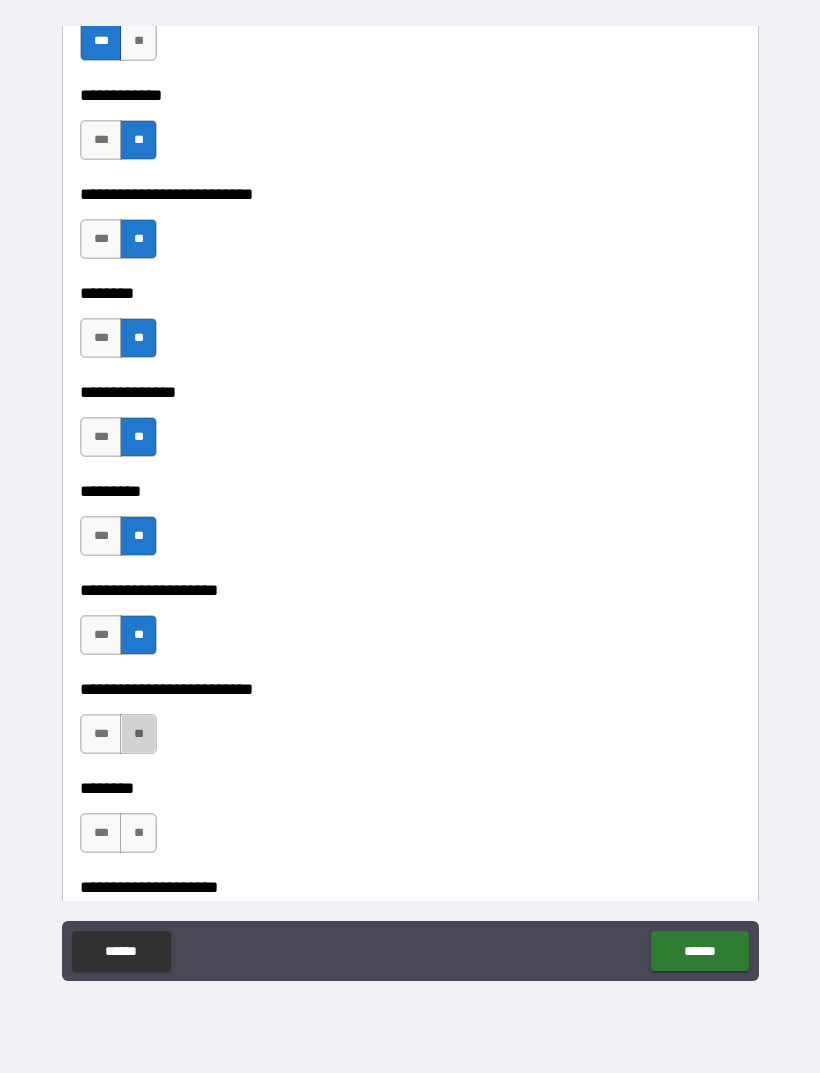 click on "**" at bounding box center [138, 734] 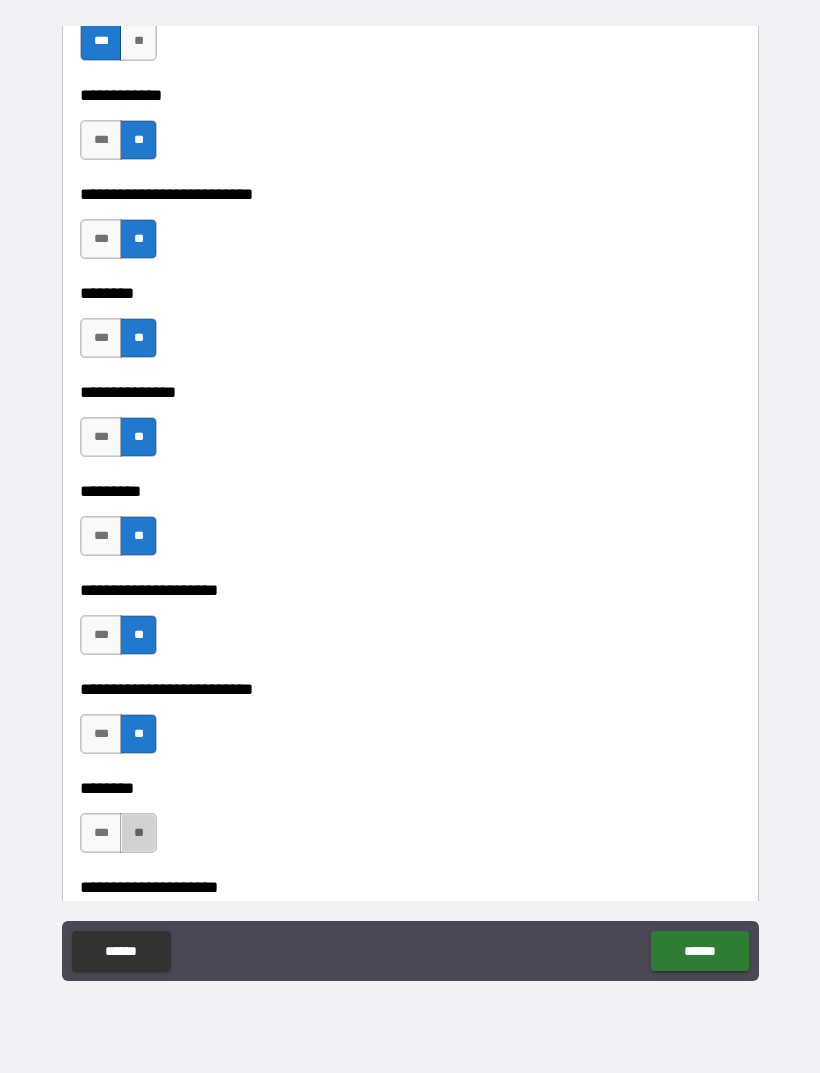click on "**" at bounding box center (138, 833) 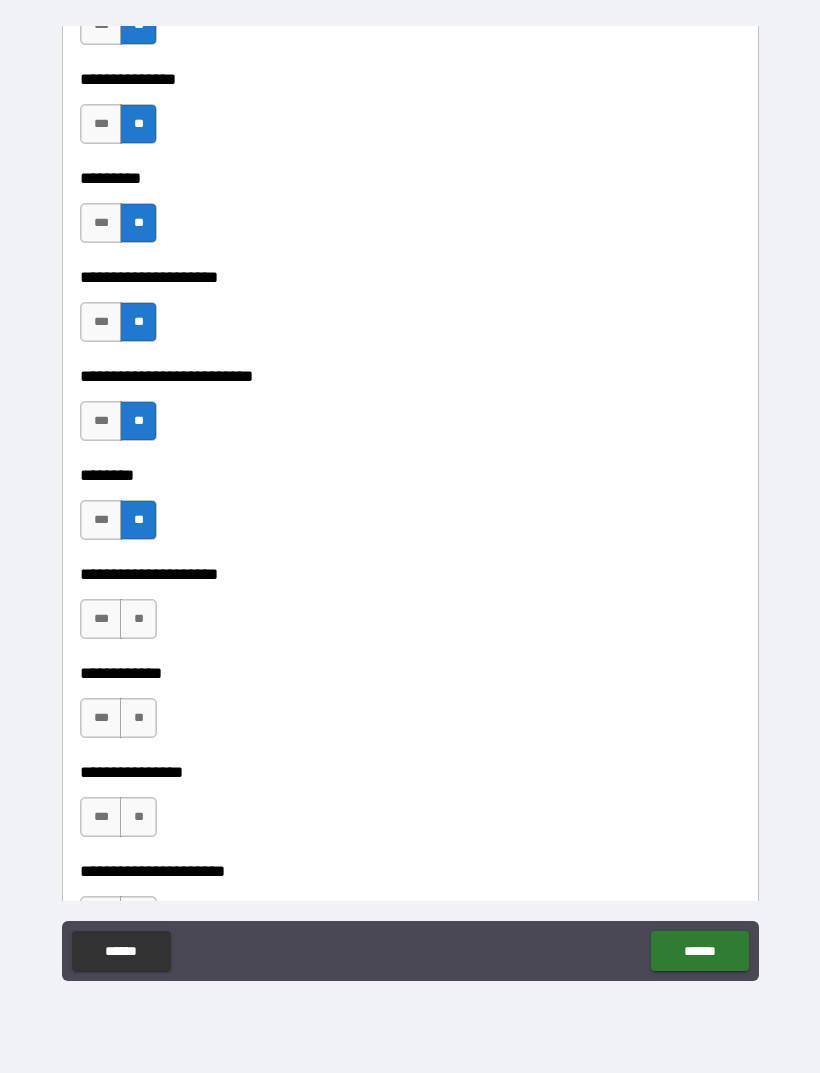 scroll, scrollTop: 4678, scrollLeft: 0, axis: vertical 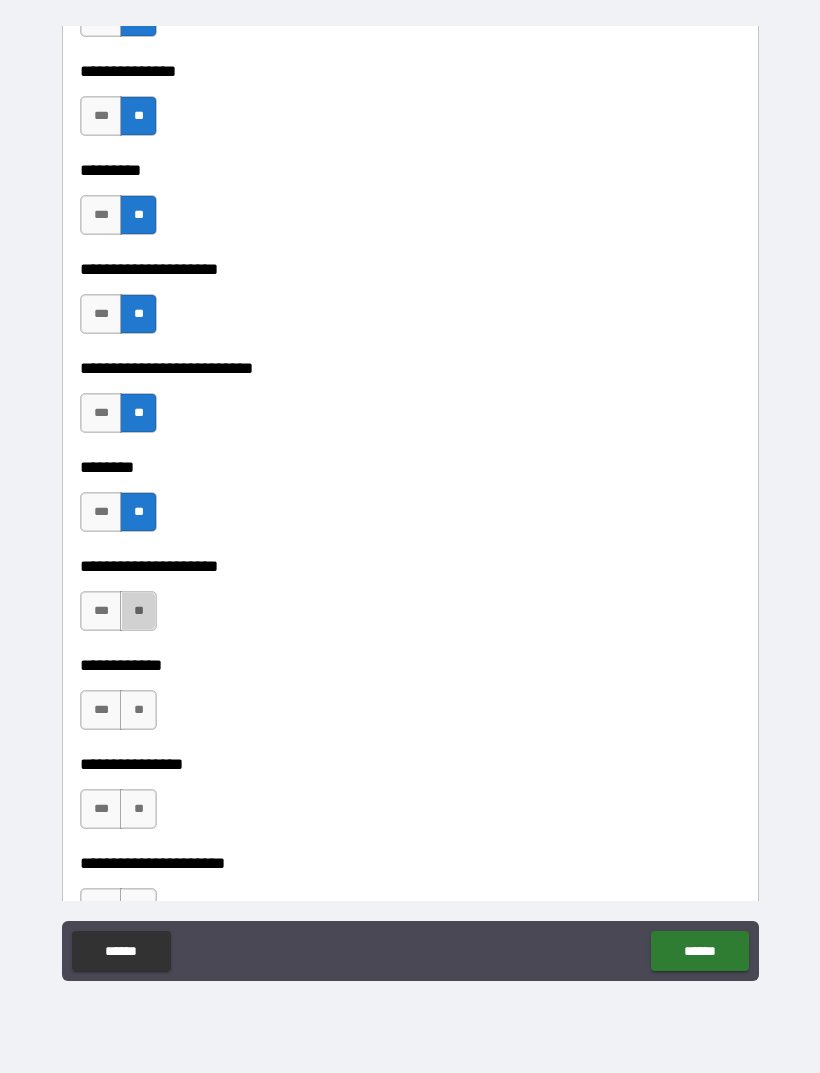 click on "**" at bounding box center [138, 611] 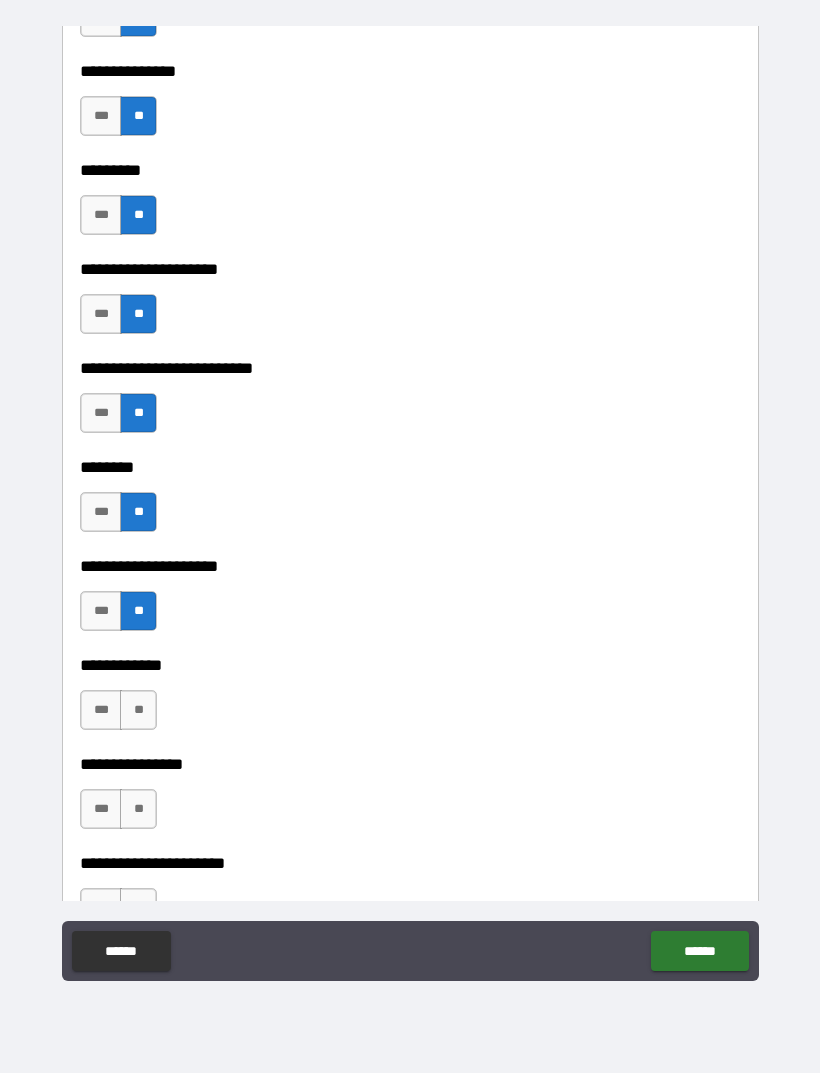 click on "**" at bounding box center [138, 710] 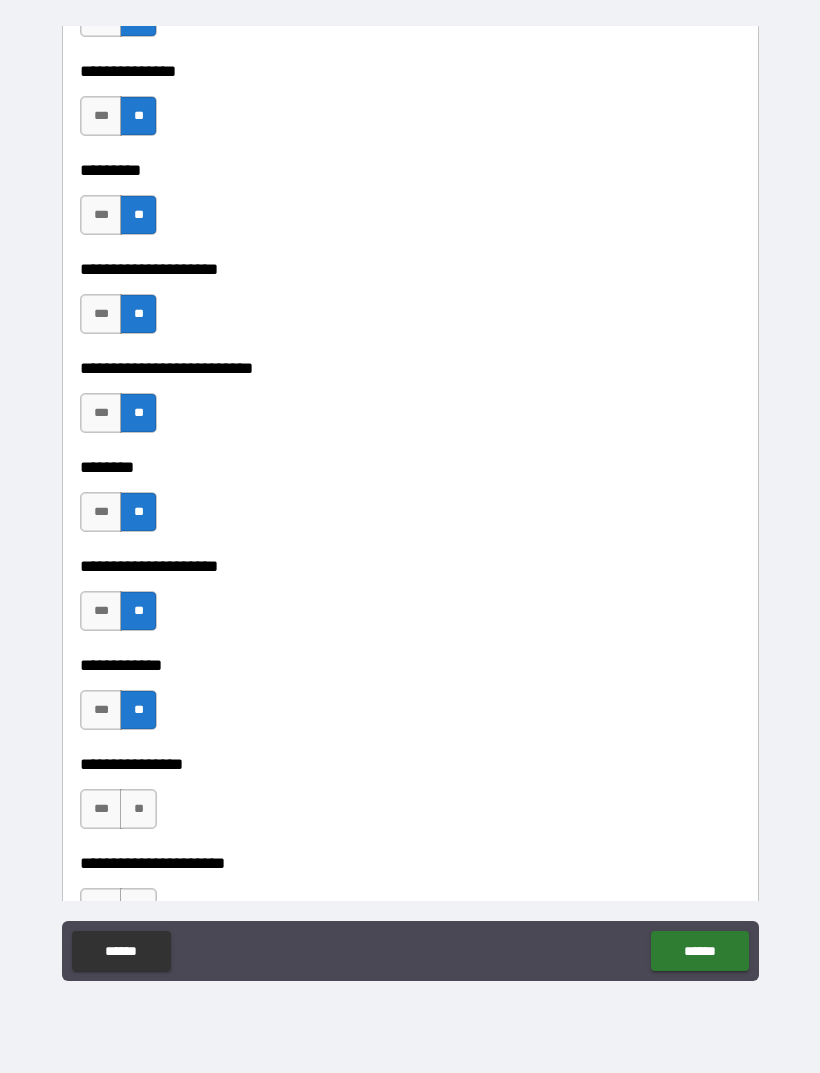 click on "**" at bounding box center (138, 809) 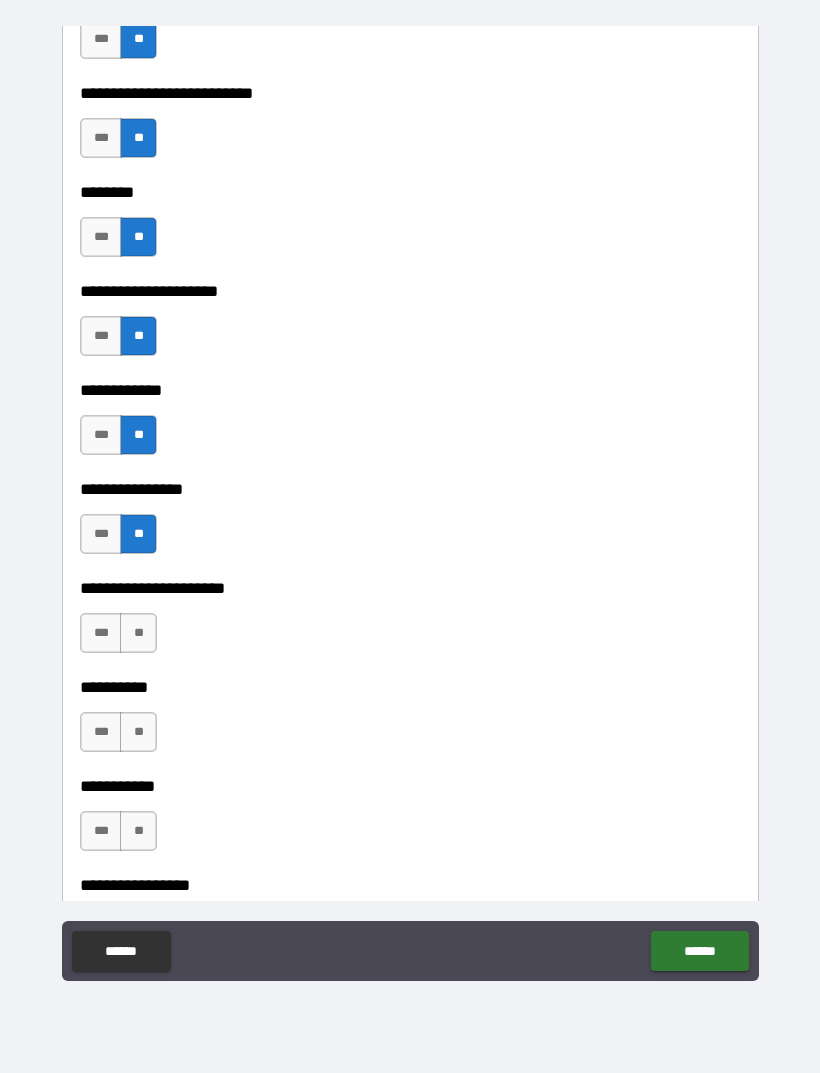 scroll, scrollTop: 4954, scrollLeft: 0, axis: vertical 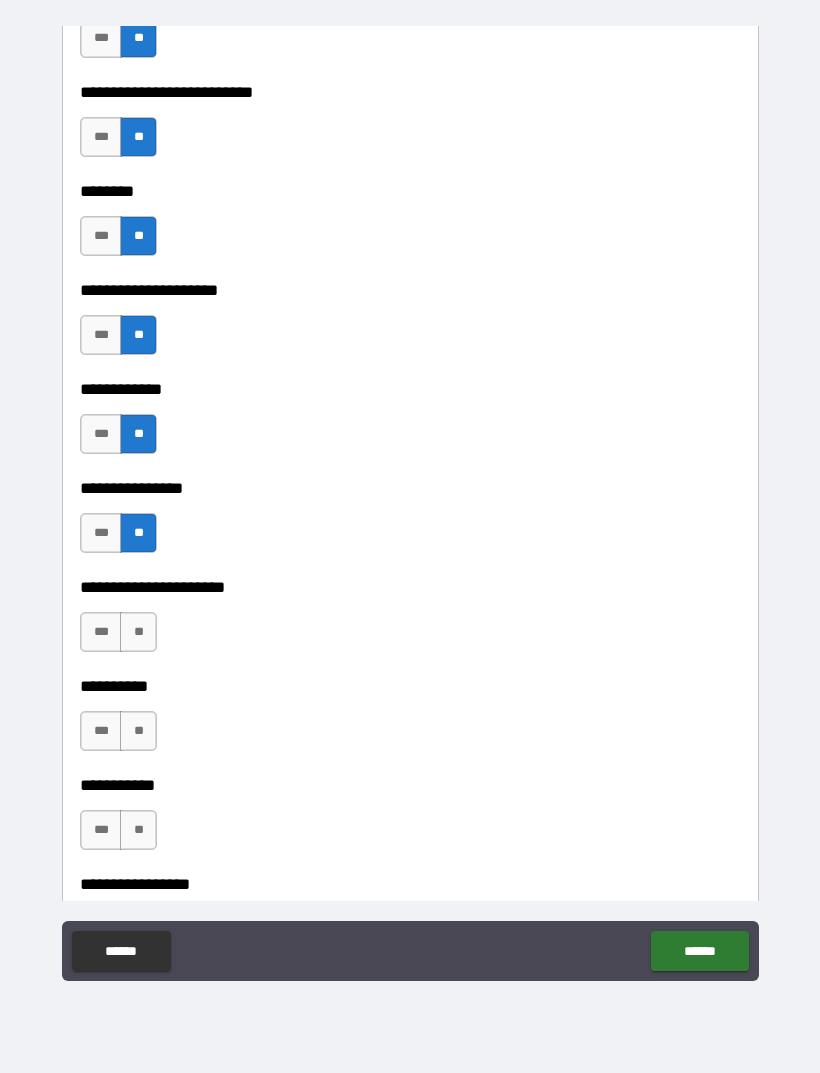 click on "**" at bounding box center [138, 632] 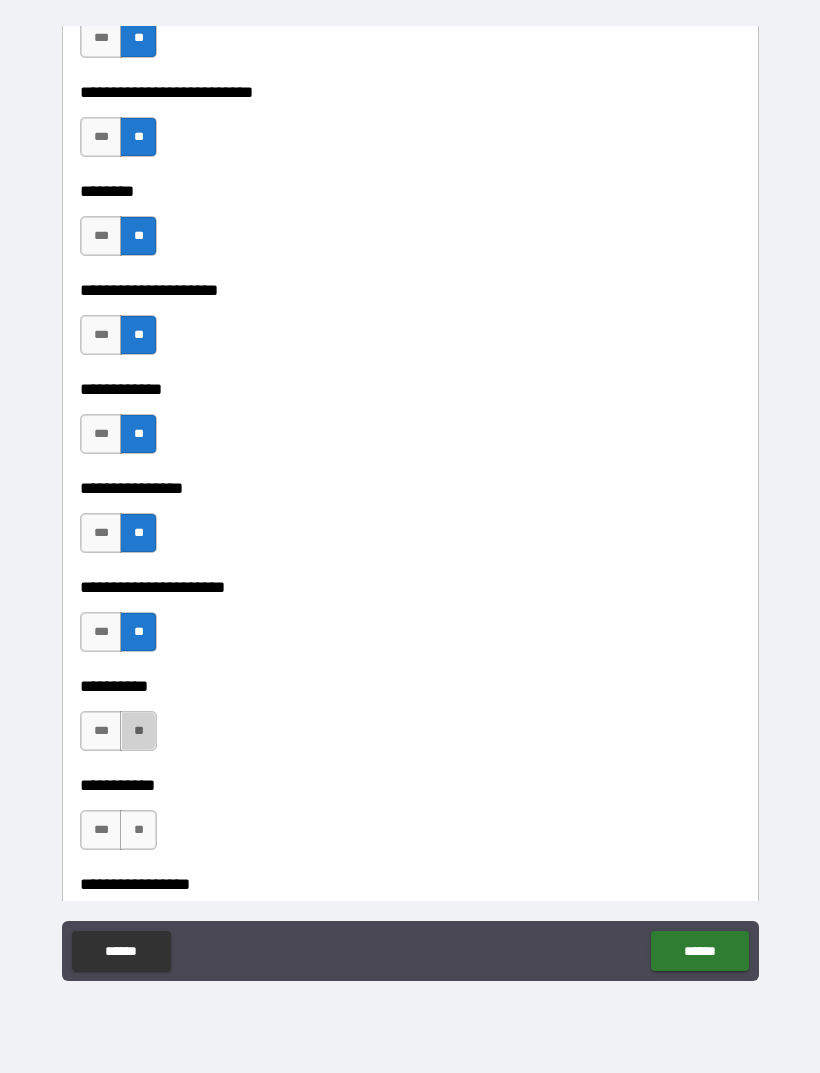 click on "**" at bounding box center (138, 731) 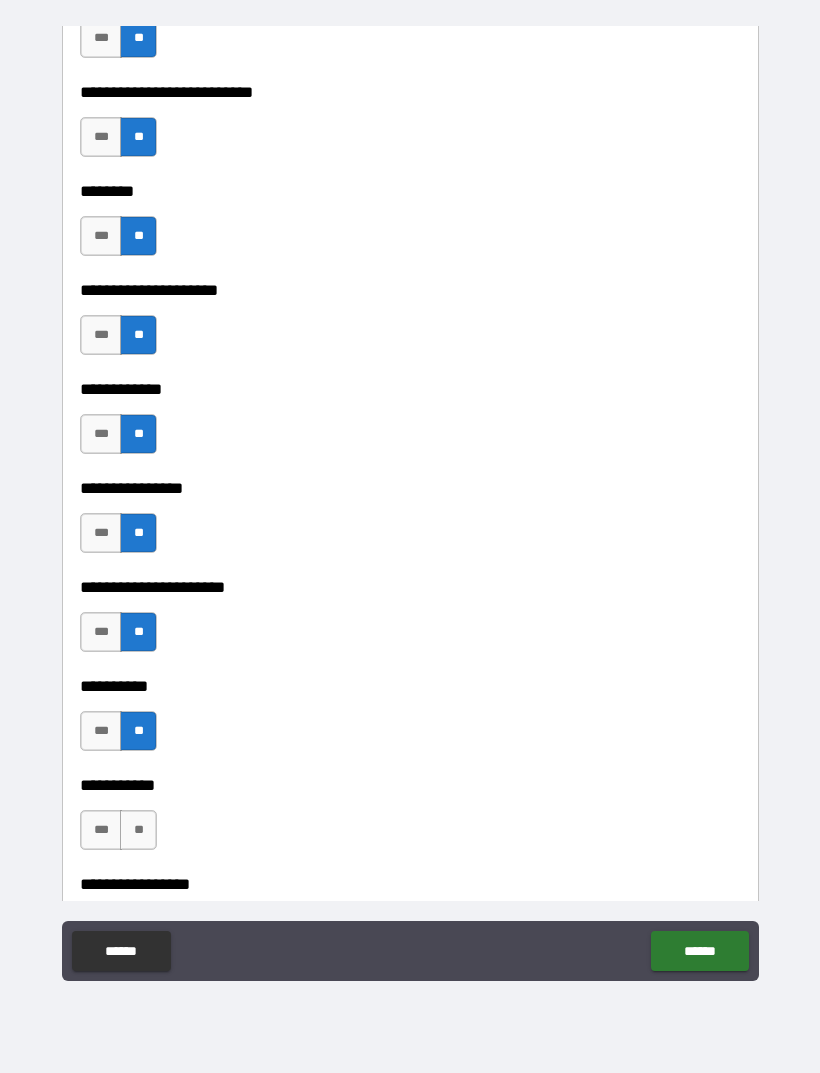 click on "**" at bounding box center [138, 830] 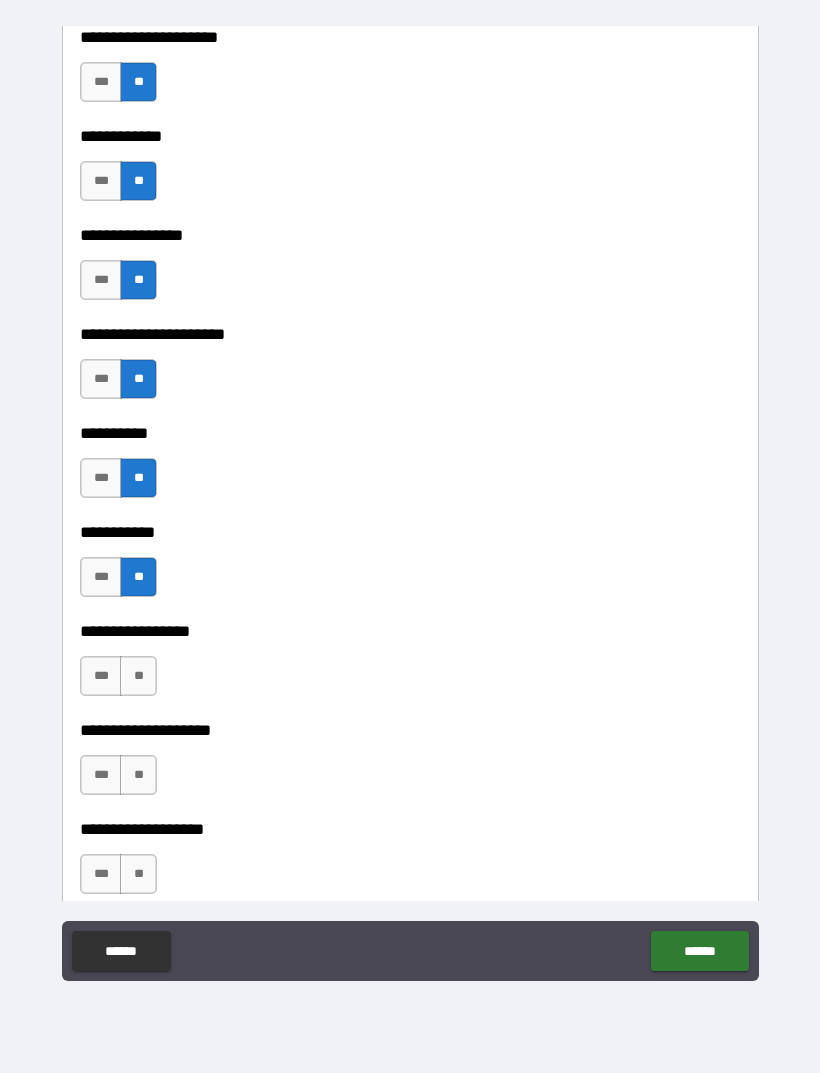 scroll, scrollTop: 5264, scrollLeft: 0, axis: vertical 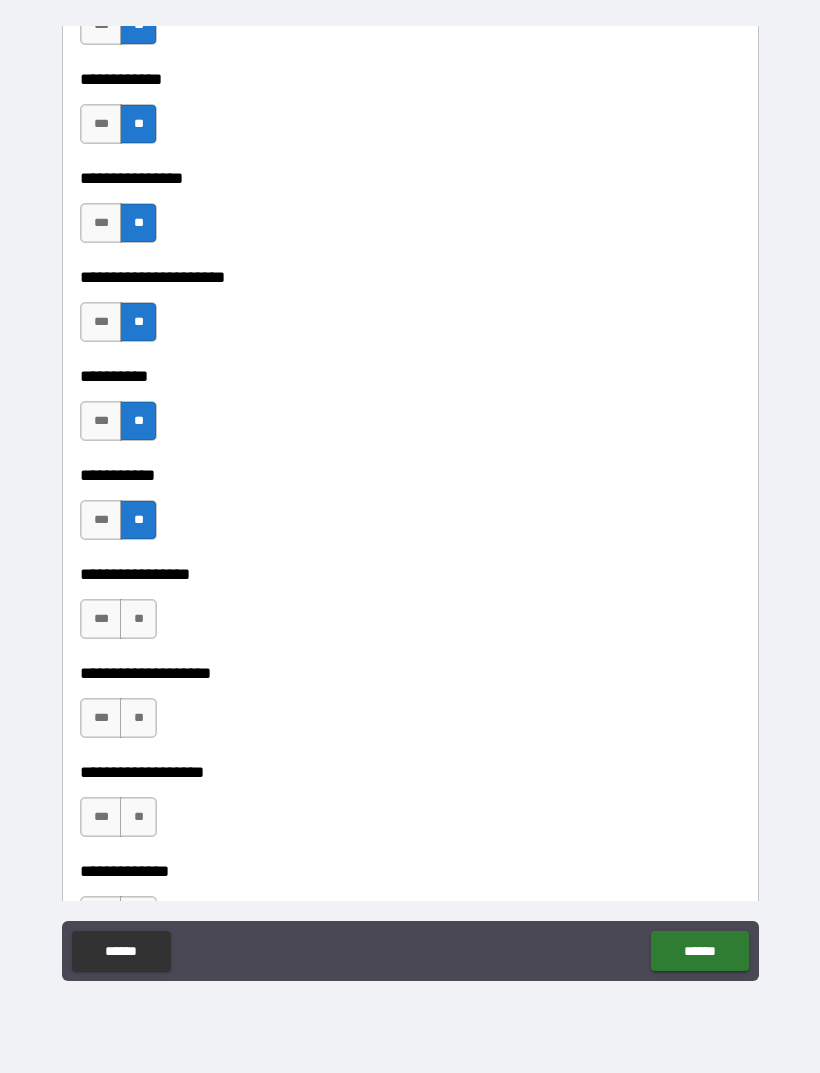 click on "**" at bounding box center (138, 619) 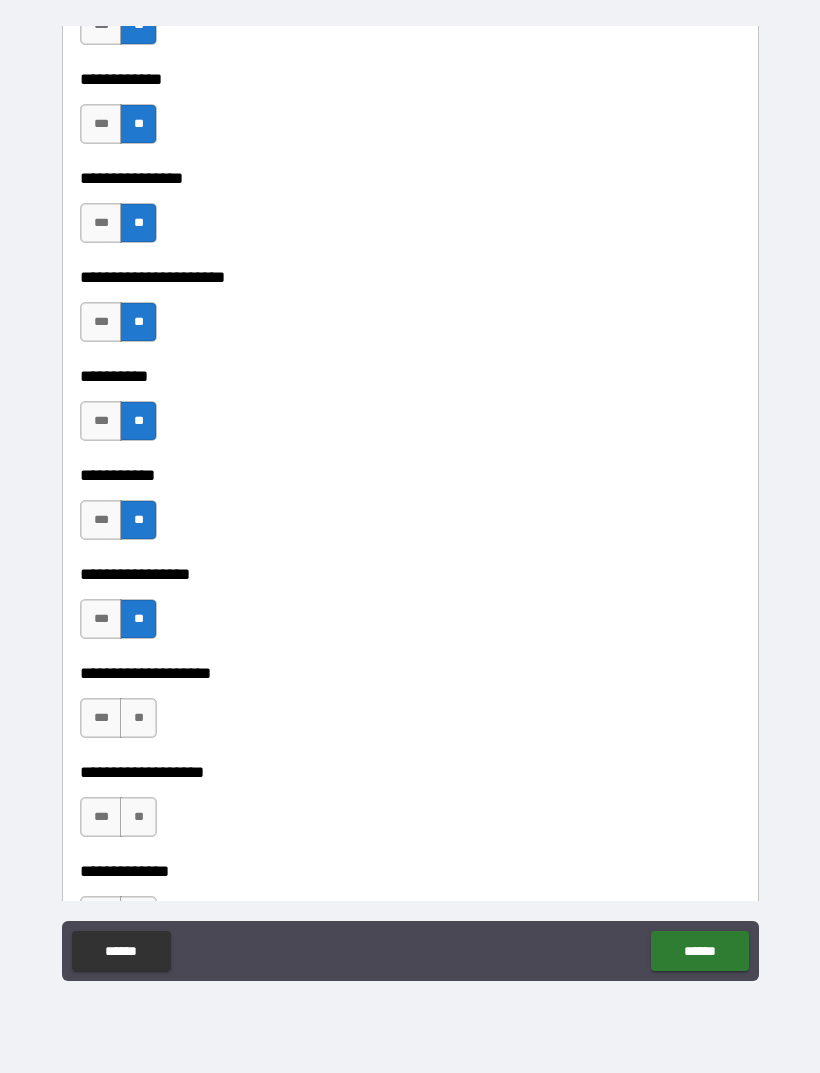 click on "***" at bounding box center [101, 718] 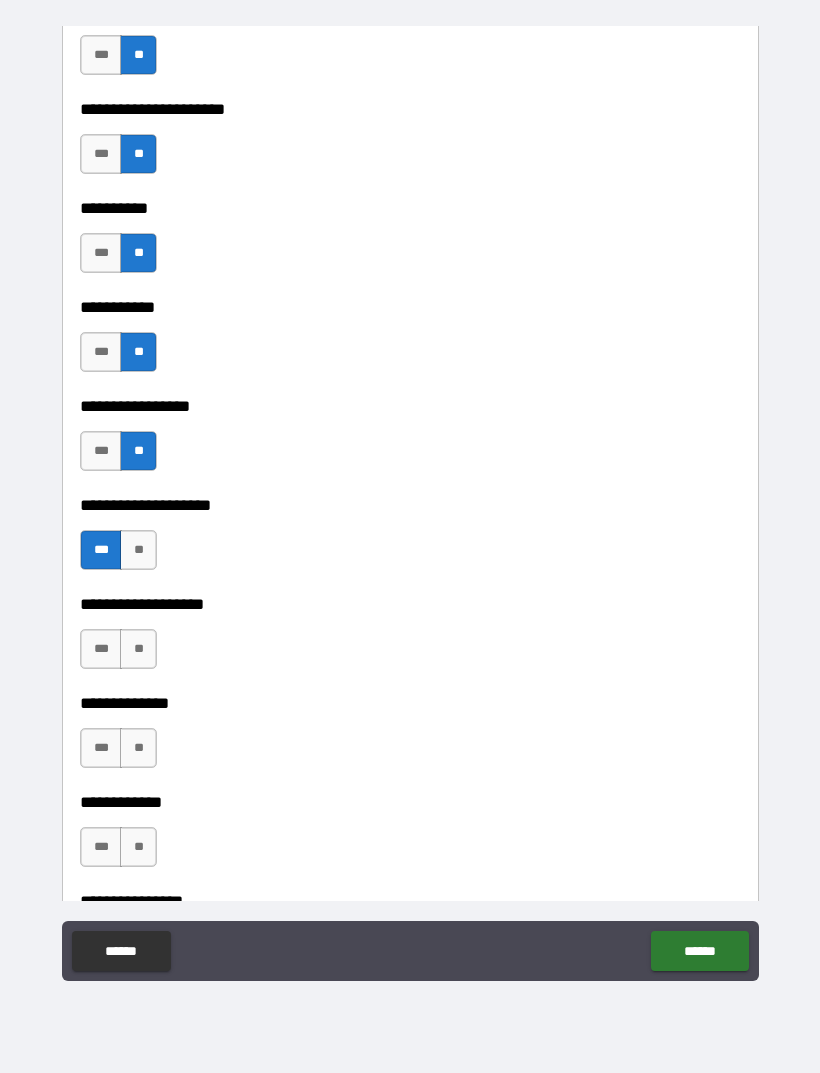 scroll, scrollTop: 5451, scrollLeft: 0, axis: vertical 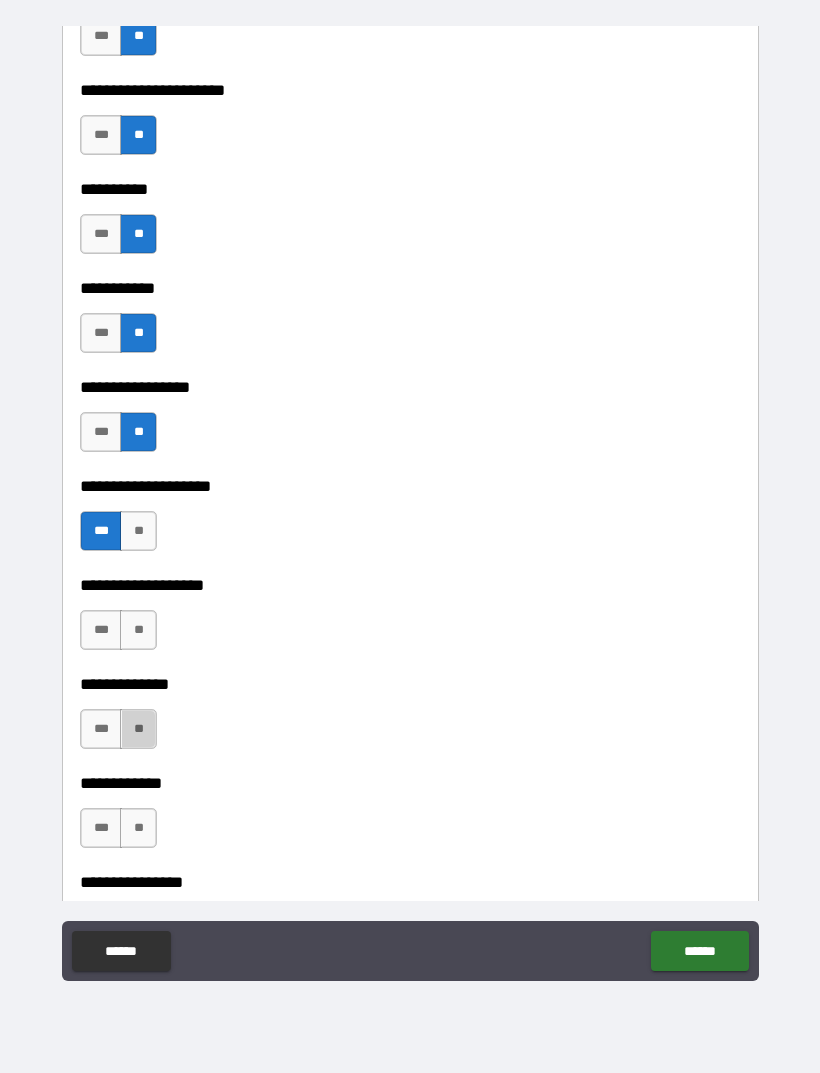 click on "**" at bounding box center [138, 729] 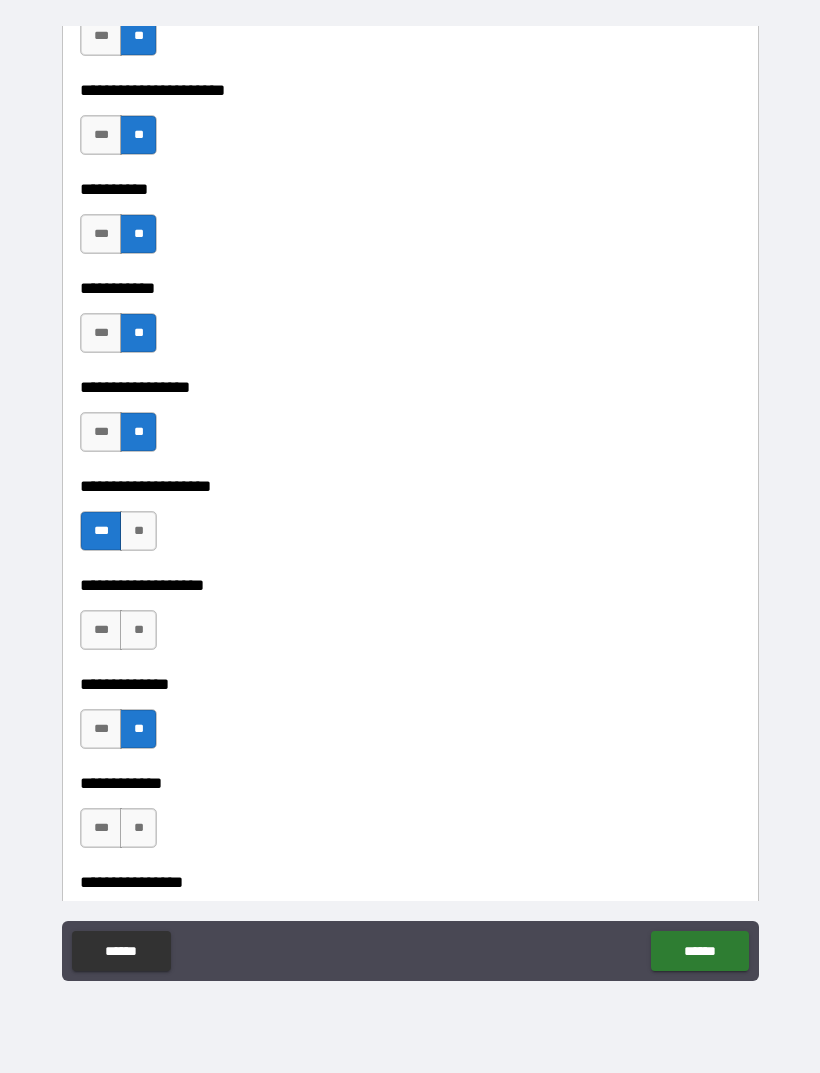 click on "**" at bounding box center [138, 828] 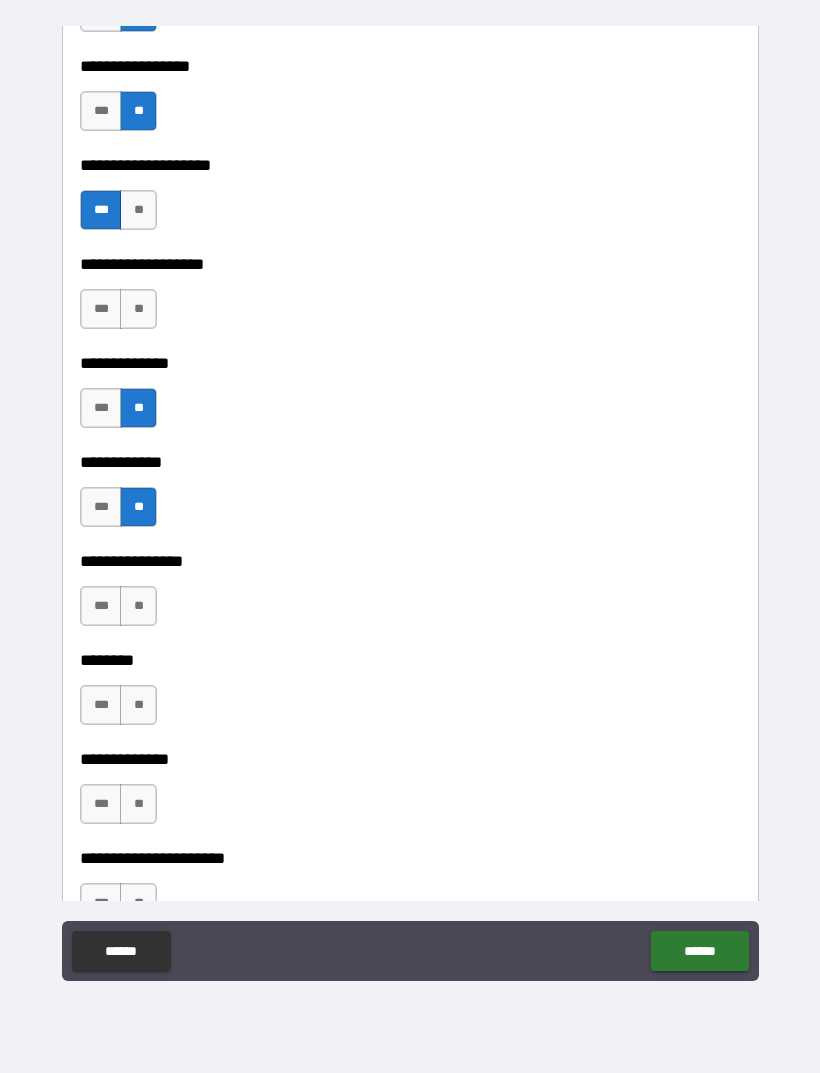 scroll, scrollTop: 5773, scrollLeft: 0, axis: vertical 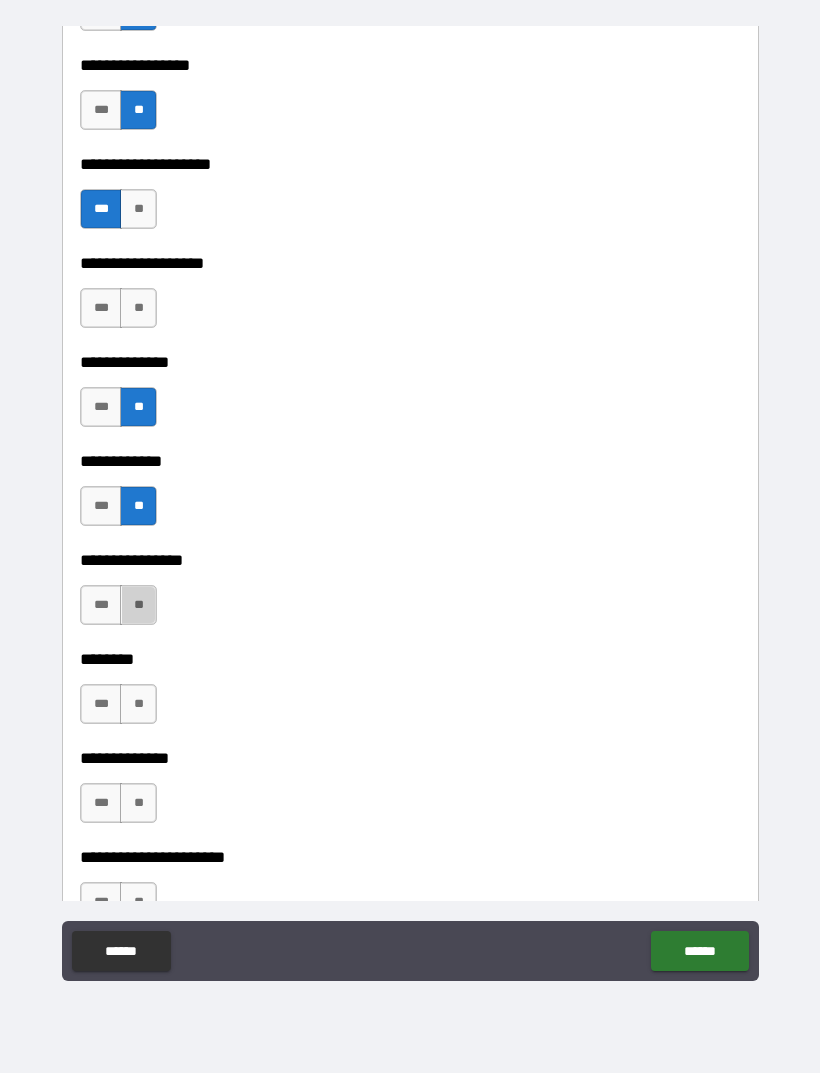 click on "**" at bounding box center (138, 605) 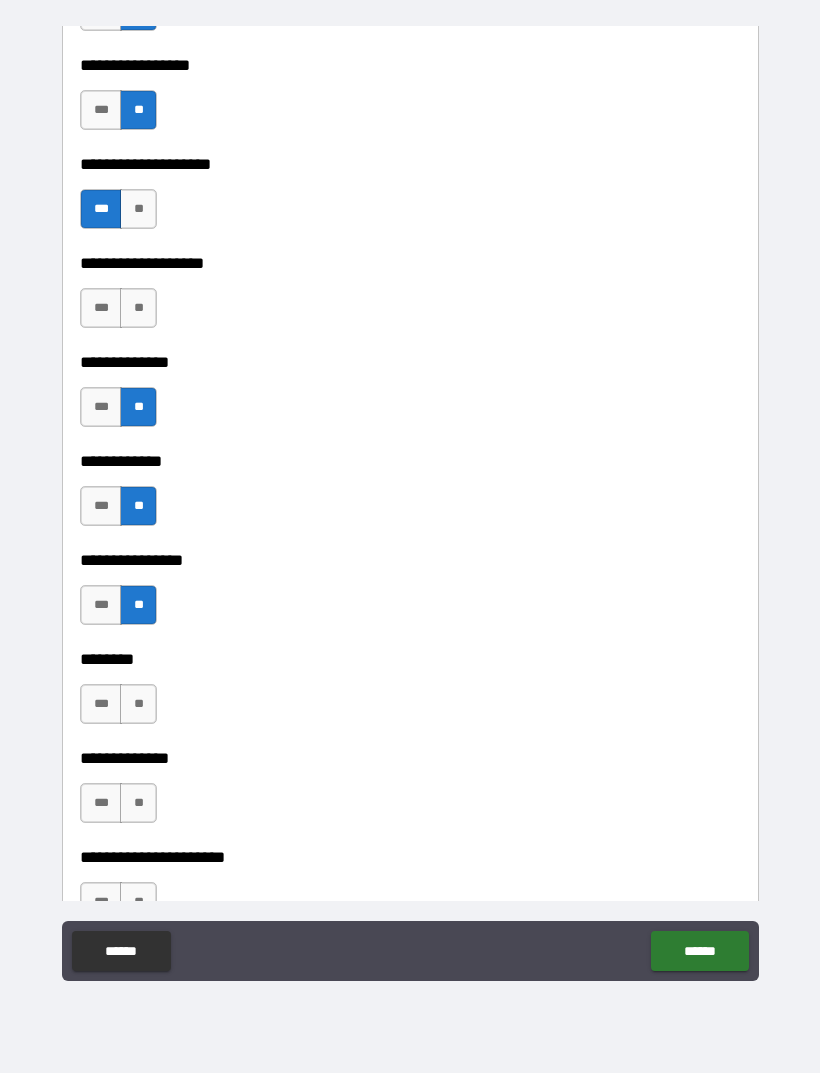 click on "**" at bounding box center [138, 704] 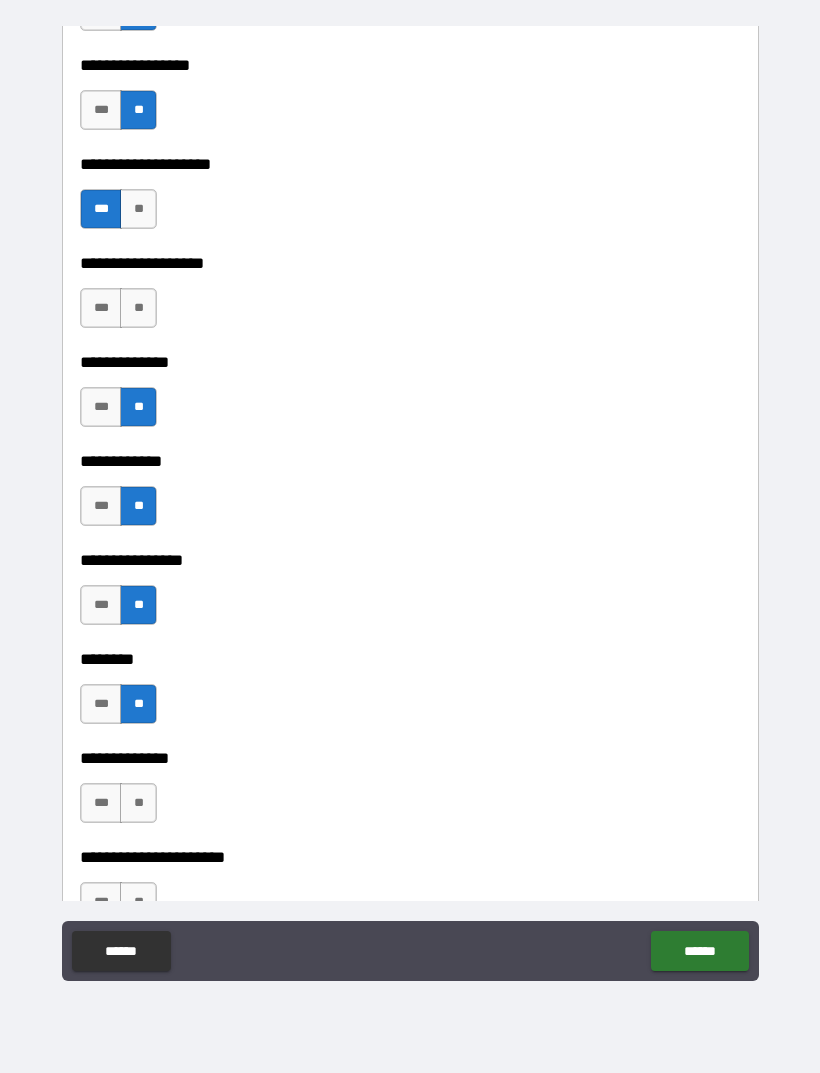 click on "**" at bounding box center (138, 803) 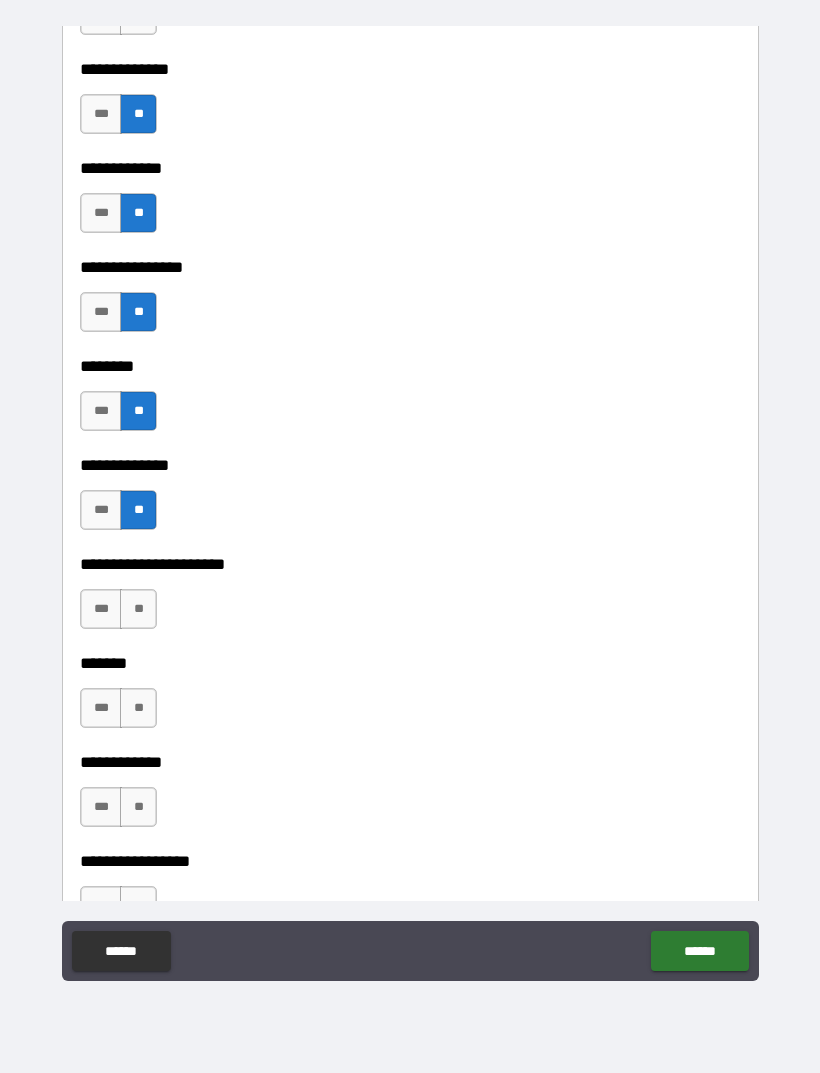 scroll, scrollTop: 6072, scrollLeft: 0, axis: vertical 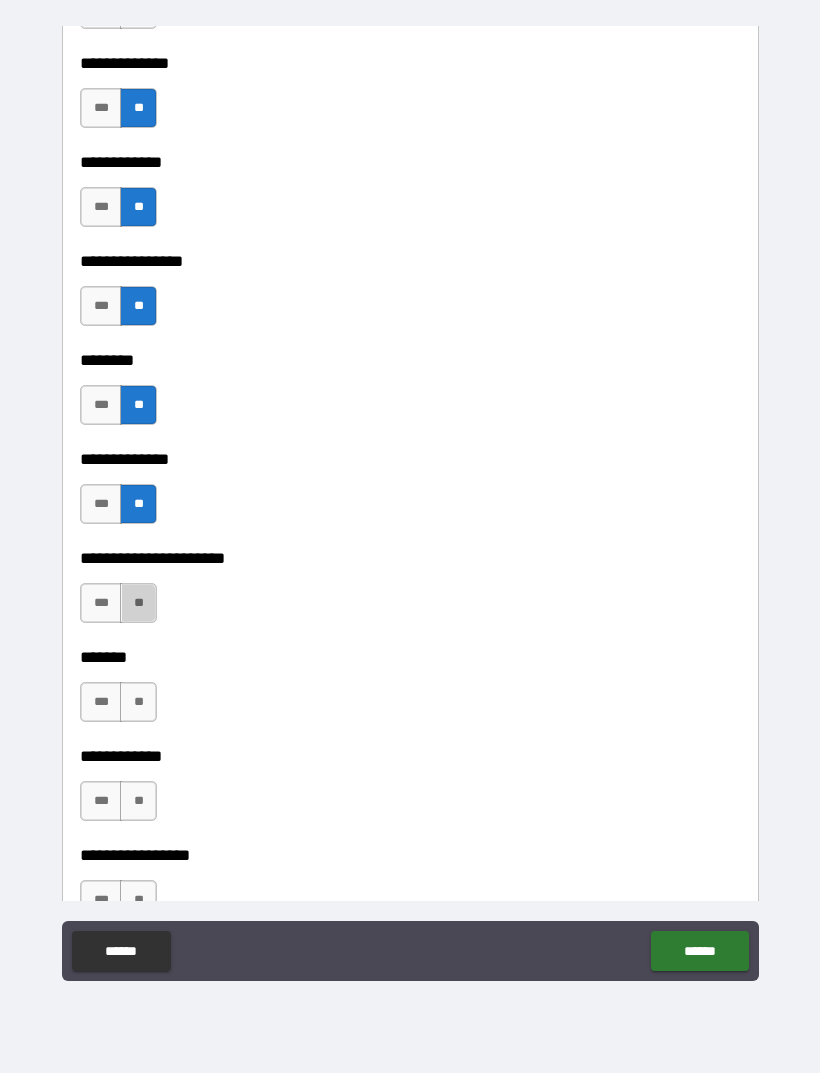 click on "**" at bounding box center [138, 603] 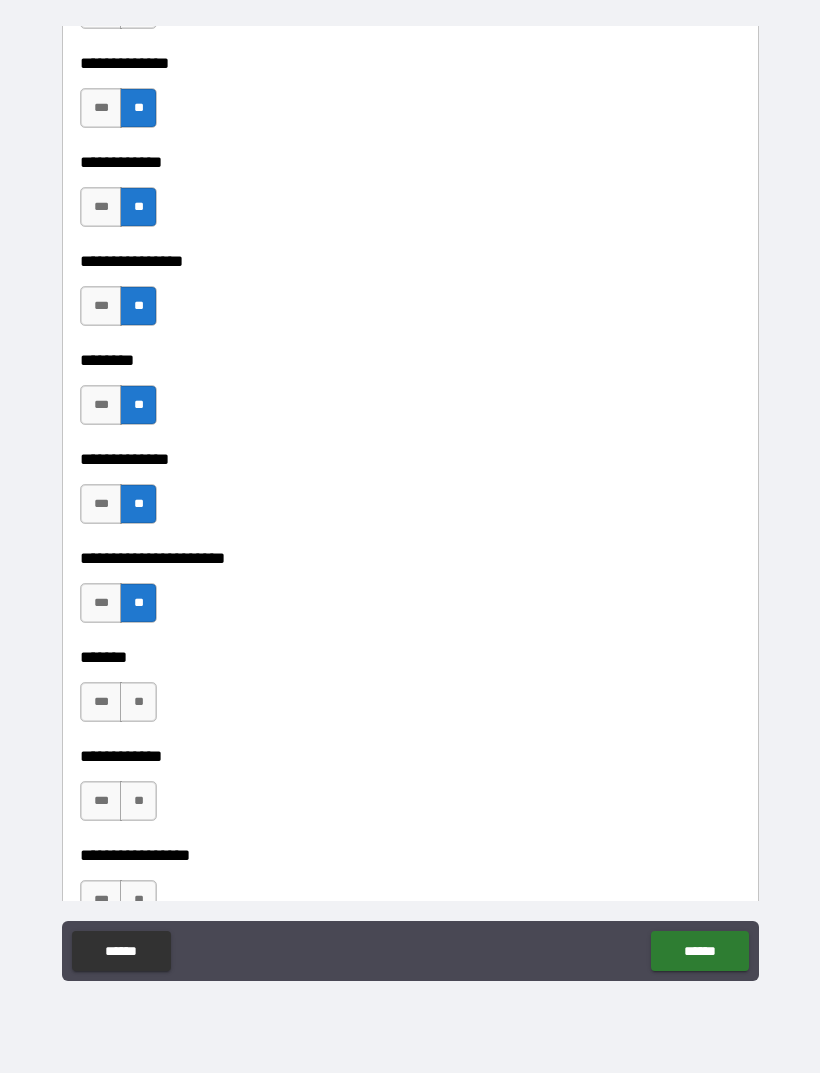 click on "**" at bounding box center (138, 702) 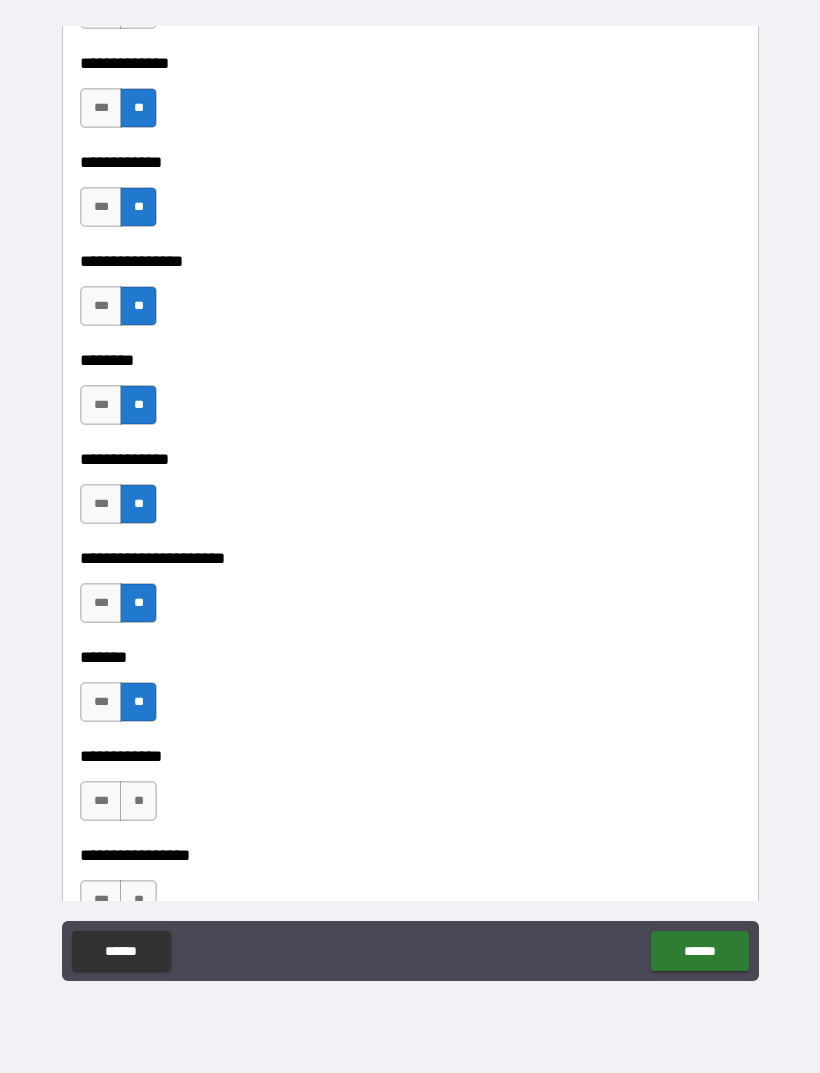 click on "**" at bounding box center [138, 801] 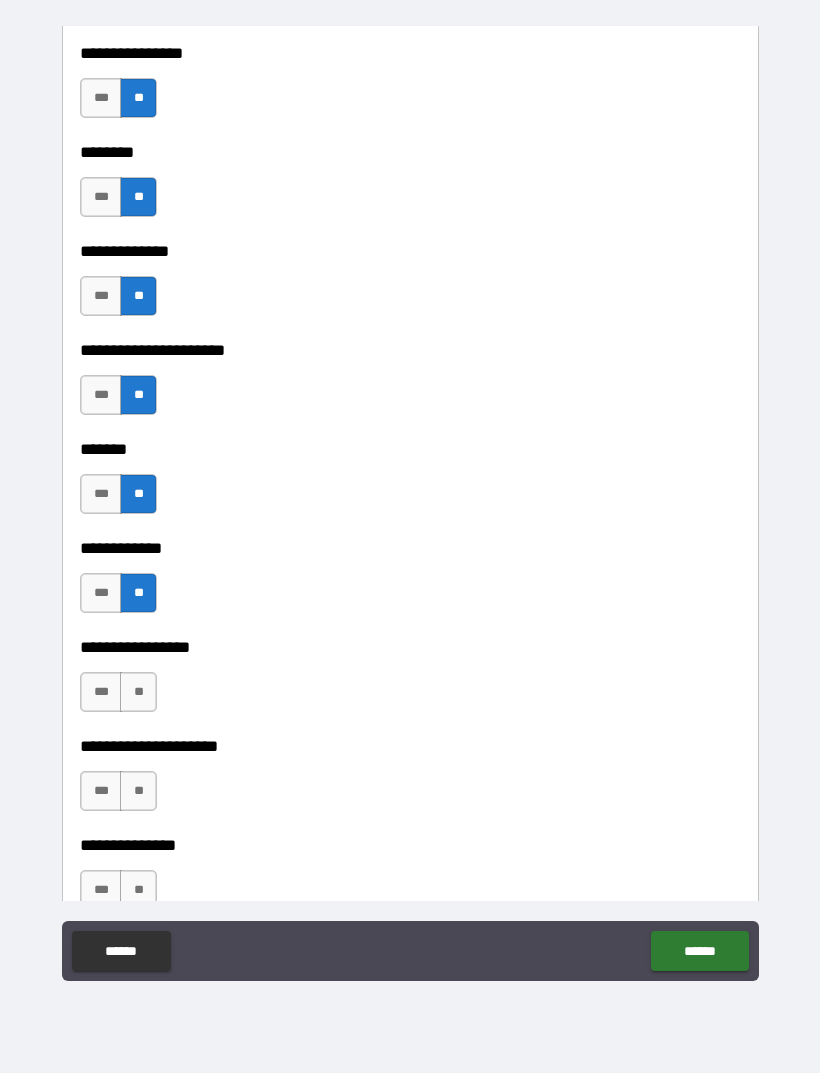 scroll, scrollTop: 6334, scrollLeft: 0, axis: vertical 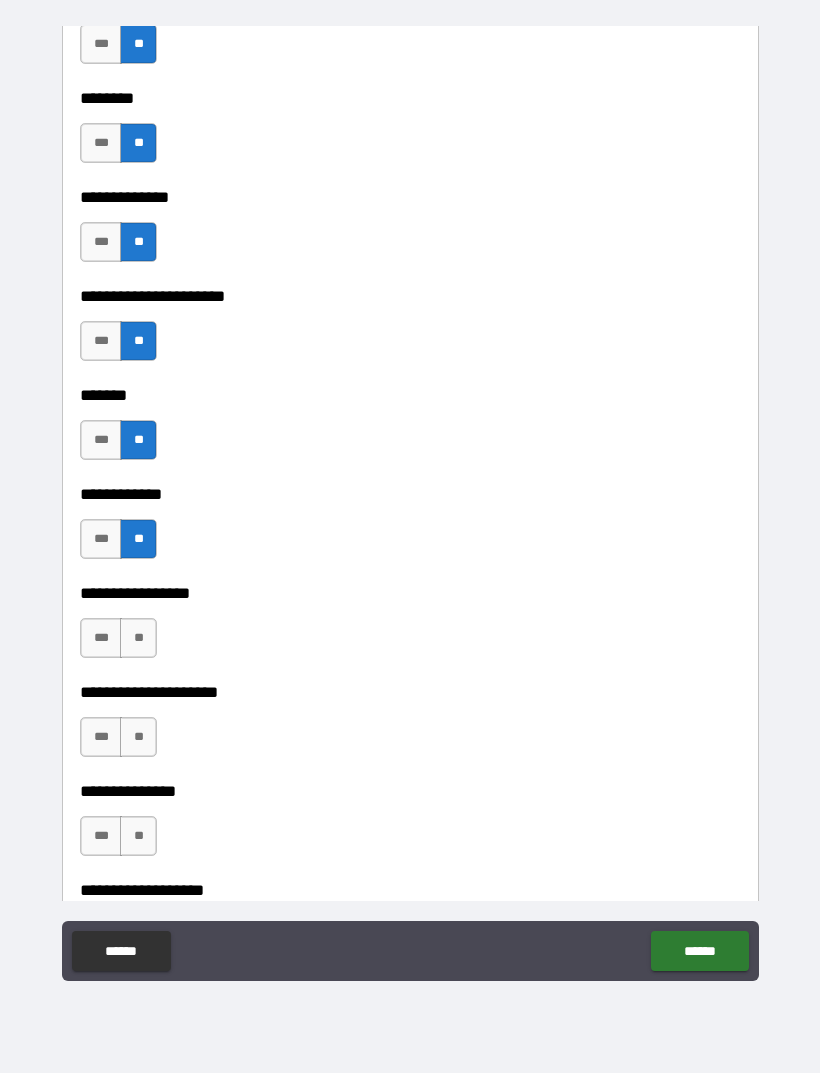 click on "**" at bounding box center [138, 638] 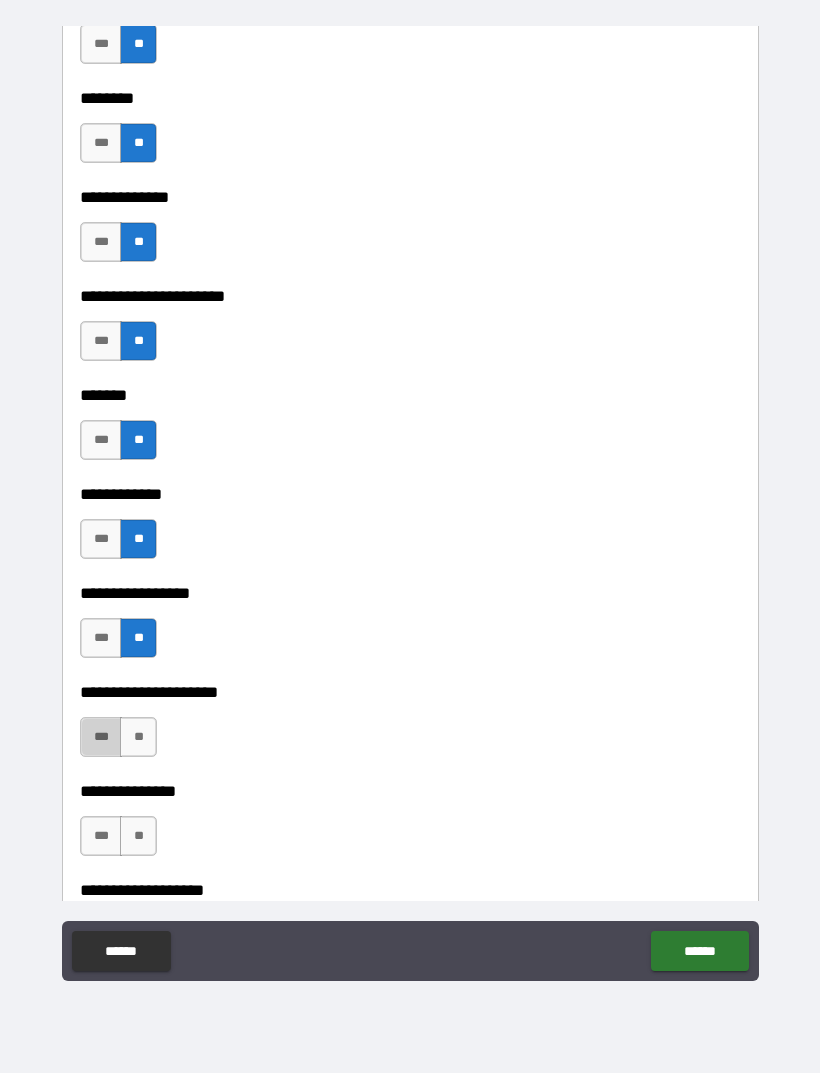click on "***" at bounding box center [101, 737] 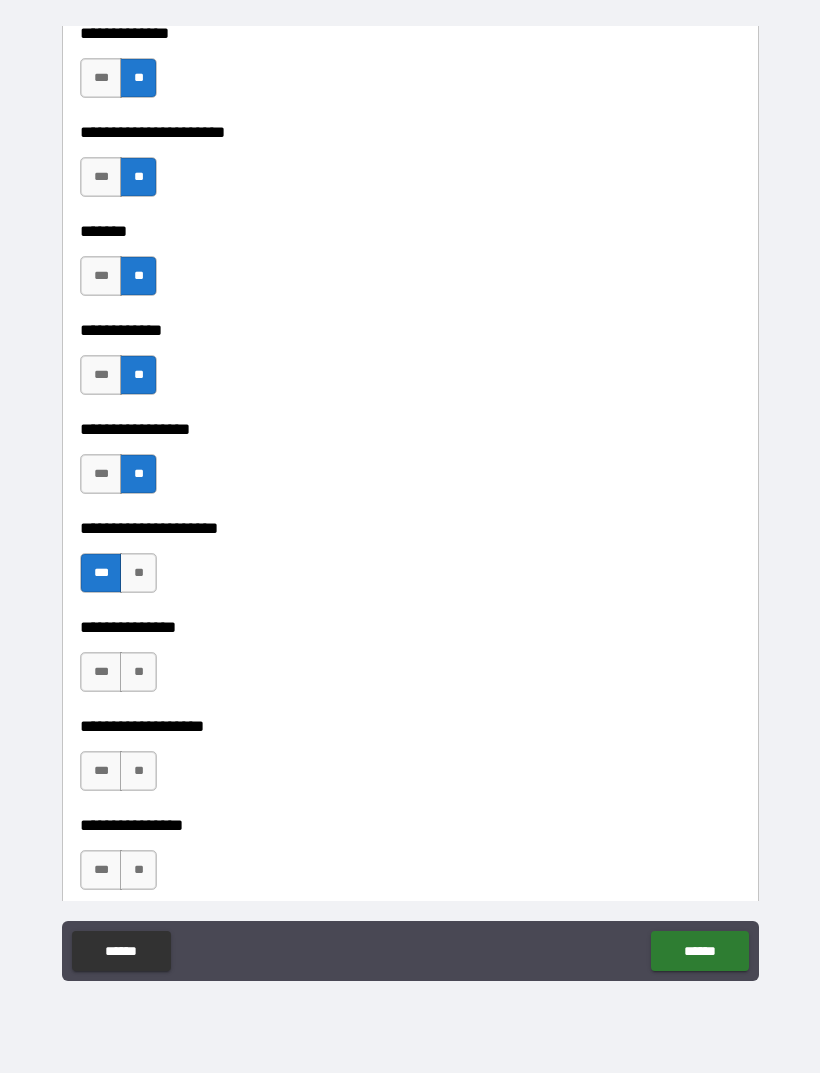 scroll, scrollTop: 6499, scrollLeft: 0, axis: vertical 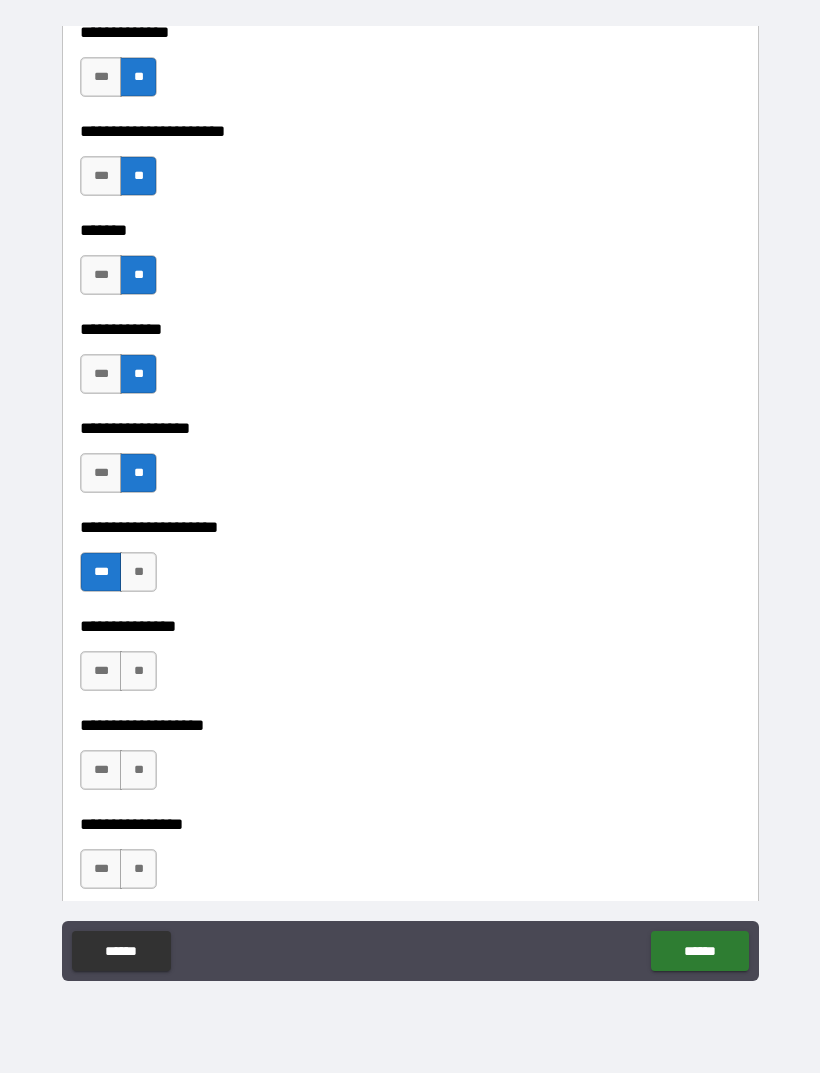 click on "**" at bounding box center (138, 671) 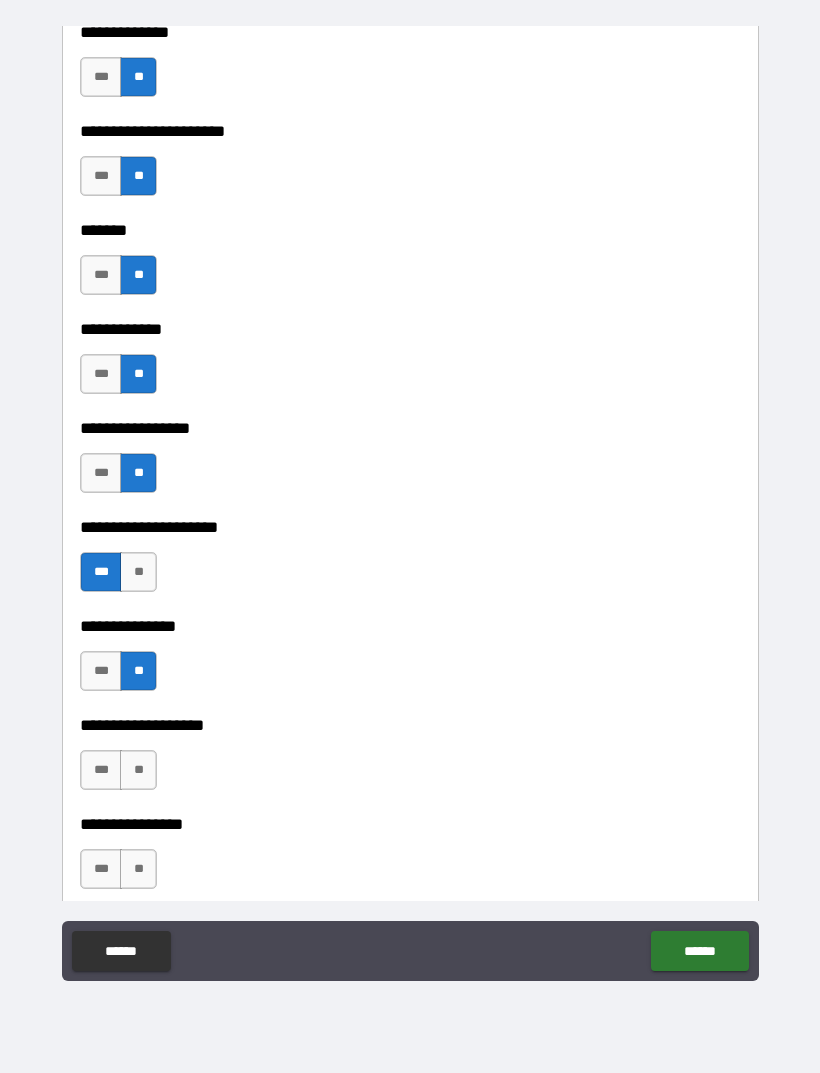 click on "**" at bounding box center (138, 770) 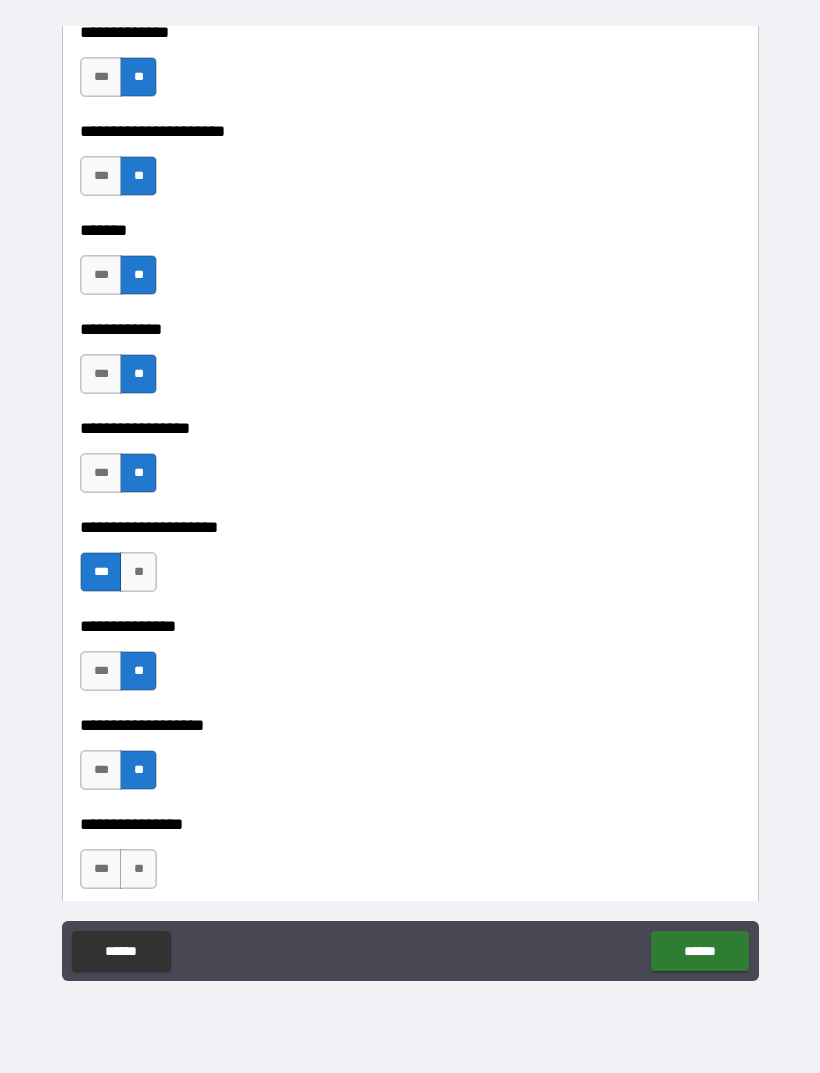 click on "**" at bounding box center (138, 869) 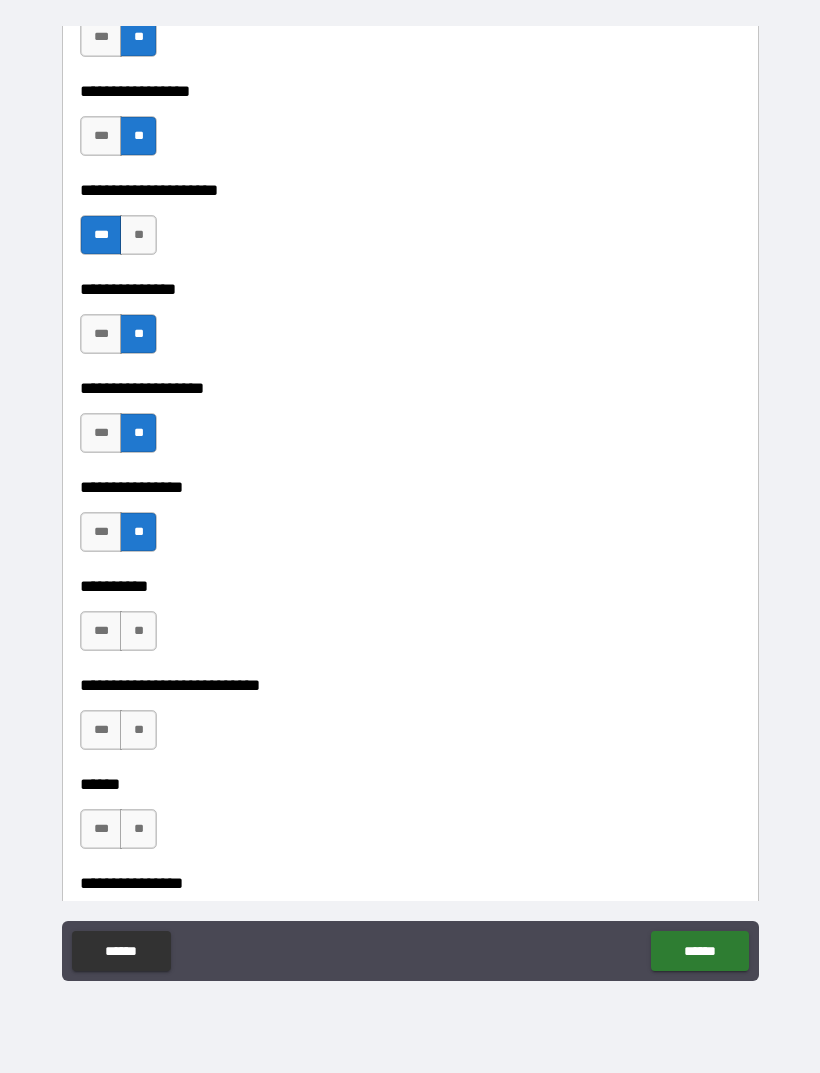 scroll, scrollTop: 6838, scrollLeft: 0, axis: vertical 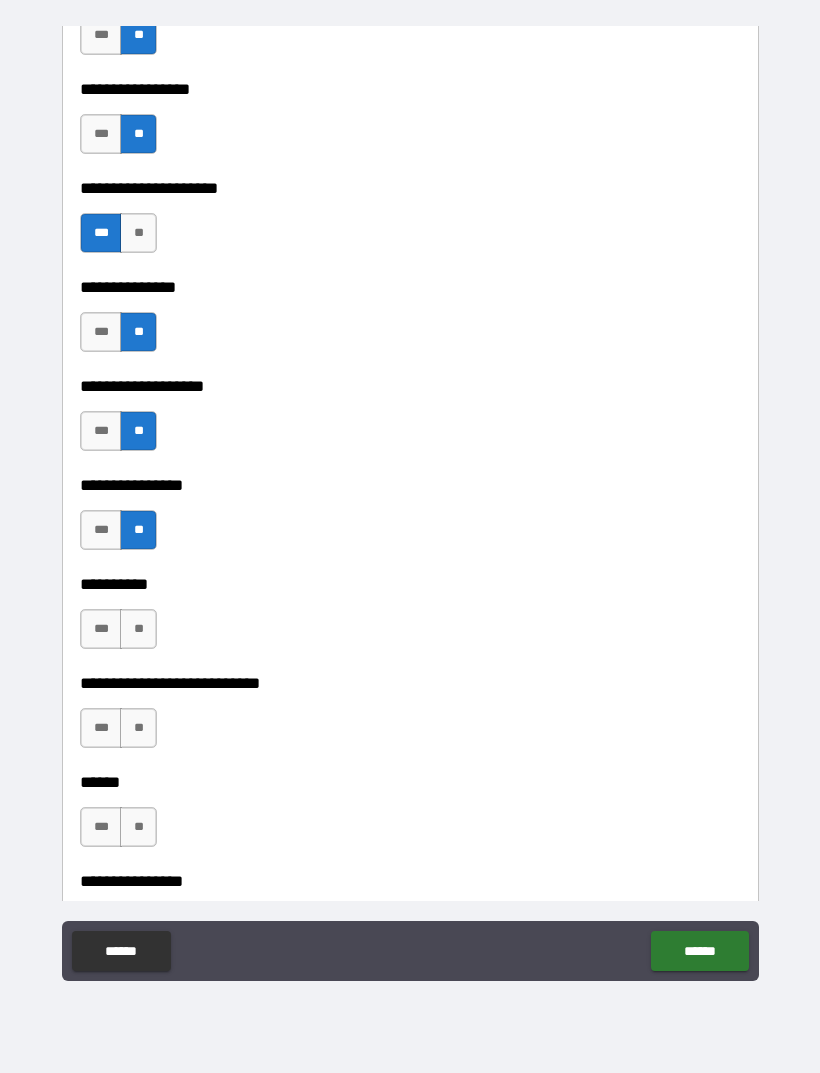 click on "**" at bounding box center (138, 629) 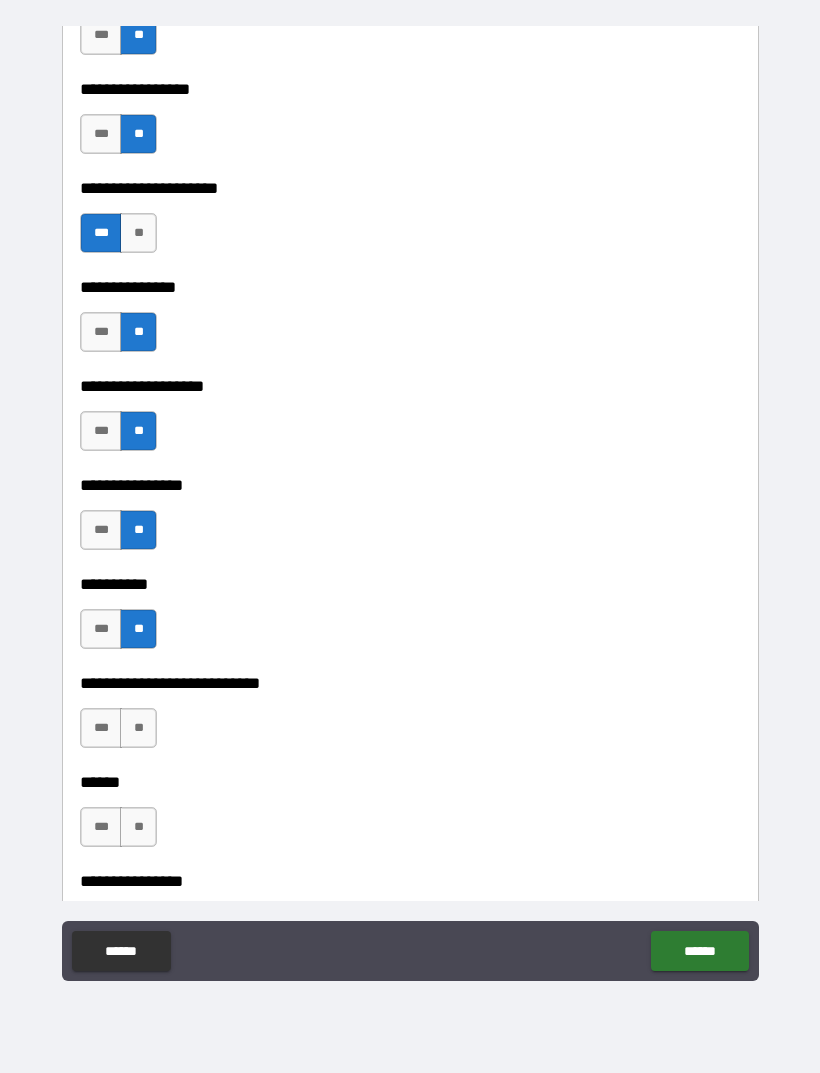 click on "**" at bounding box center (138, 728) 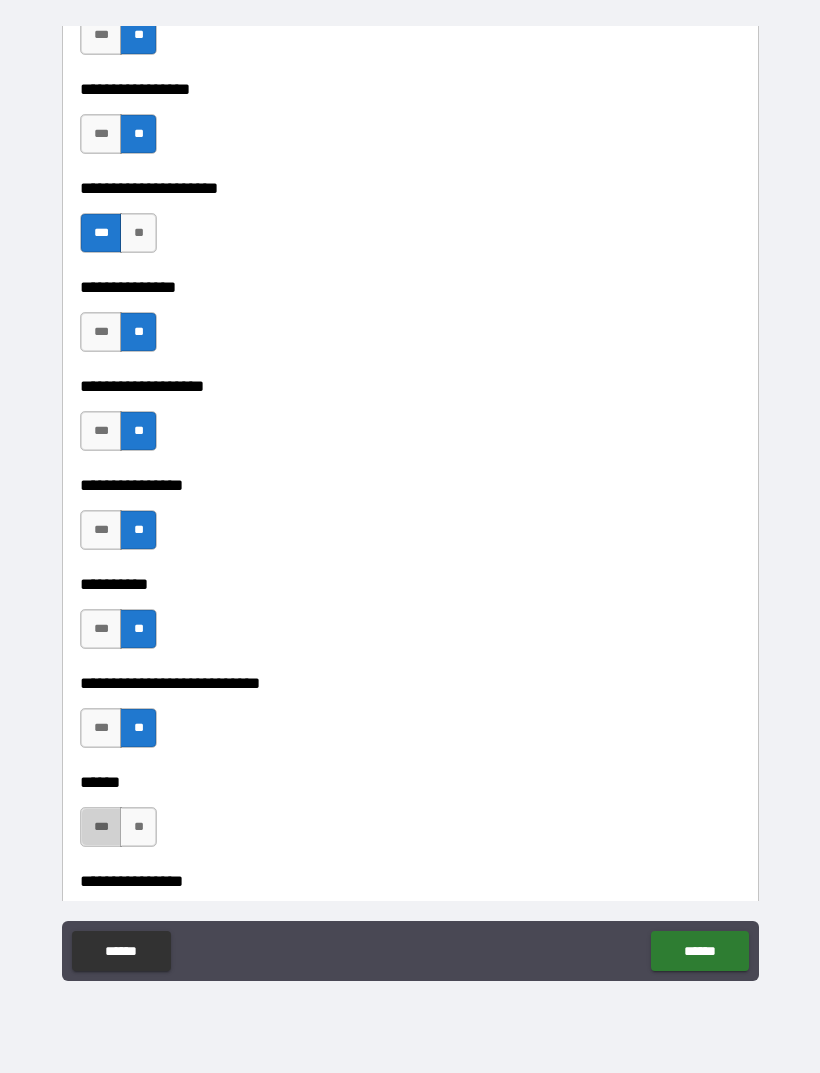 click on "***" at bounding box center (101, 827) 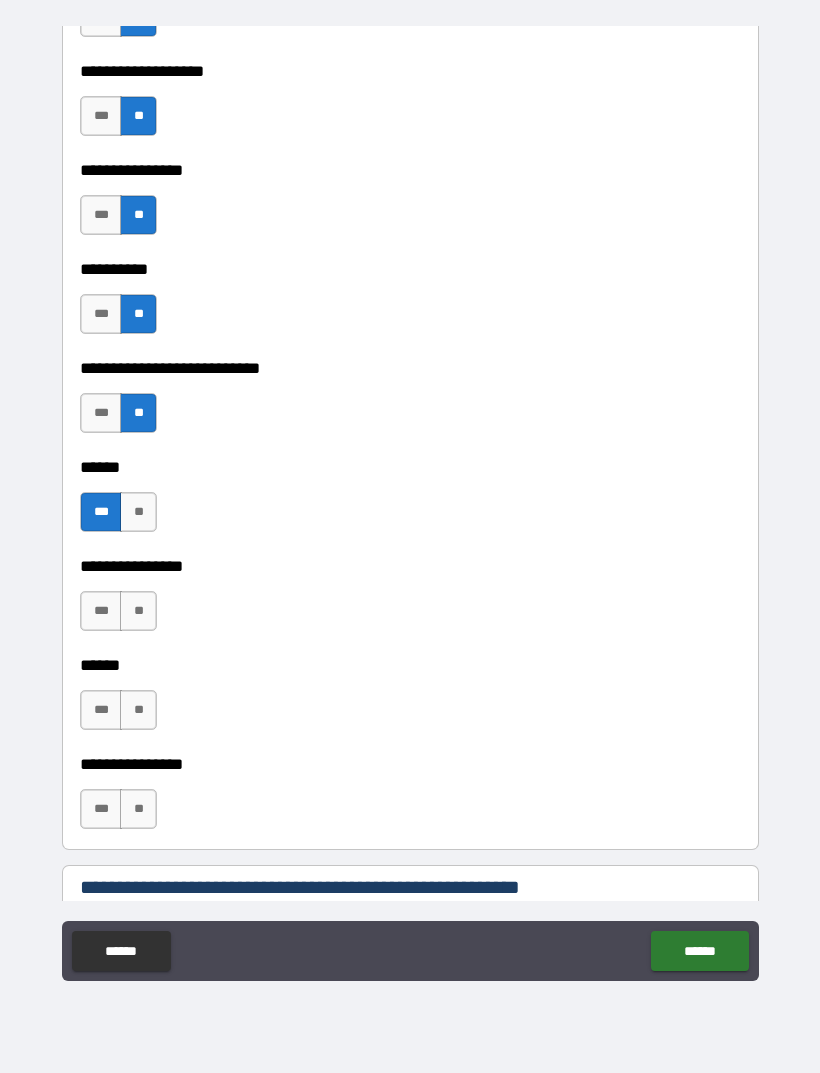 scroll, scrollTop: 7156, scrollLeft: 0, axis: vertical 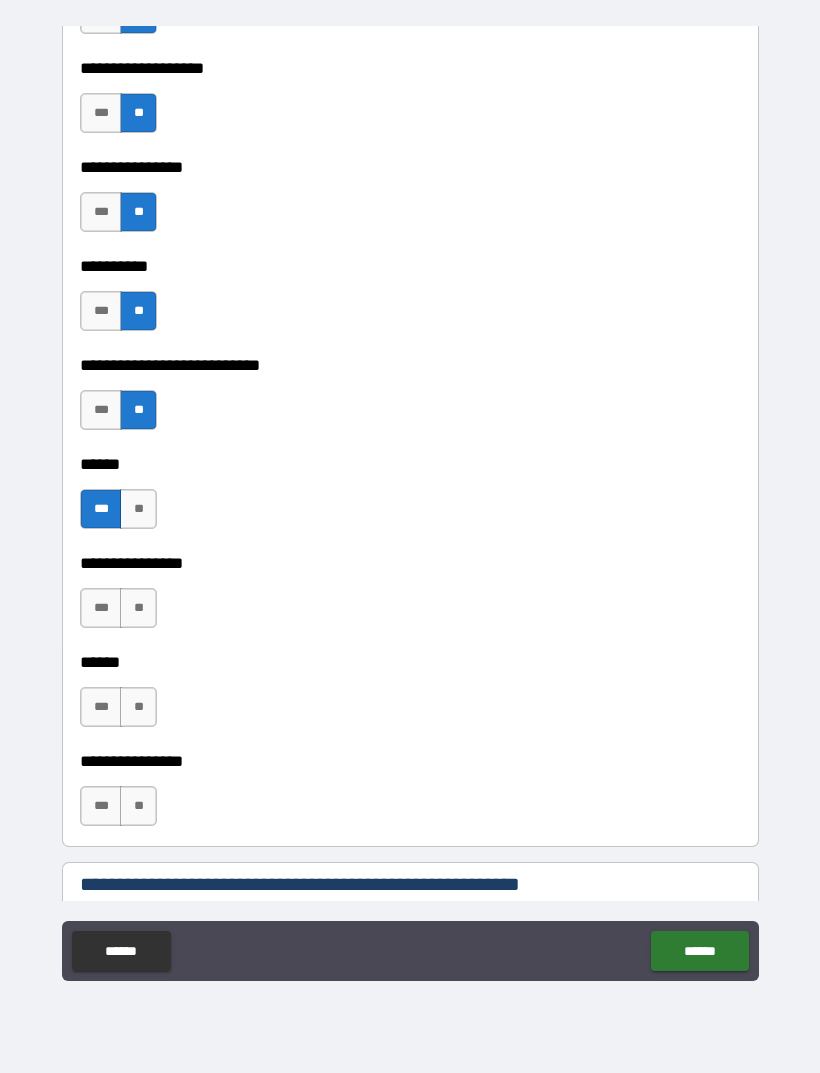 click on "**" at bounding box center (138, 608) 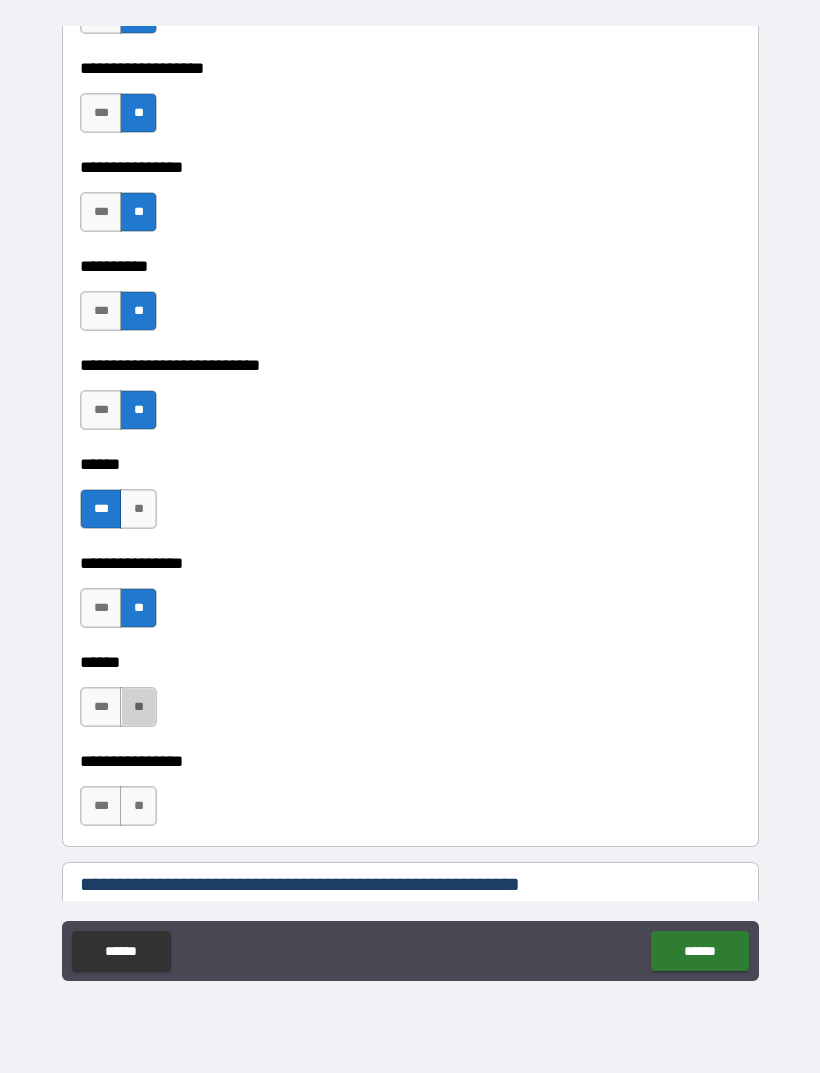 click on "**" at bounding box center (138, 707) 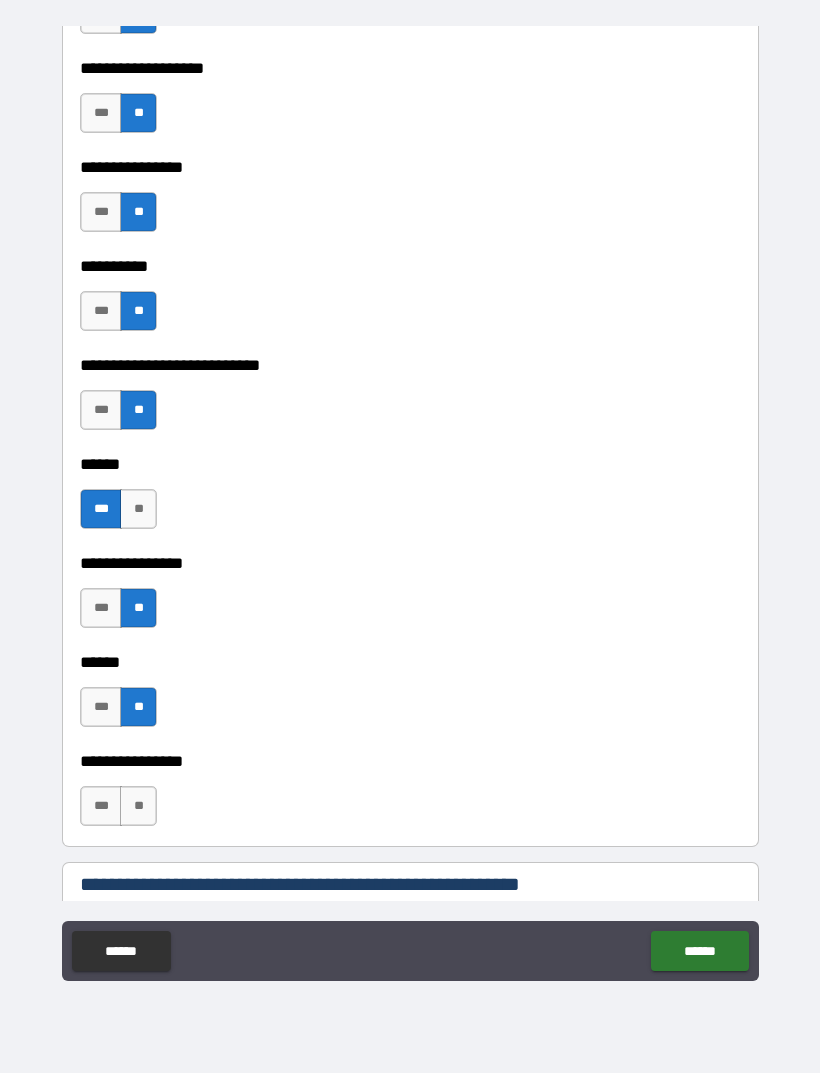 click on "**" at bounding box center [138, 806] 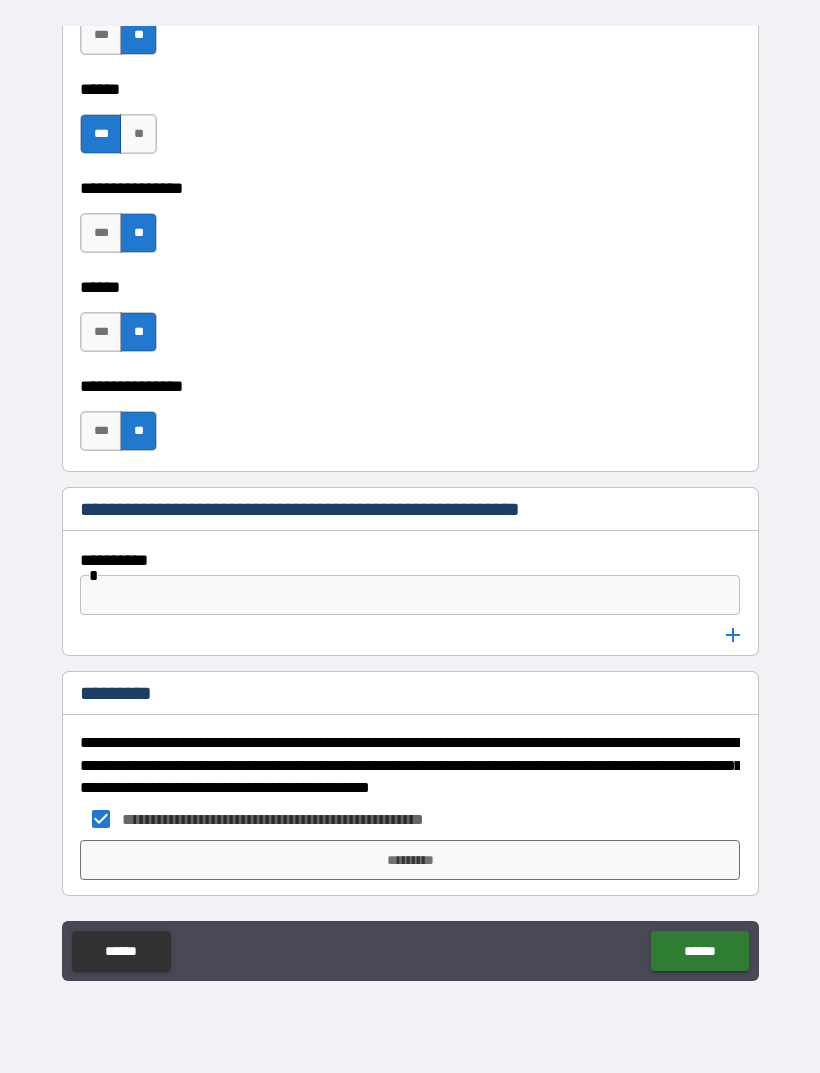 scroll, scrollTop: 7531, scrollLeft: 0, axis: vertical 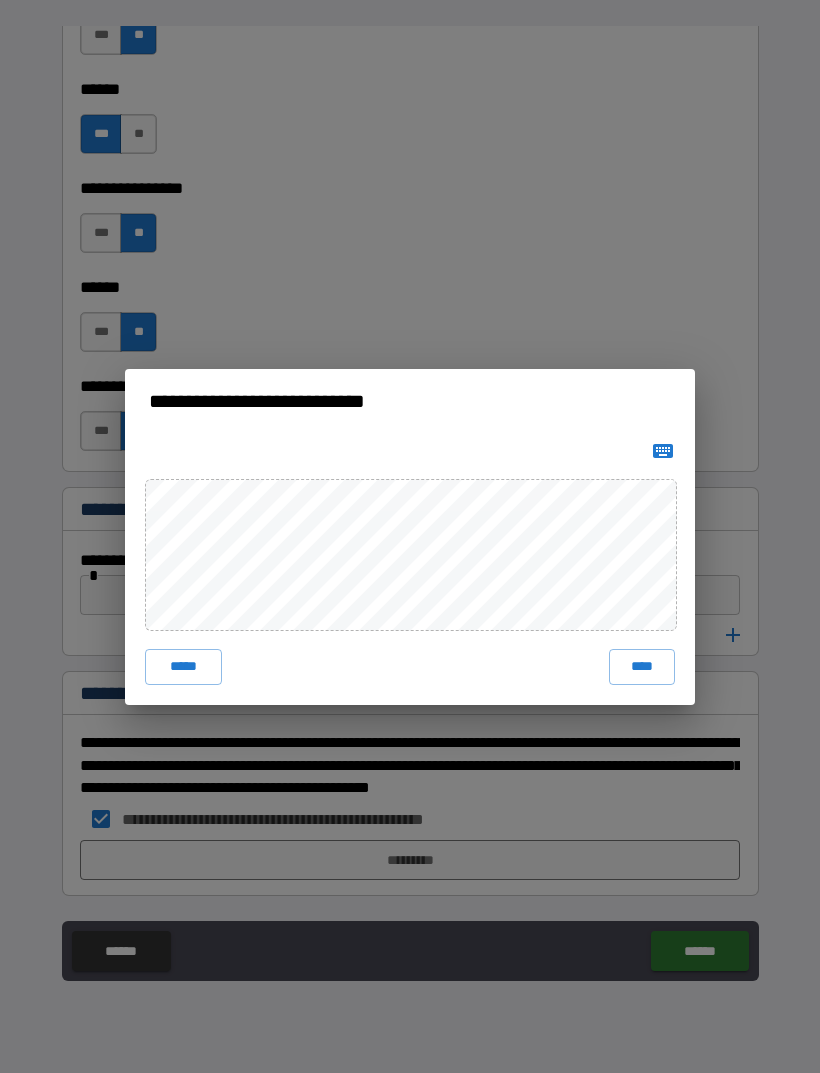 click on "****" at bounding box center (642, 667) 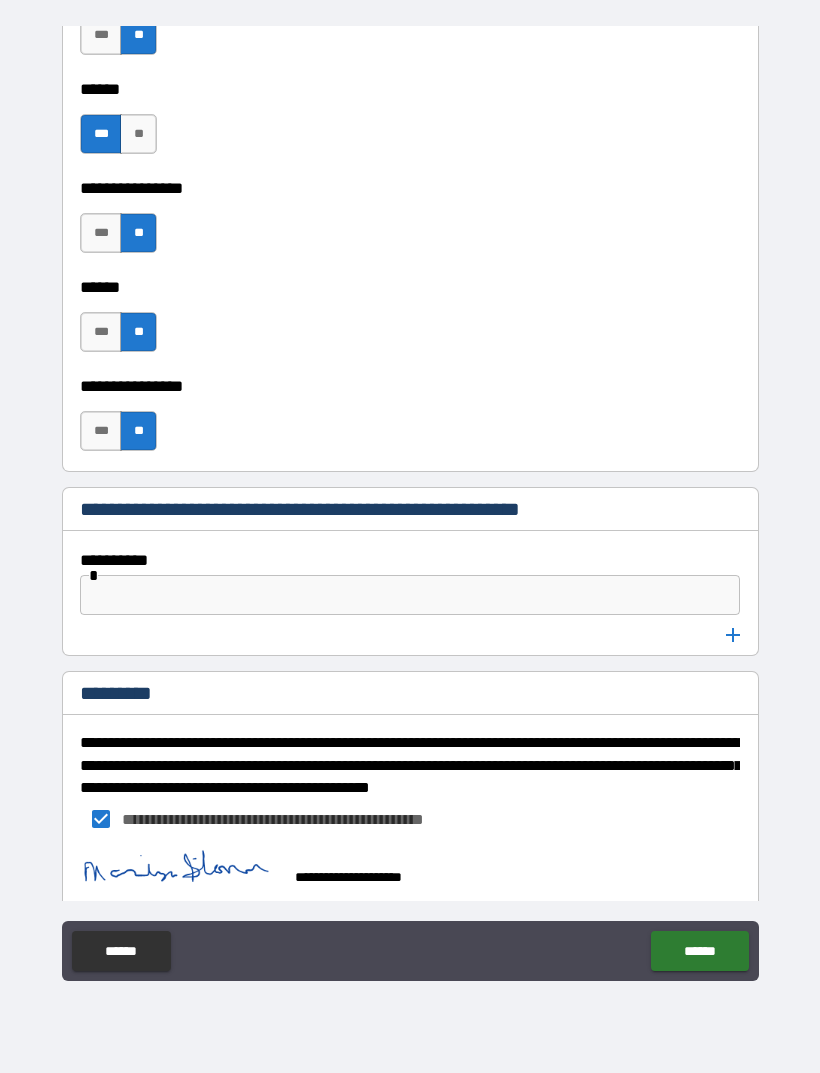 click on "******" at bounding box center (699, 951) 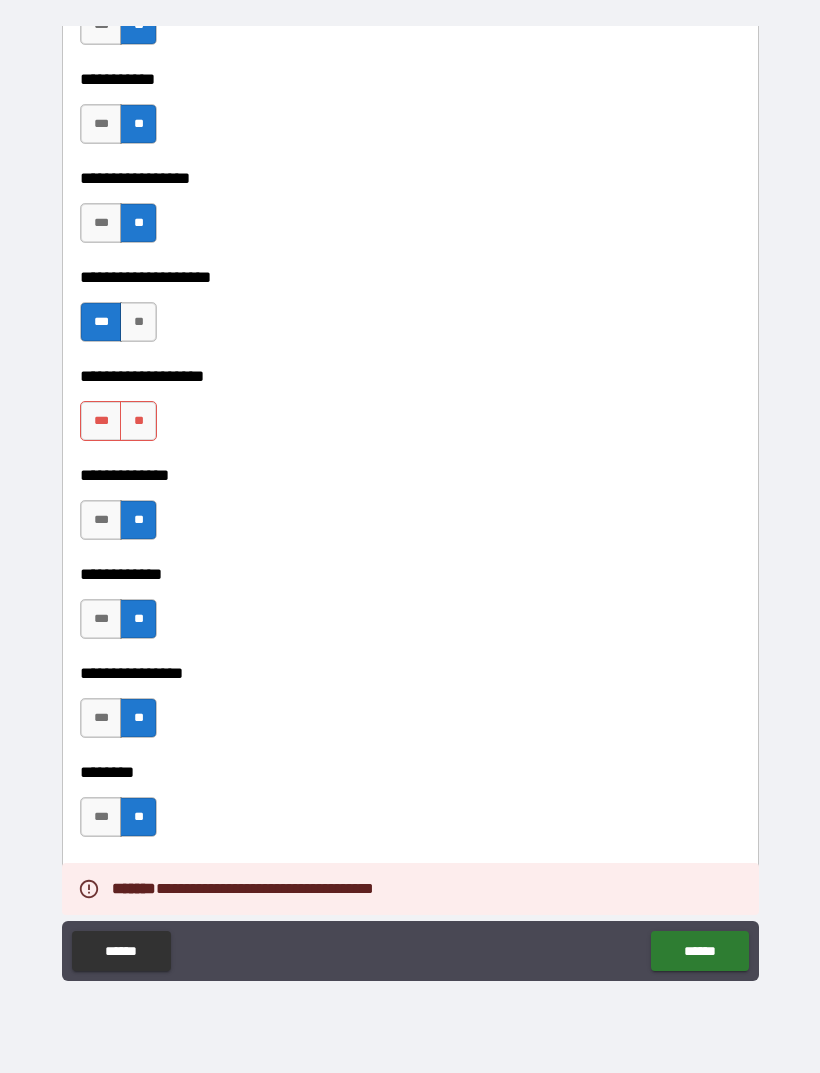 scroll, scrollTop: 5655, scrollLeft: 0, axis: vertical 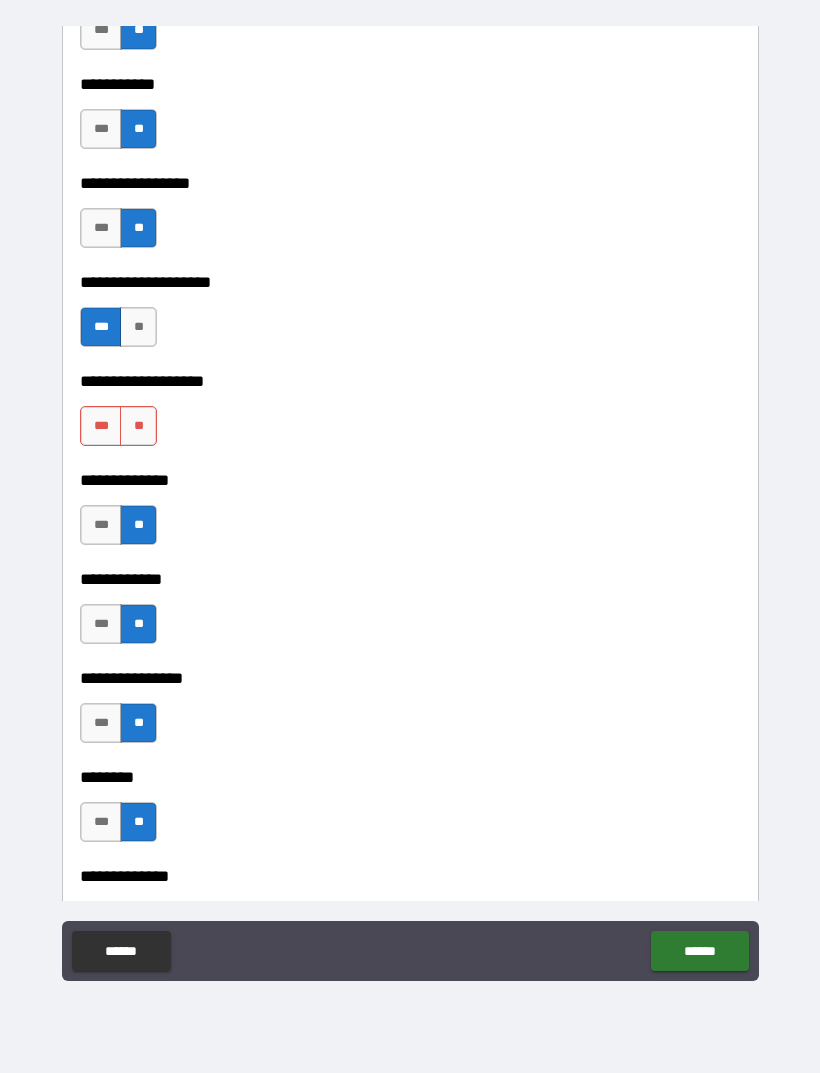 click on "**" at bounding box center (138, 426) 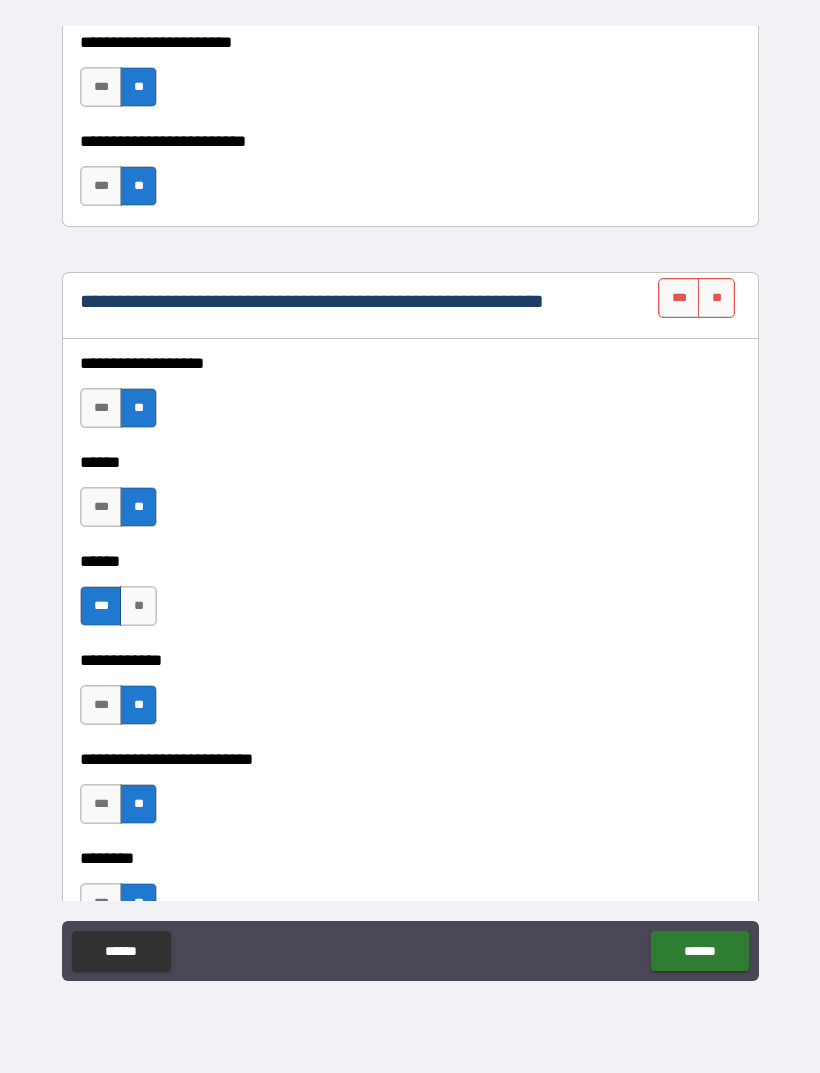 scroll, scrollTop: 3791, scrollLeft: 0, axis: vertical 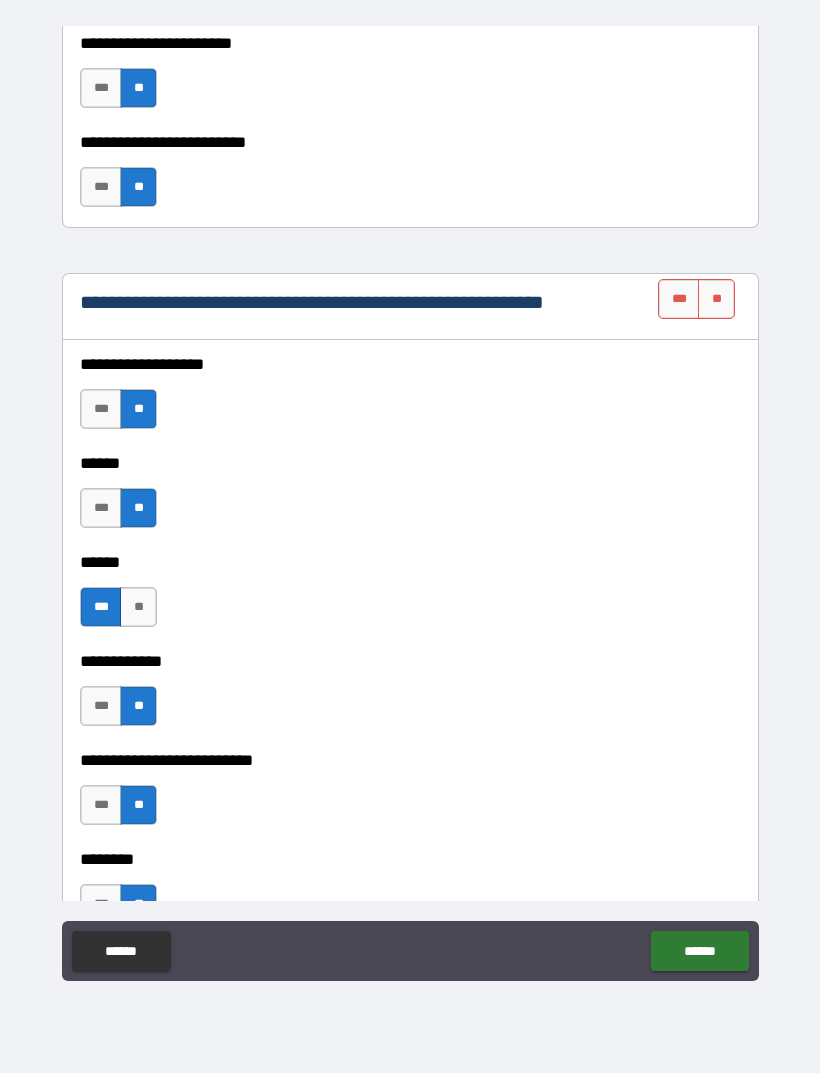 click on "**" at bounding box center (716, 299) 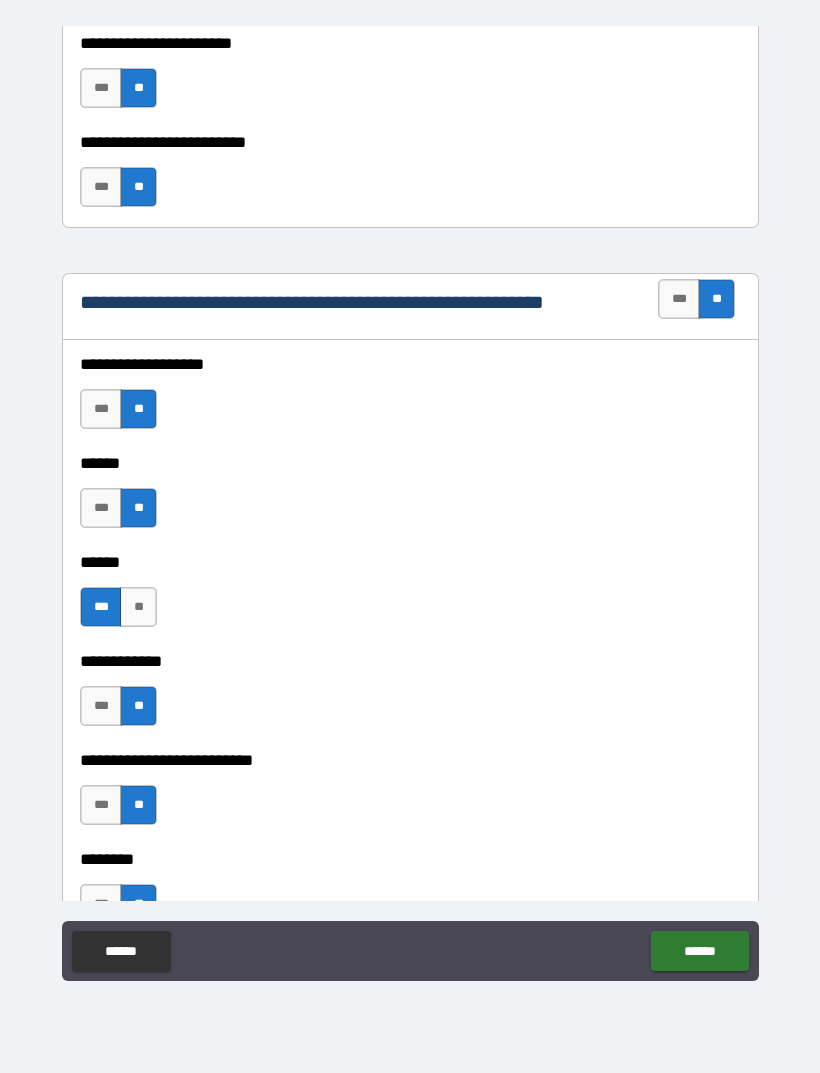 click on "******" at bounding box center [699, 951] 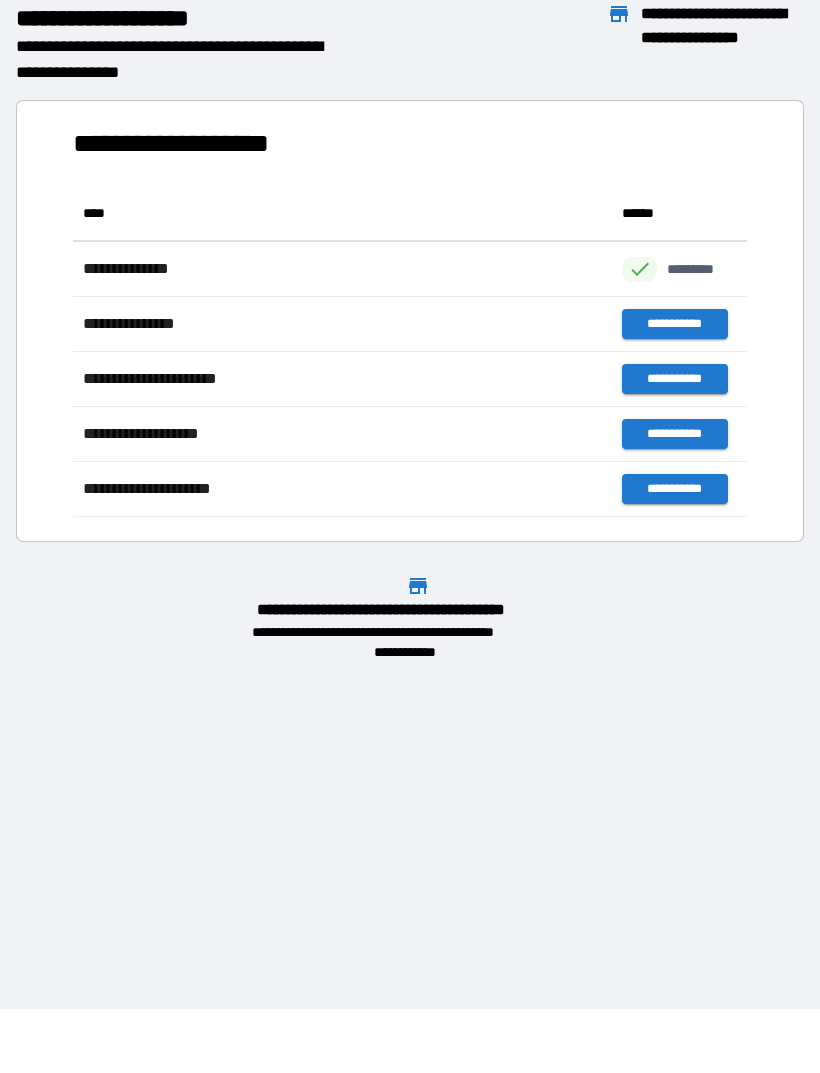 scroll, scrollTop: 1, scrollLeft: 1, axis: both 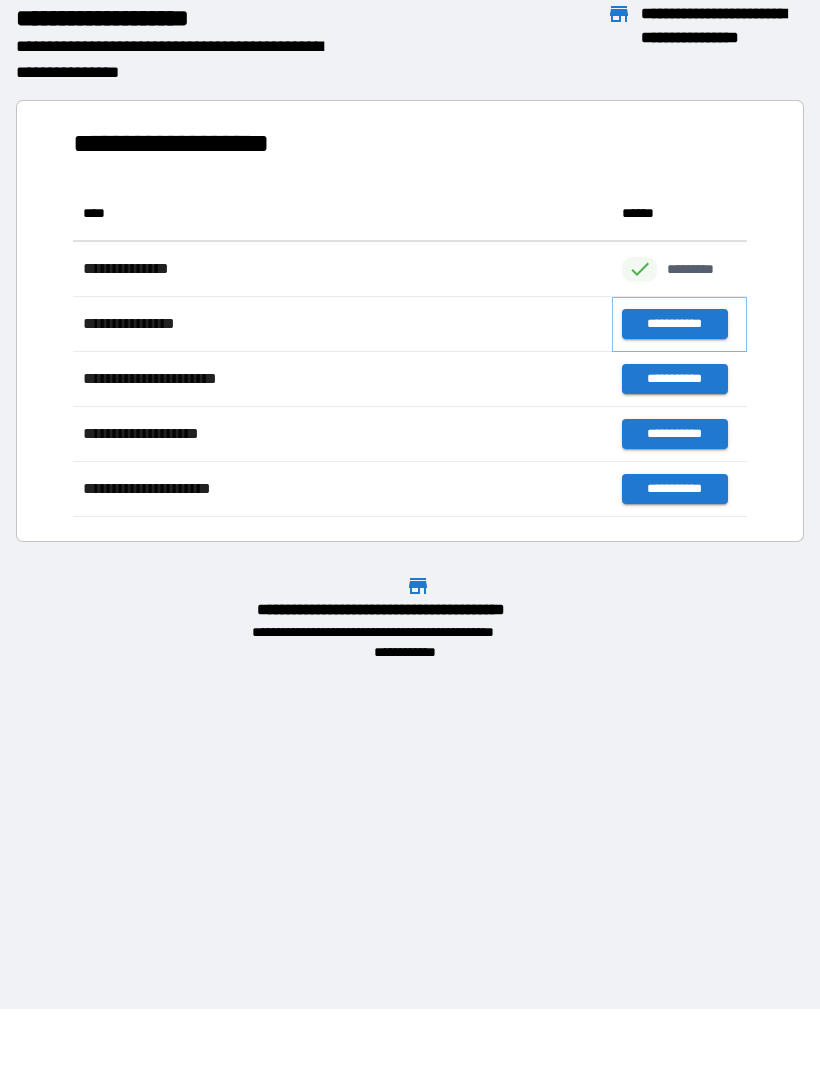 click on "**********" at bounding box center [674, 324] 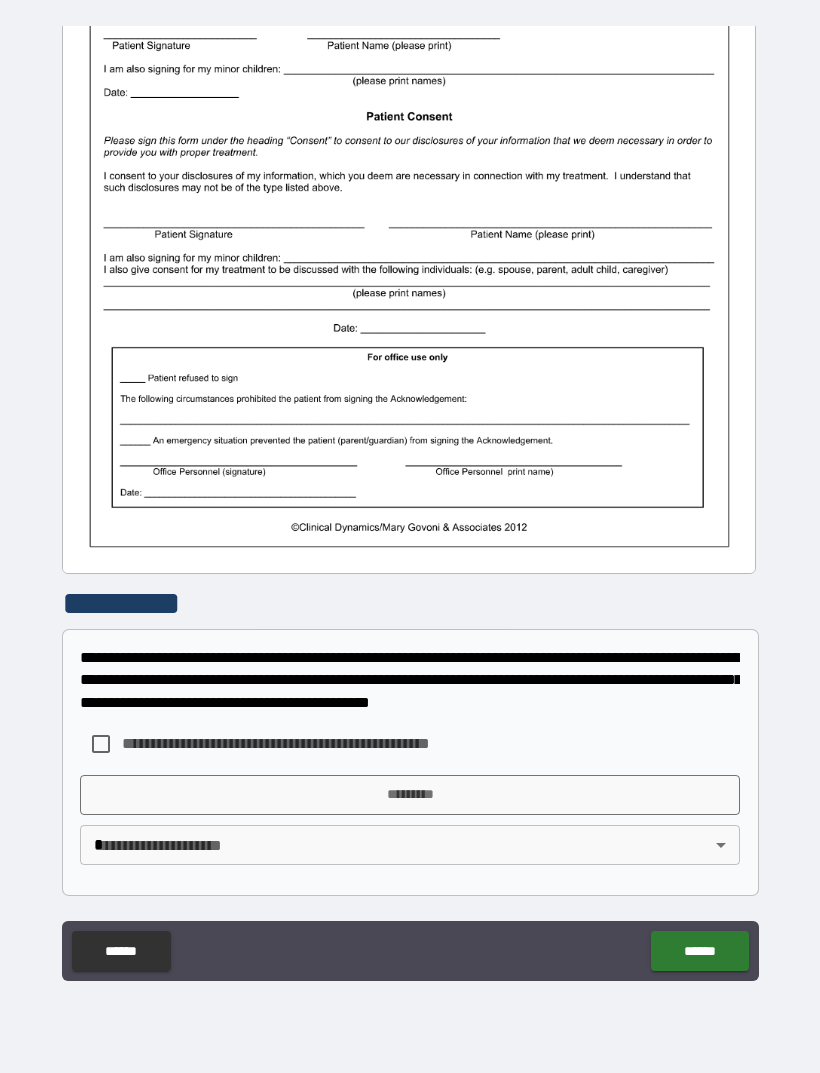 scroll, scrollTop: 380, scrollLeft: 0, axis: vertical 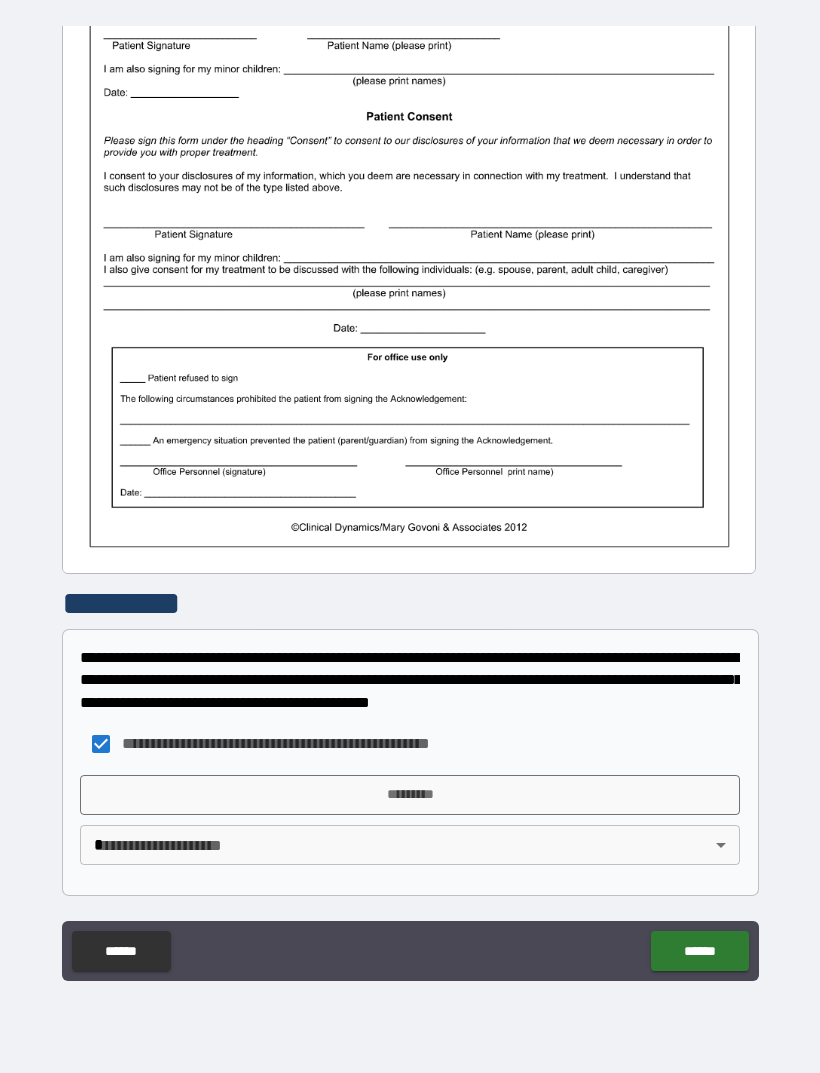 click on "**********" at bounding box center (410, 504) 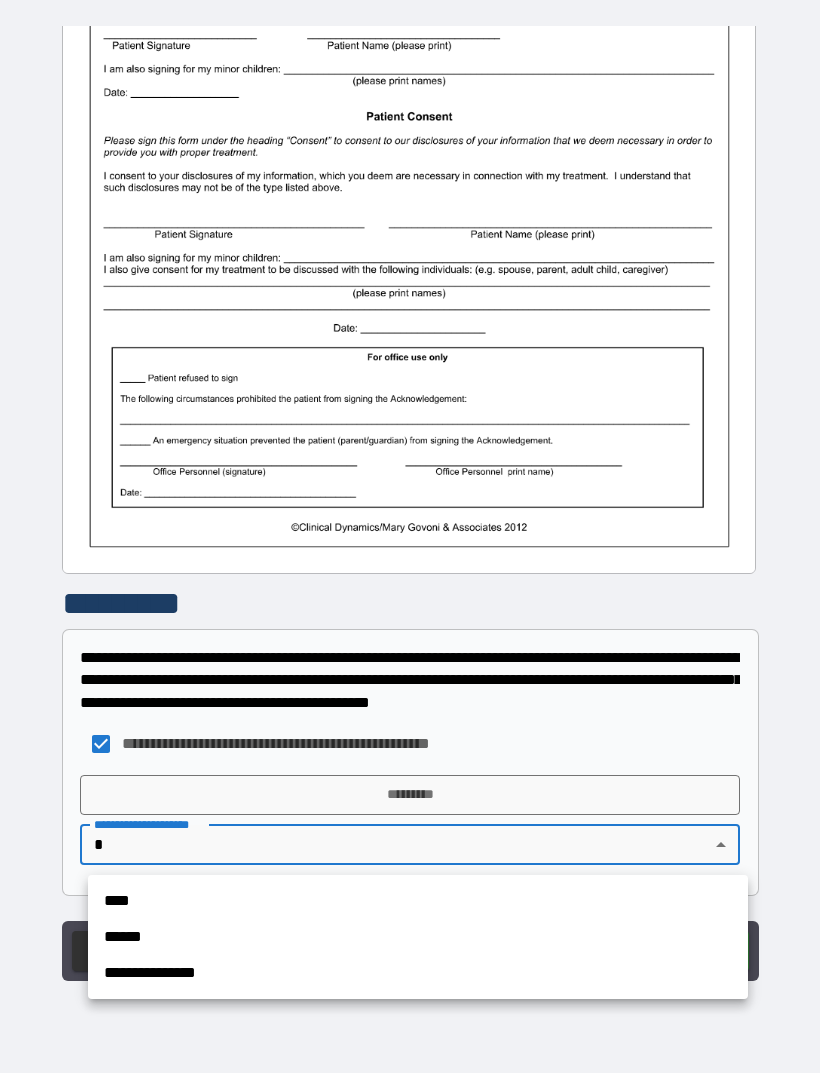 click on "****" at bounding box center (418, 901) 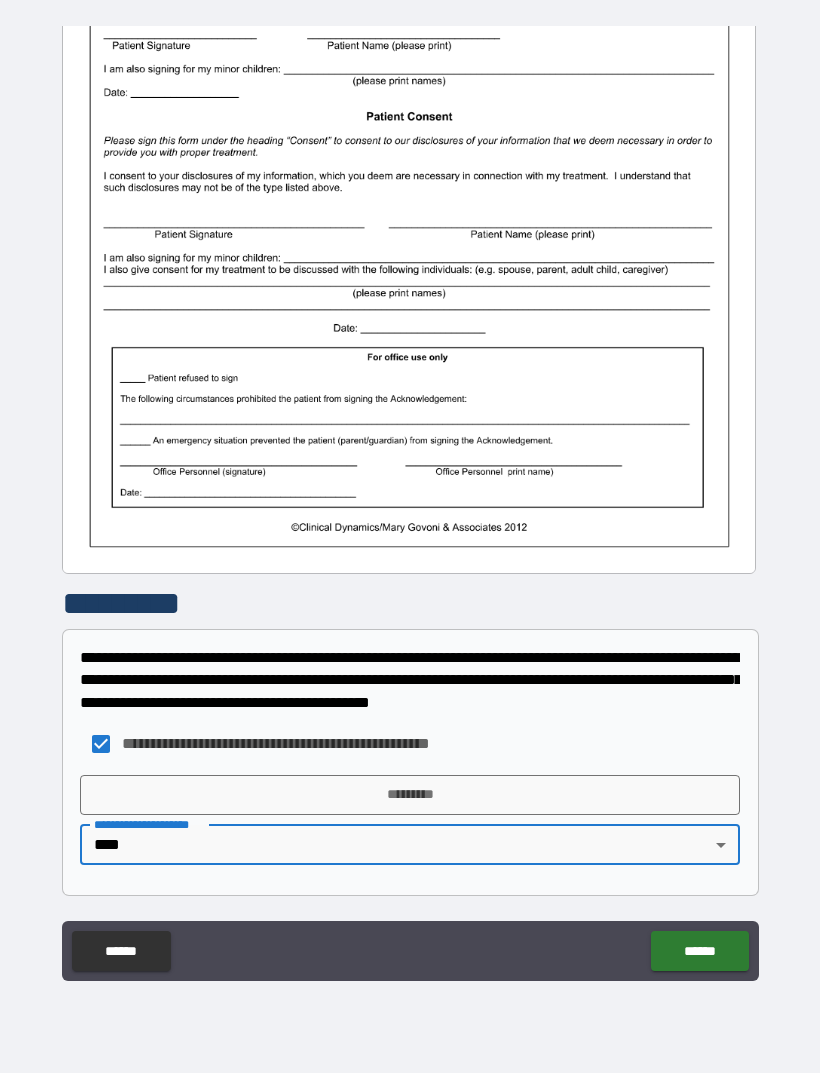click on "*********" at bounding box center (410, 795) 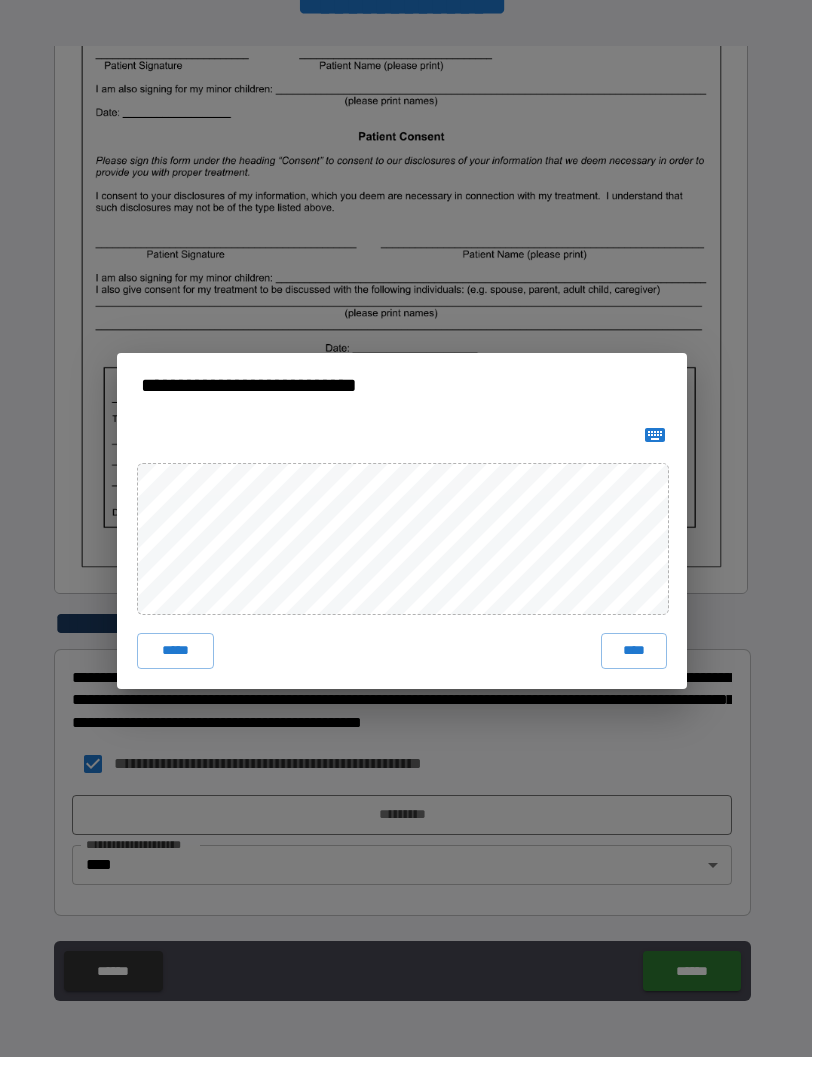 scroll, scrollTop: 64, scrollLeft: 0, axis: vertical 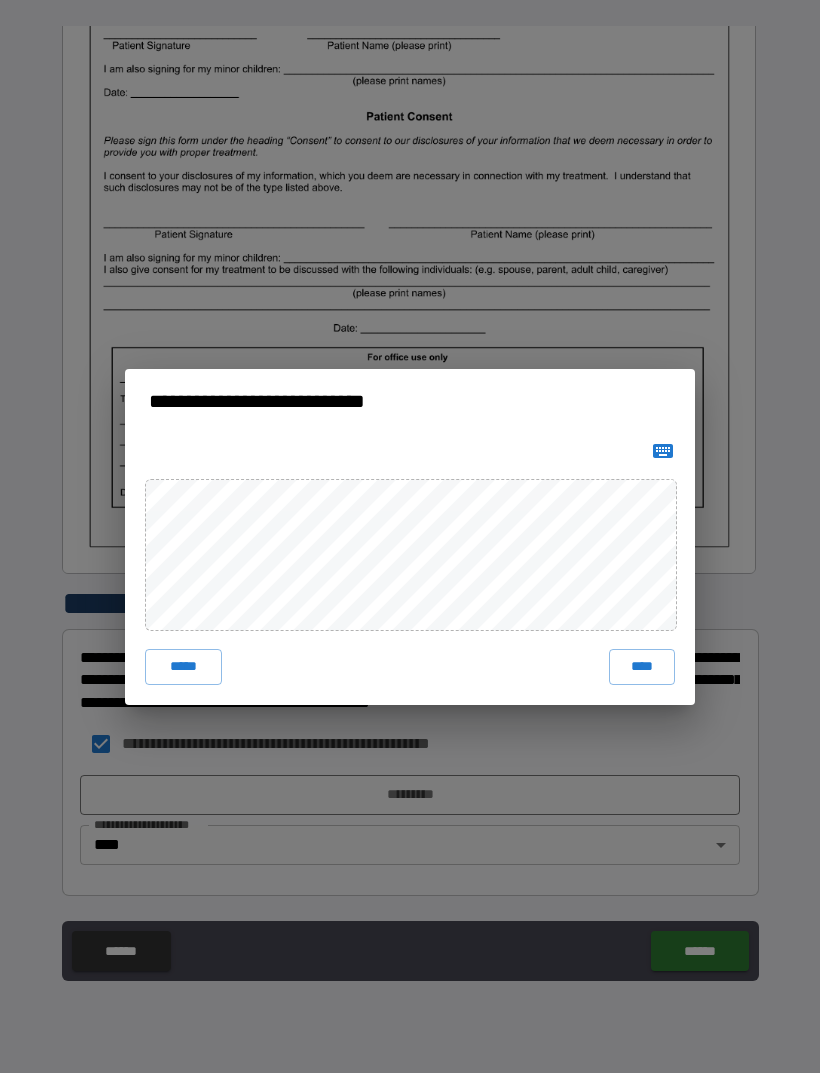 click on "****" at bounding box center [642, 667] 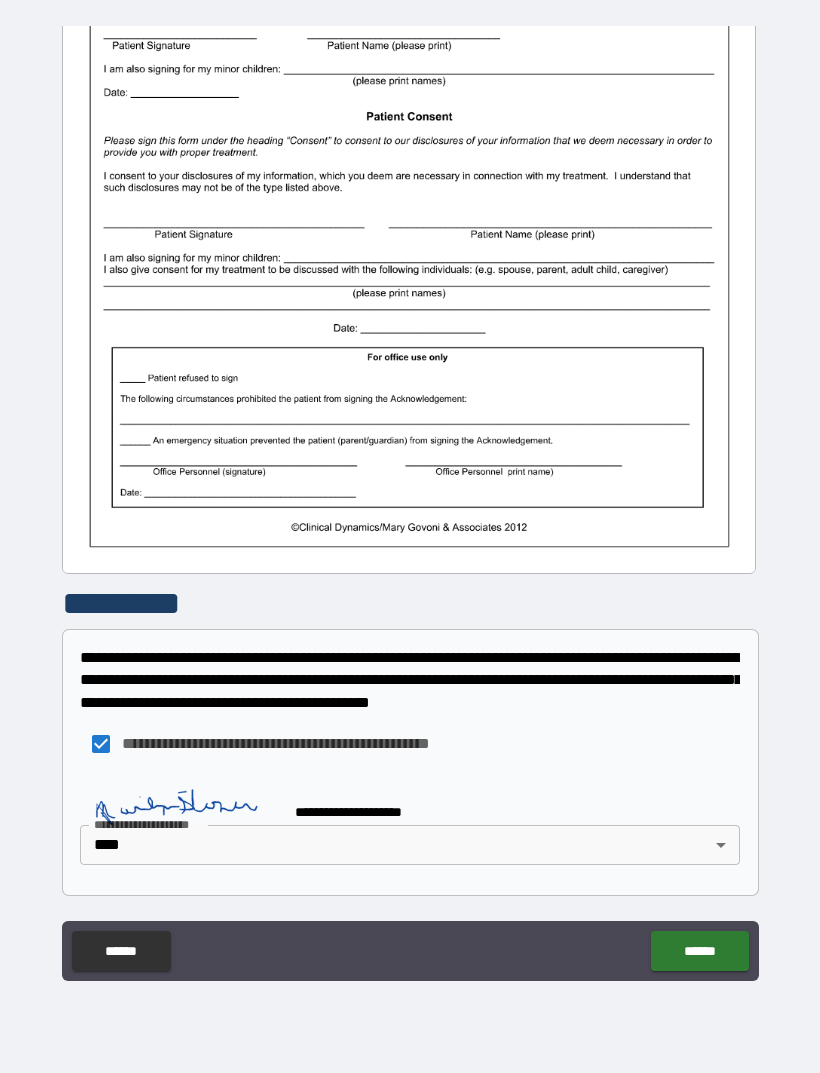 scroll, scrollTop: 370, scrollLeft: 0, axis: vertical 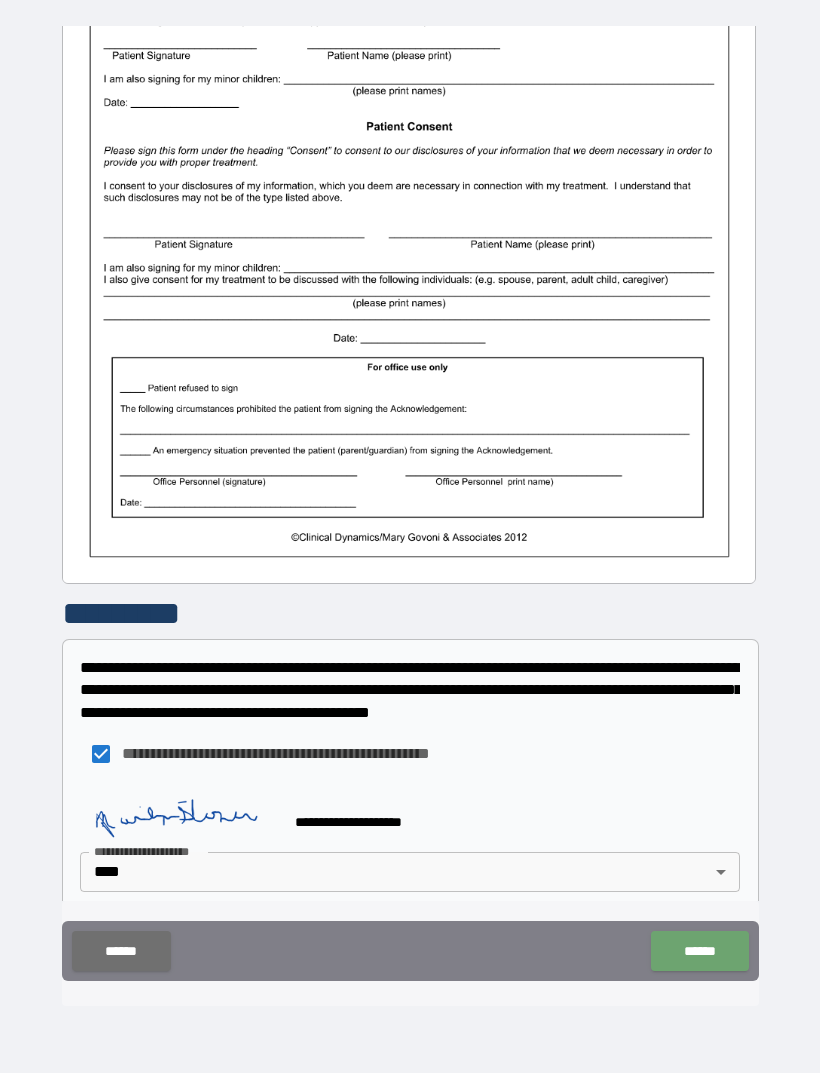 click on "******" at bounding box center (699, 951) 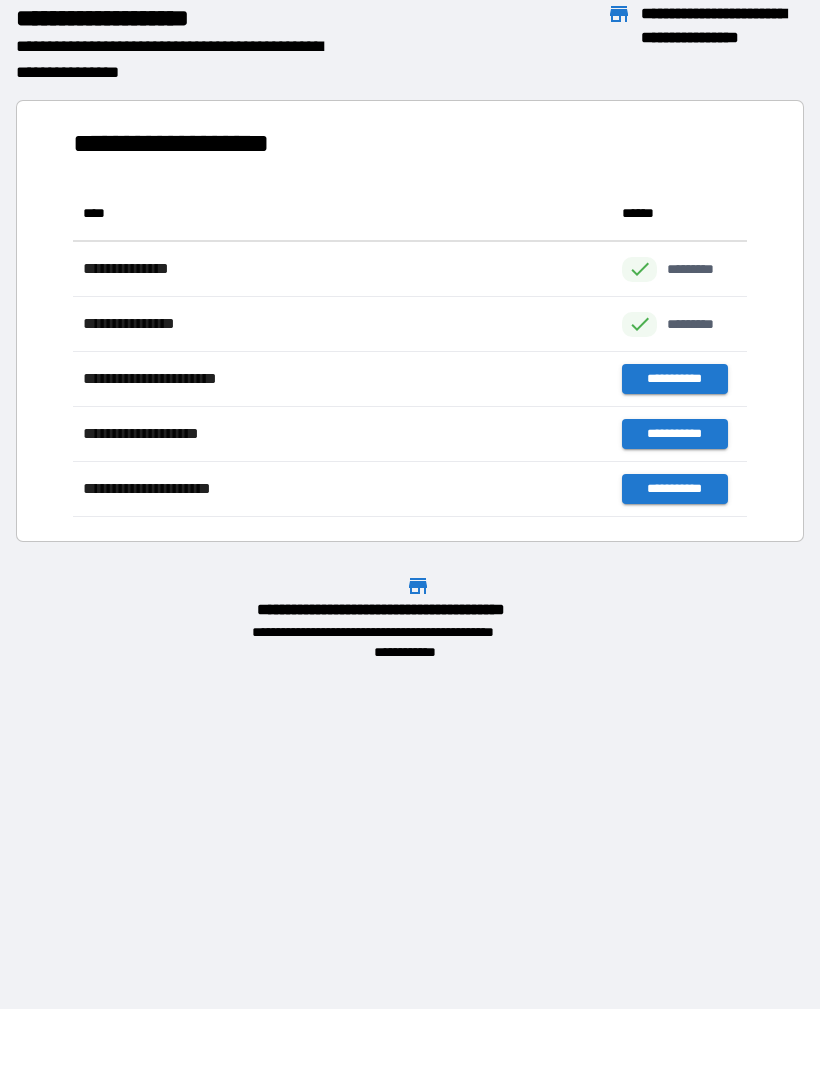 scroll, scrollTop: 1, scrollLeft: 1, axis: both 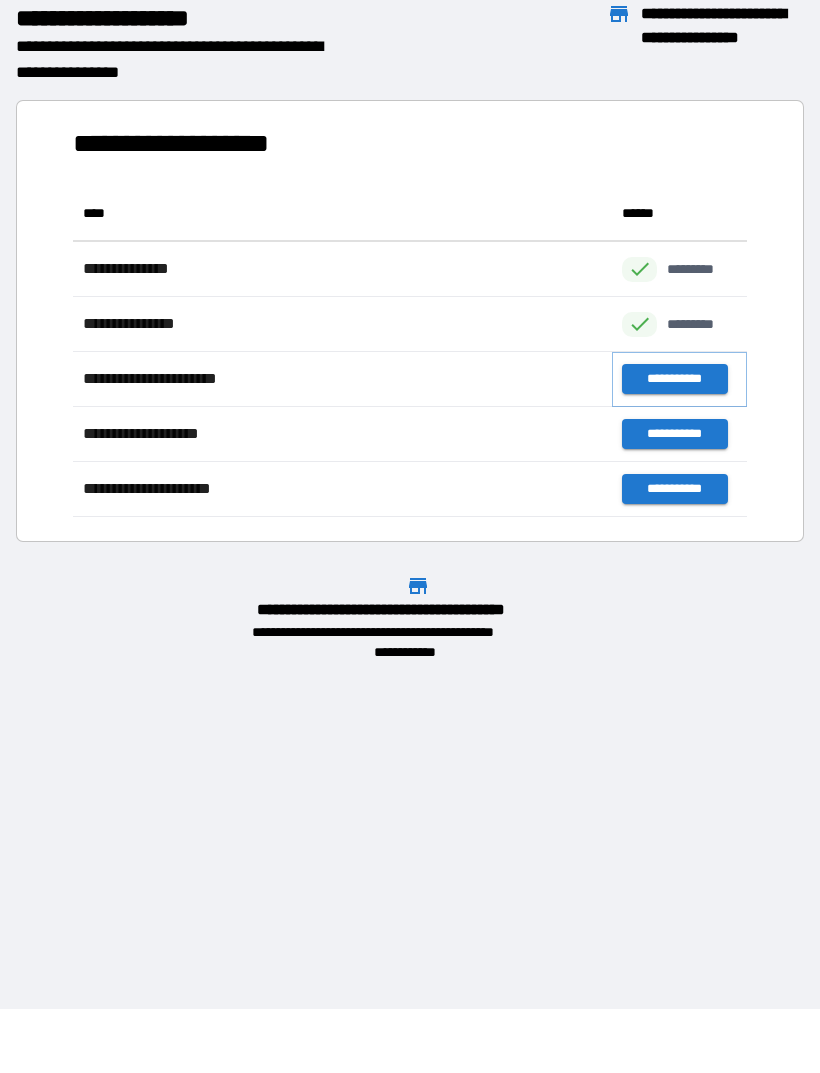 click on "**********" at bounding box center (674, 379) 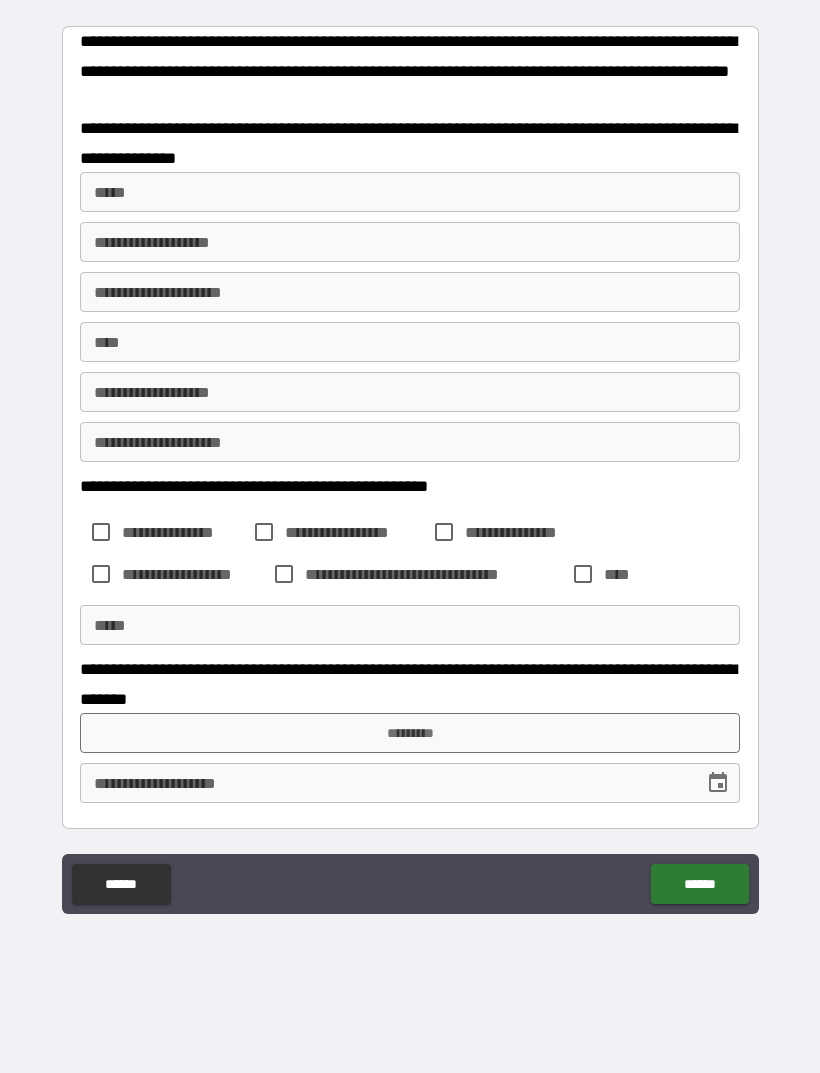 click on "***** *****" at bounding box center (410, 192) 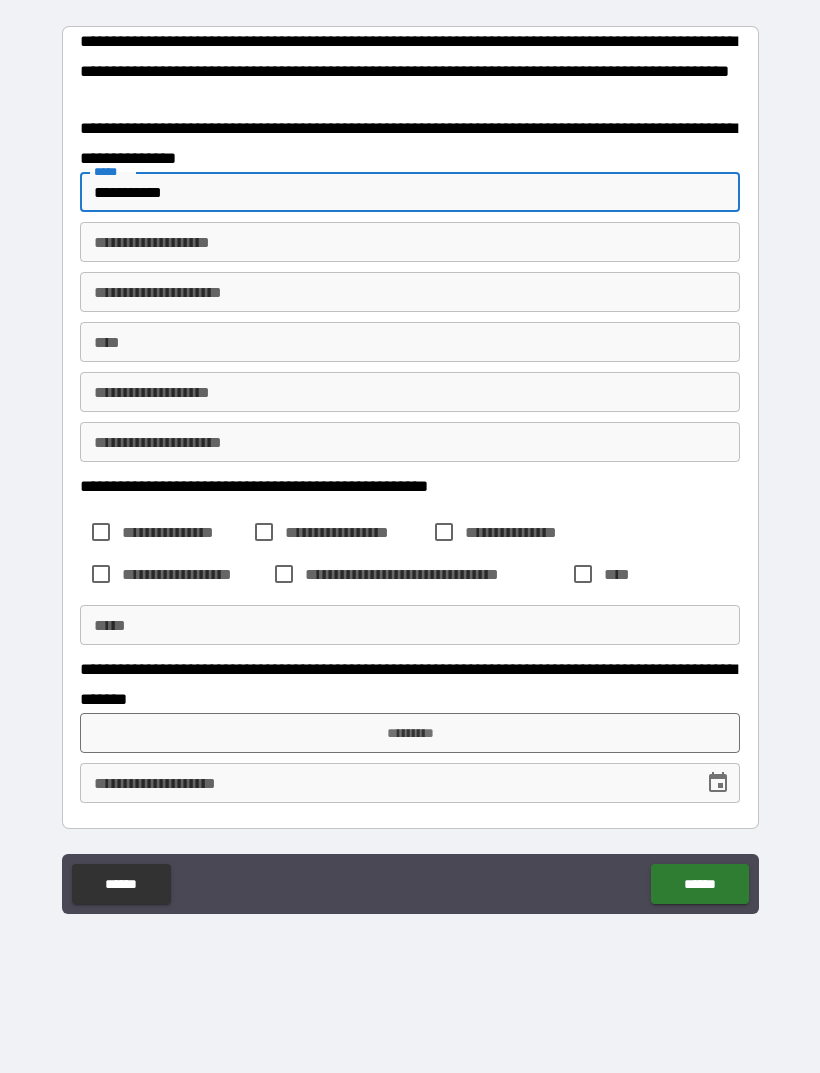 type on "**********" 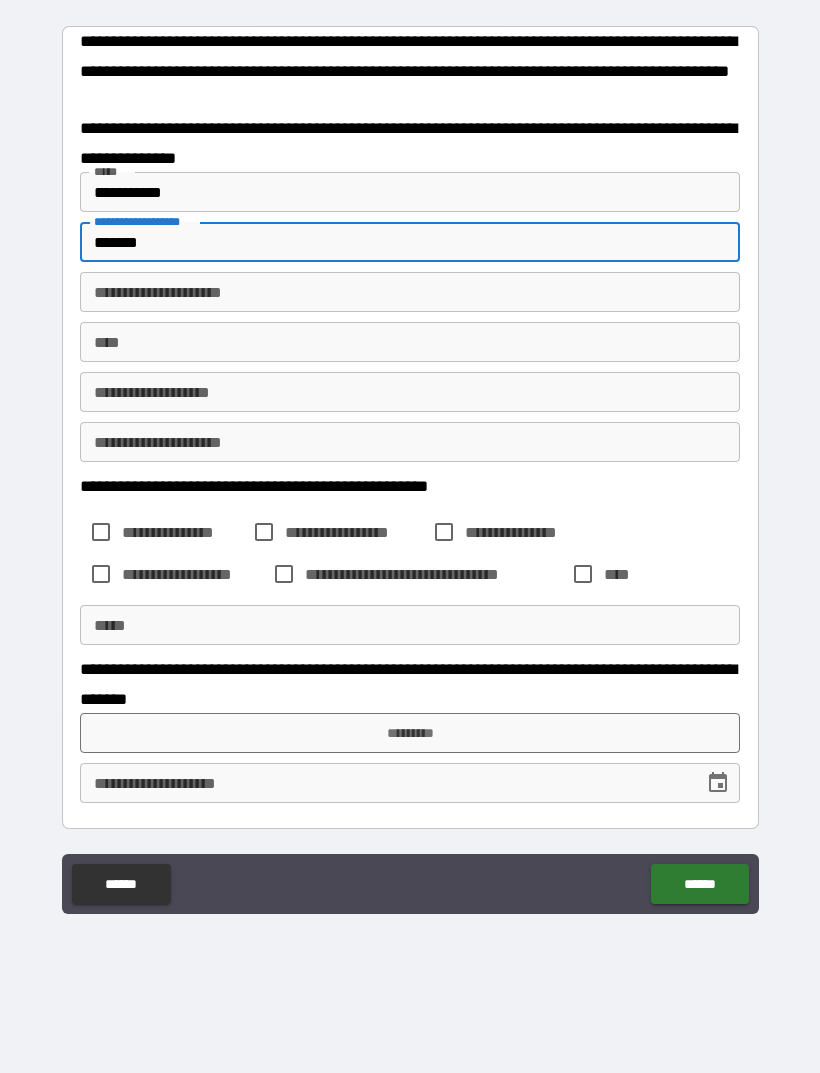 type on "*******" 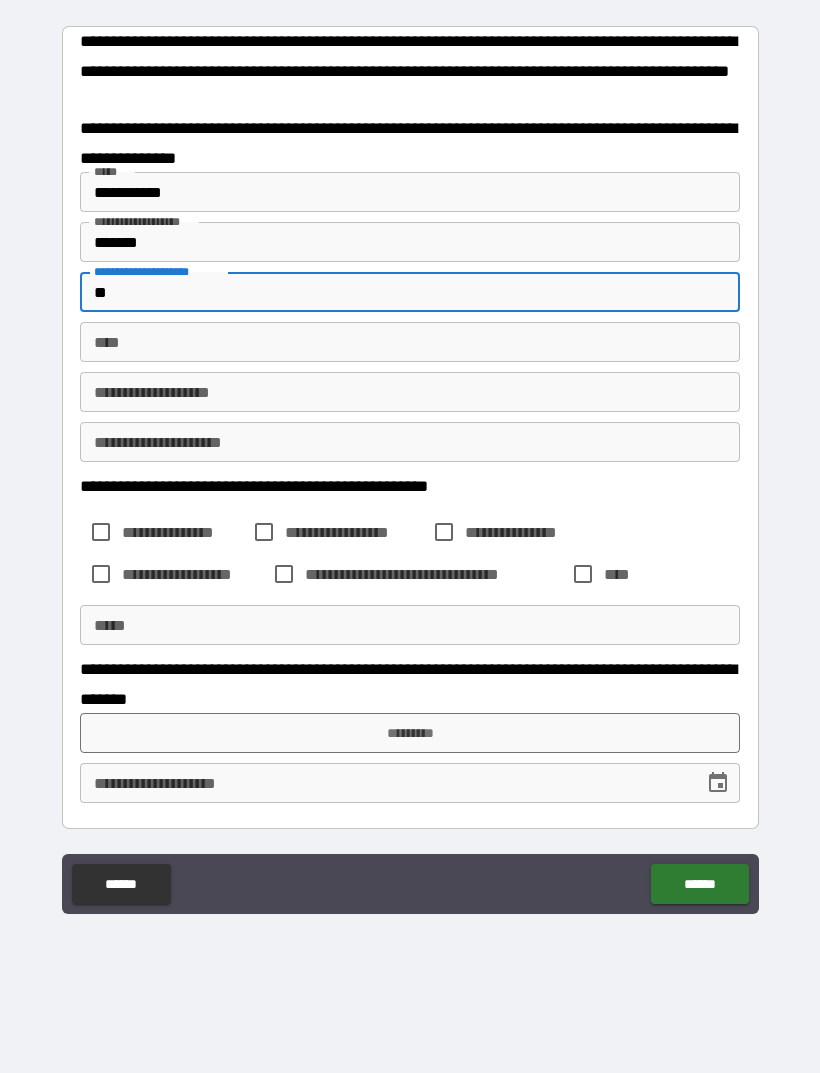 type on "*" 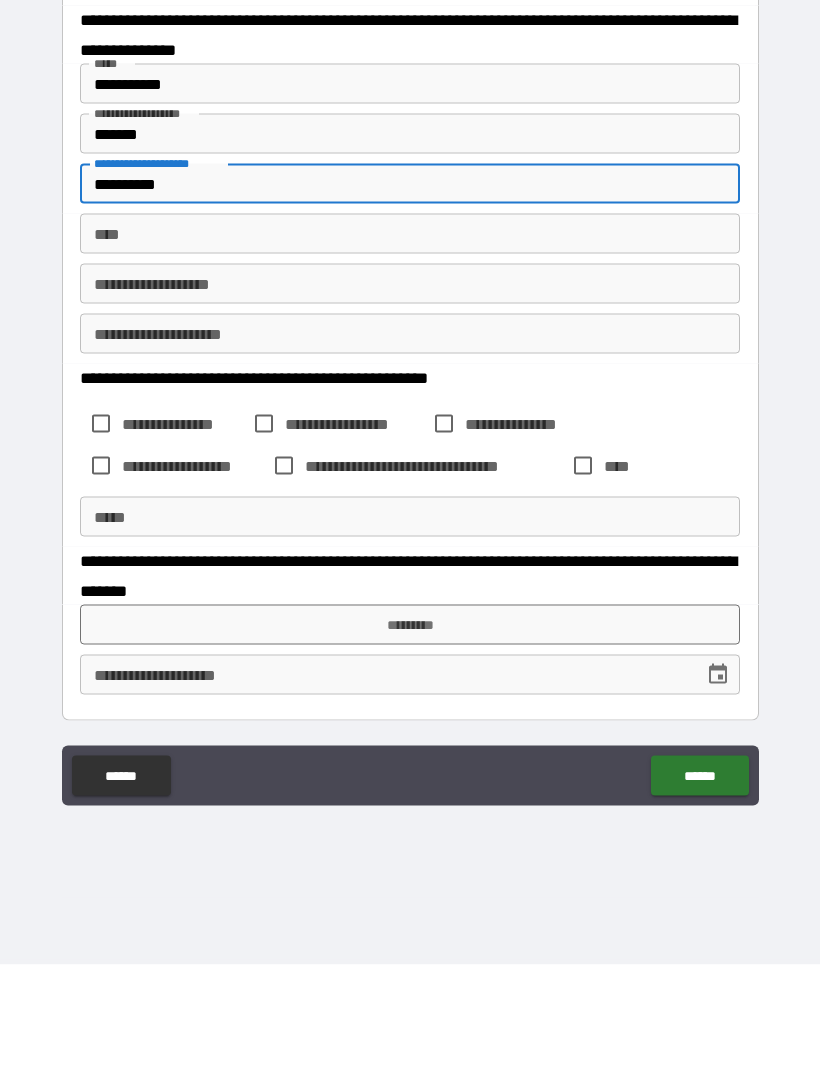 type on "**********" 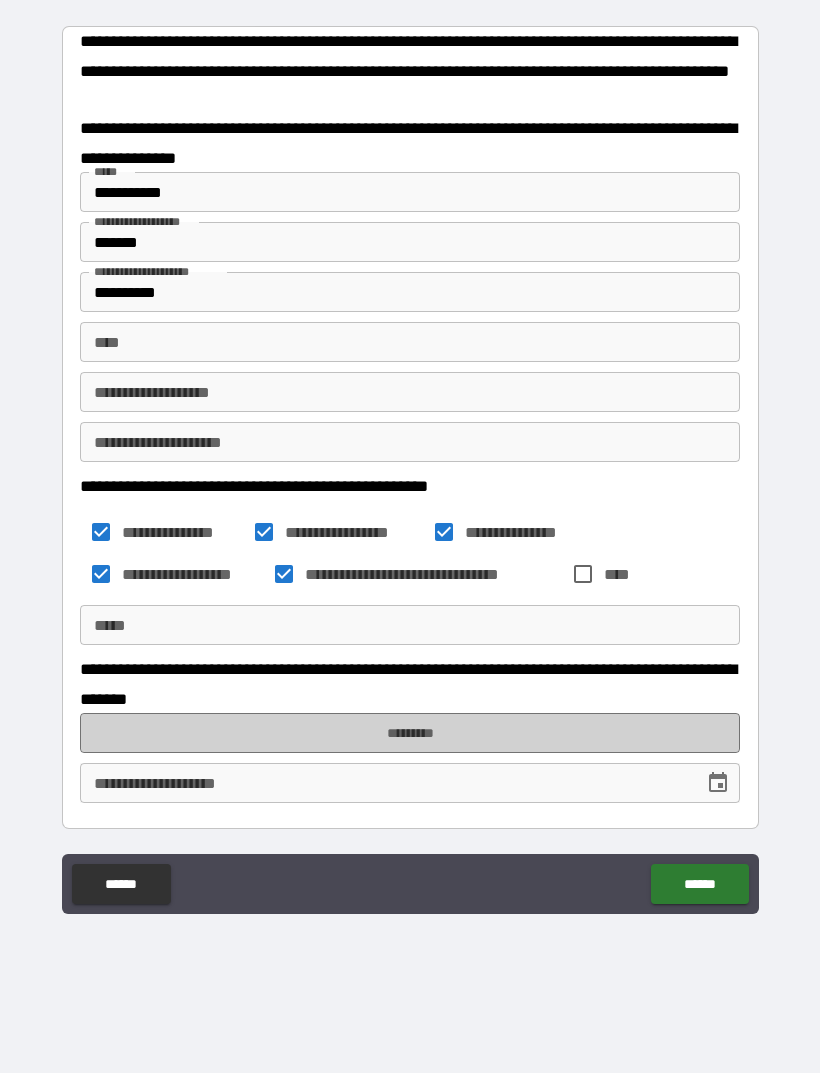 click on "*********" at bounding box center (410, 733) 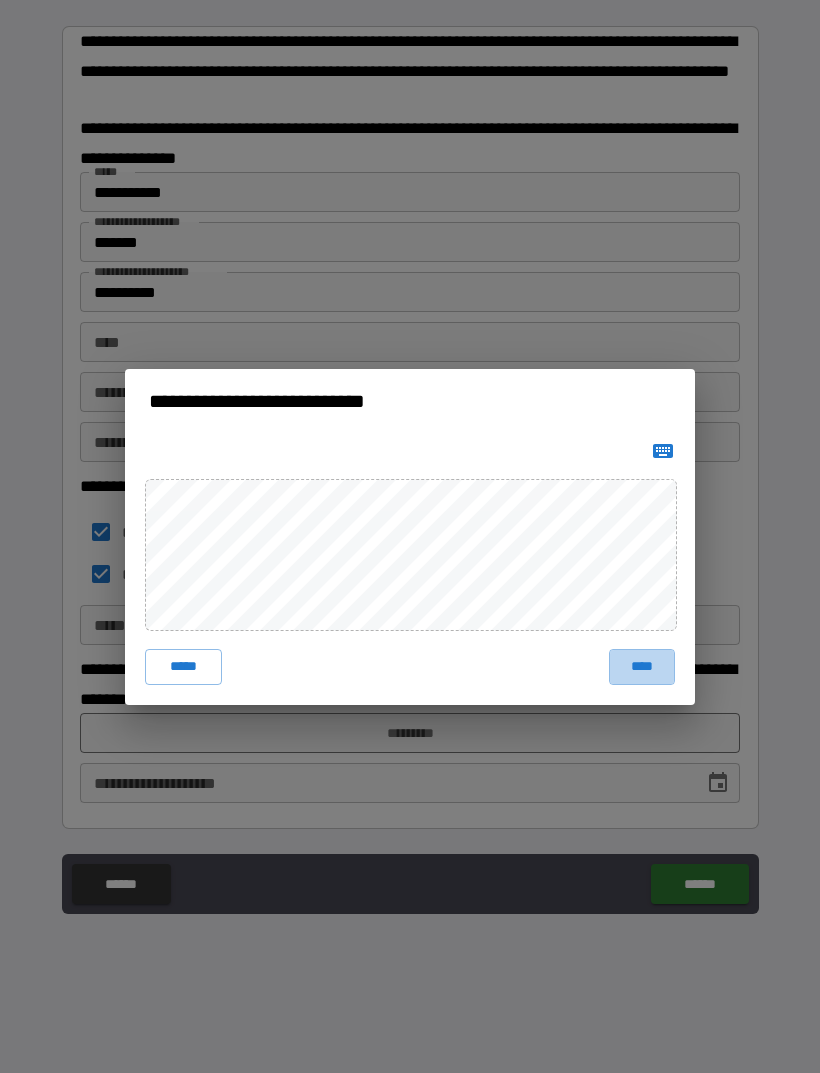 click on "****" at bounding box center (642, 667) 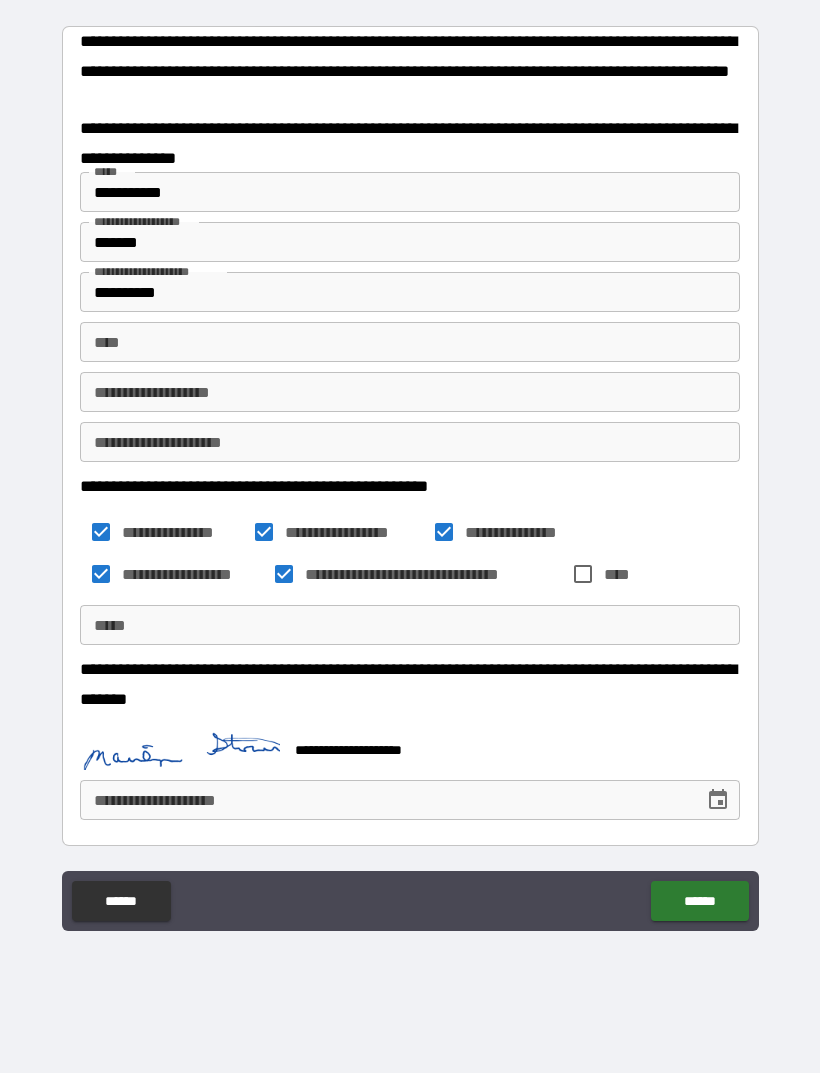 click on "******" at bounding box center (699, 901) 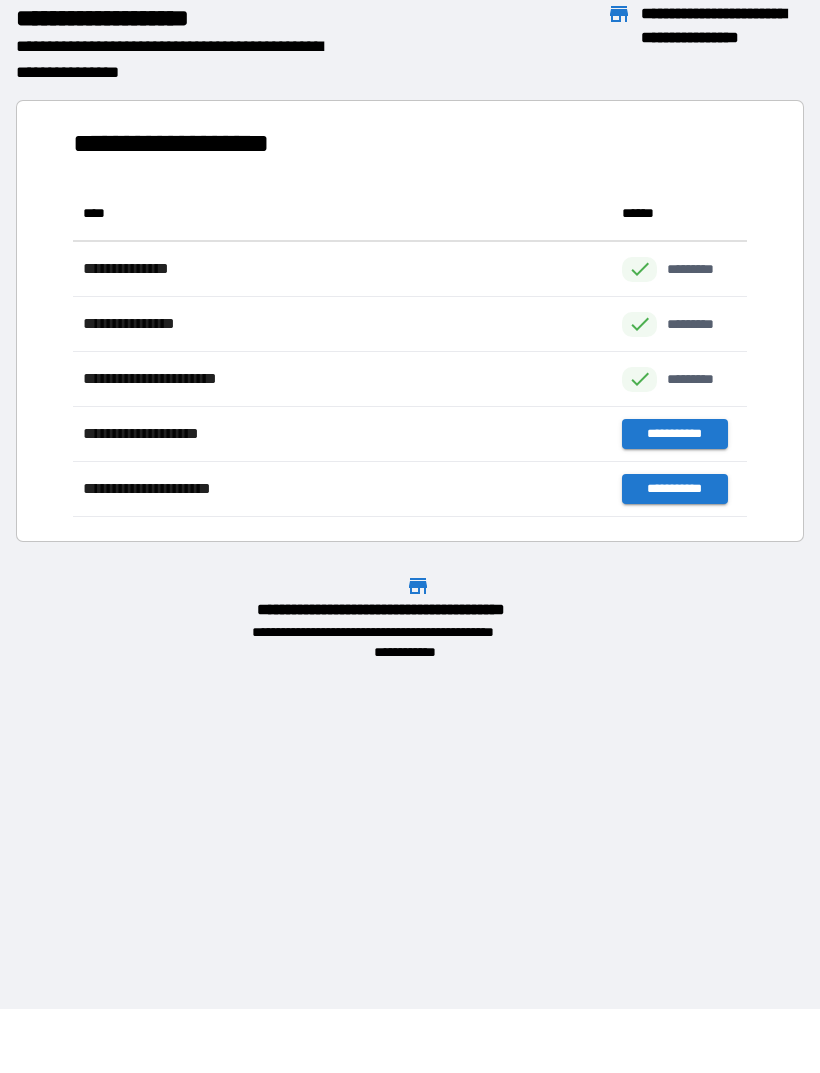 scroll, scrollTop: 331, scrollLeft: 674, axis: both 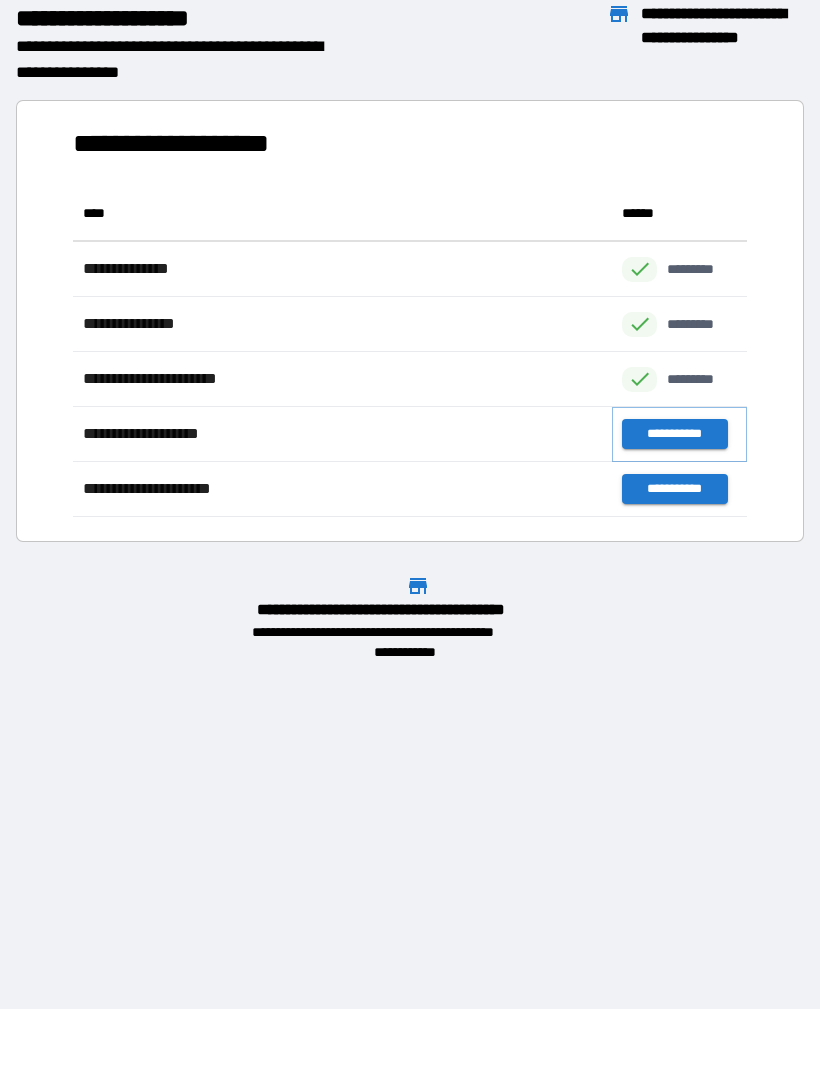 click on "**********" at bounding box center [674, 434] 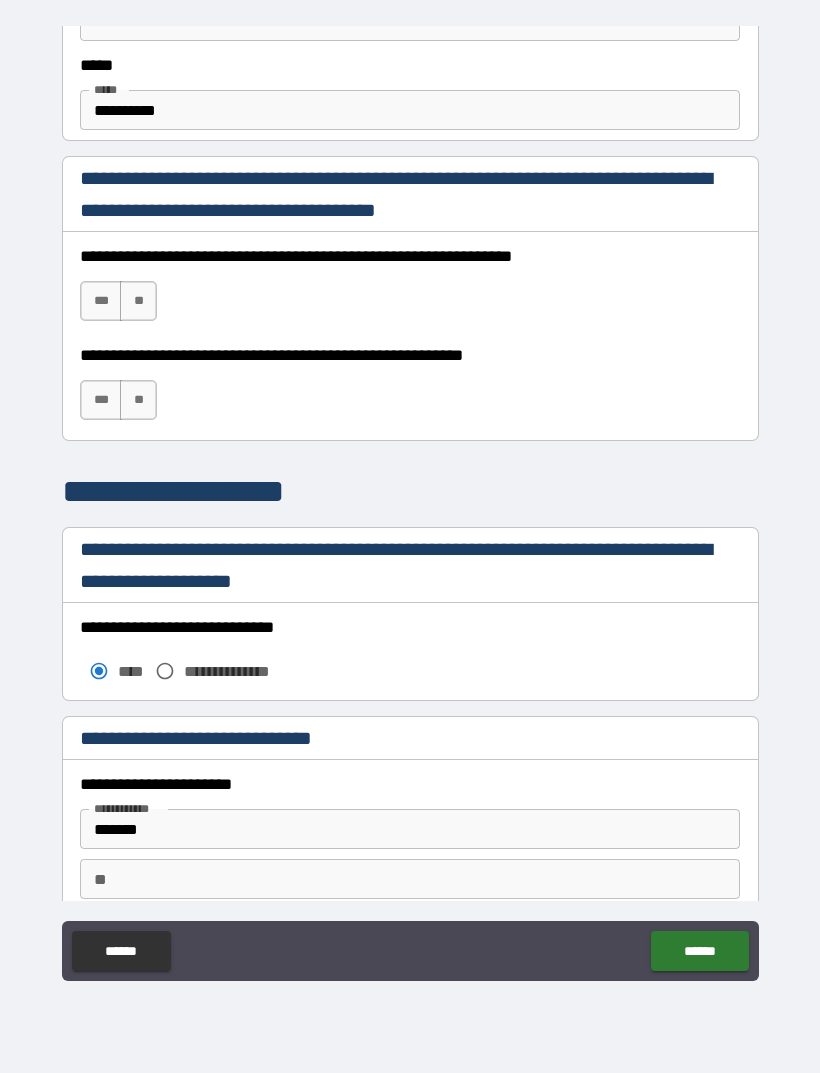 scroll, scrollTop: 1225, scrollLeft: 0, axis: vertical 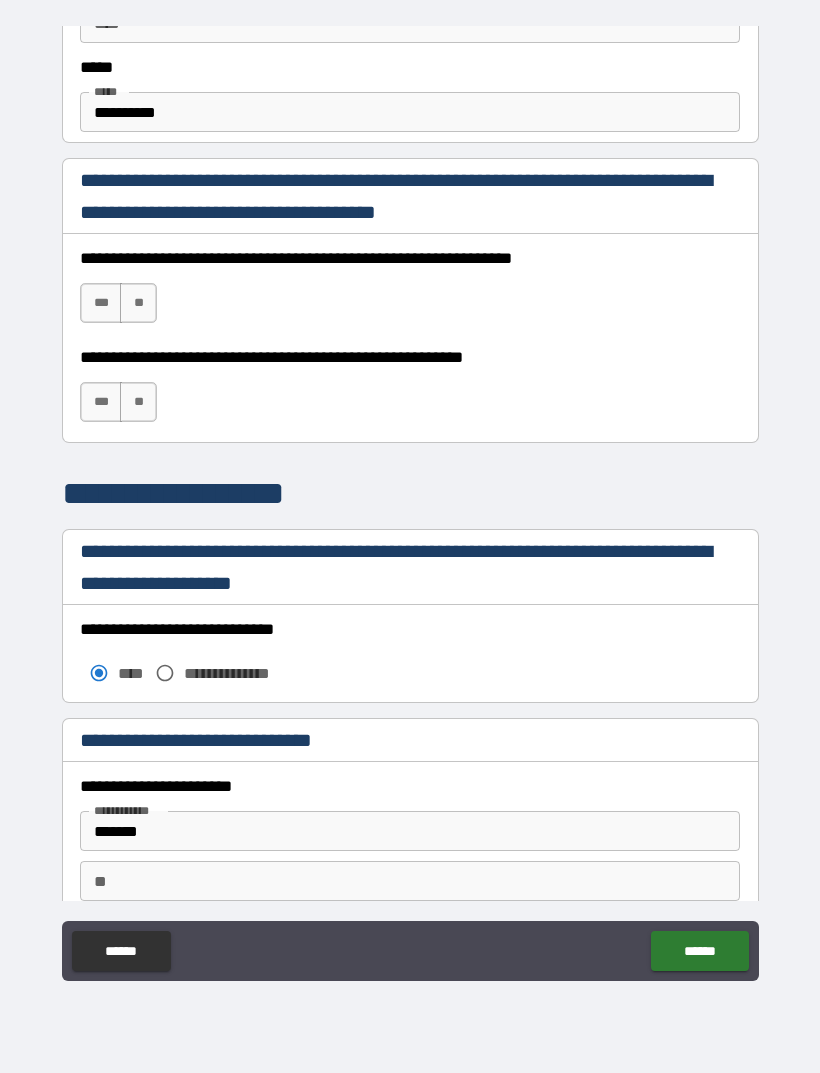 click on "***" at bounding box center (101, 303) 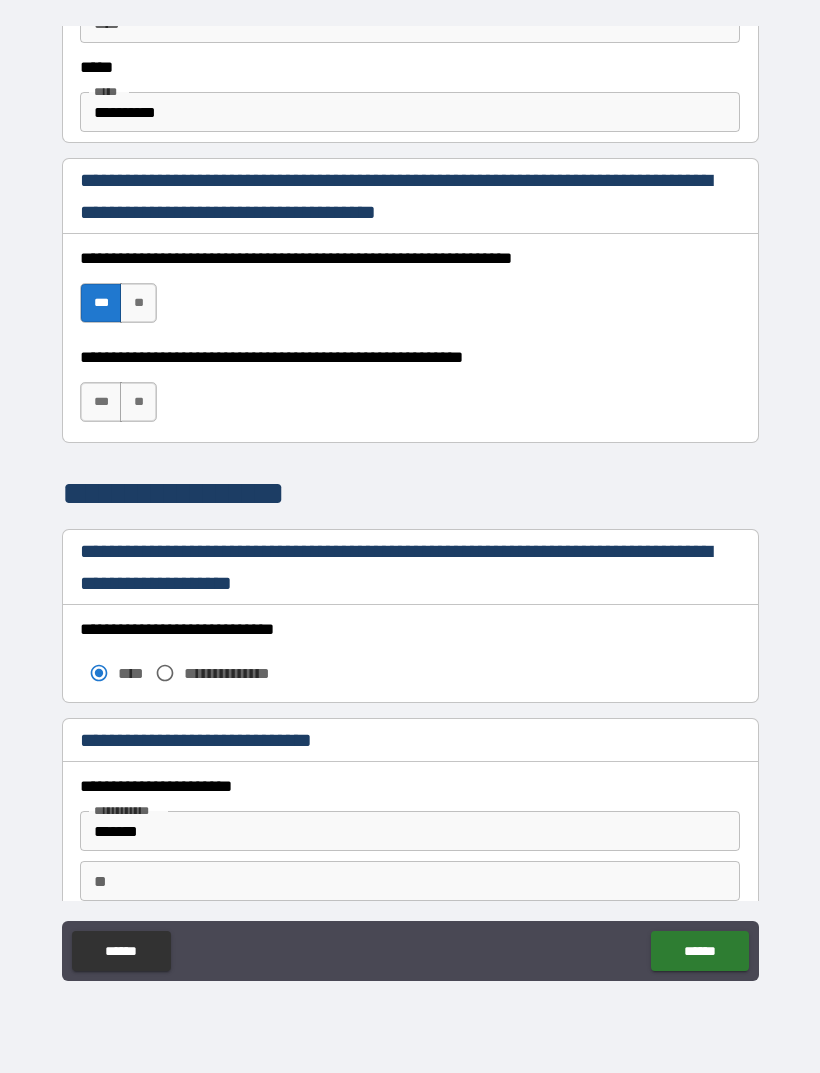 click on "***" at bounding box center [101, 402] 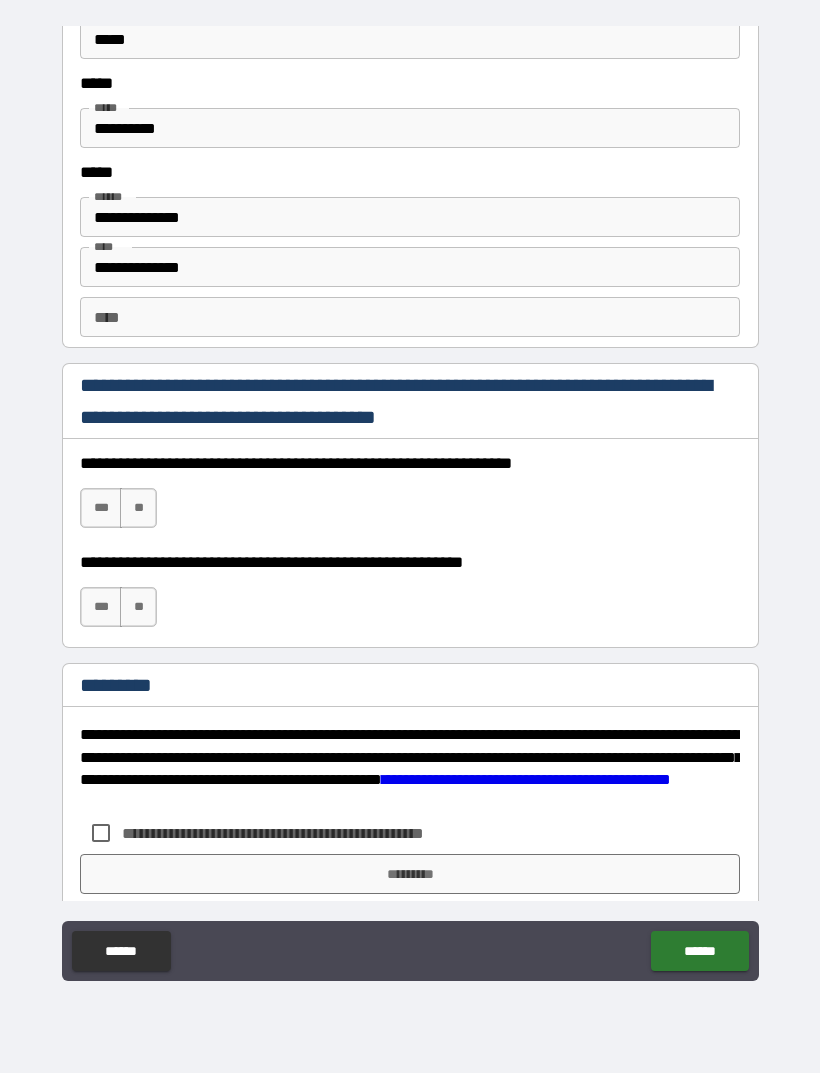 scroll, scrollTop: 2669, scrollLeft: 0, axis: vertical 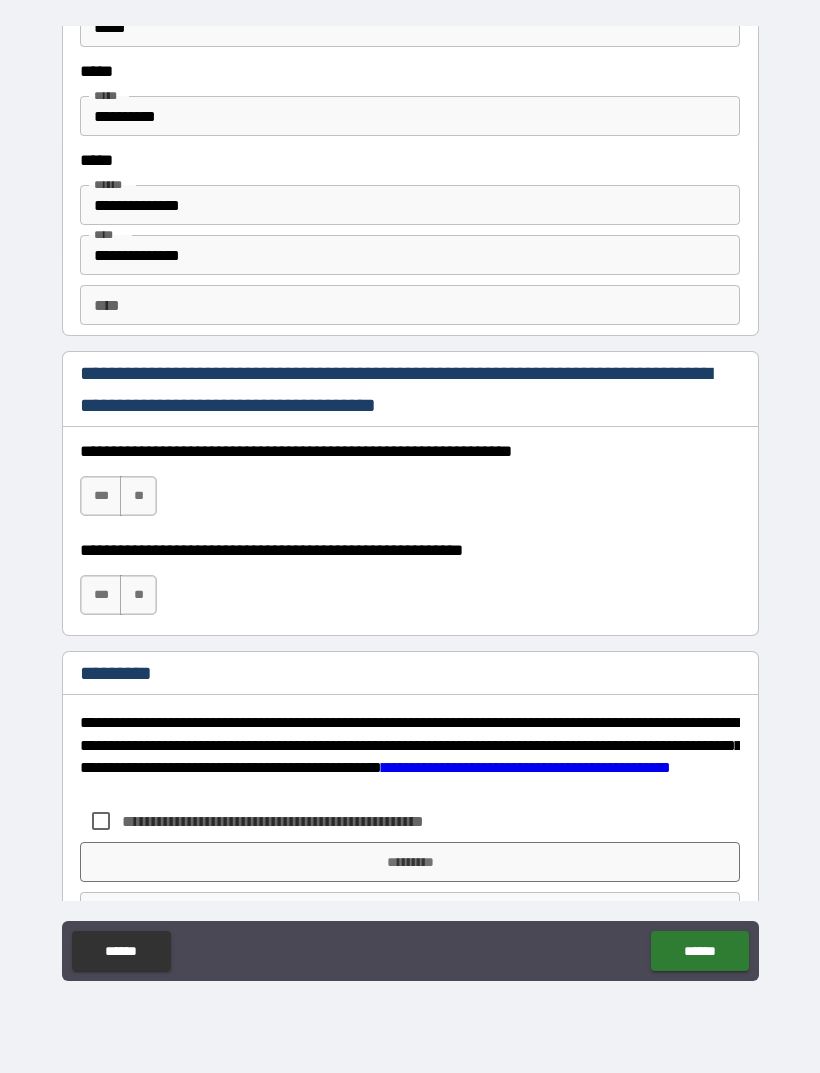 click on "***" at bounding box center [101, 496] 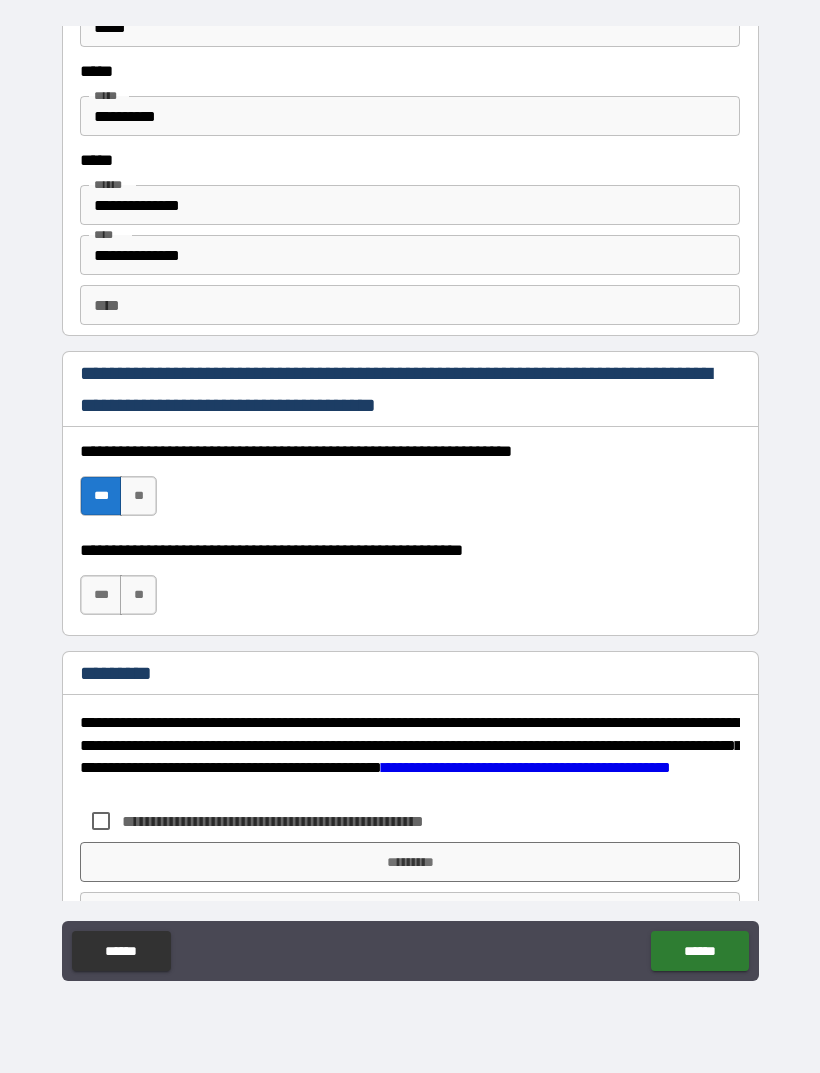 click on "***" at bounding box center (101, 595) 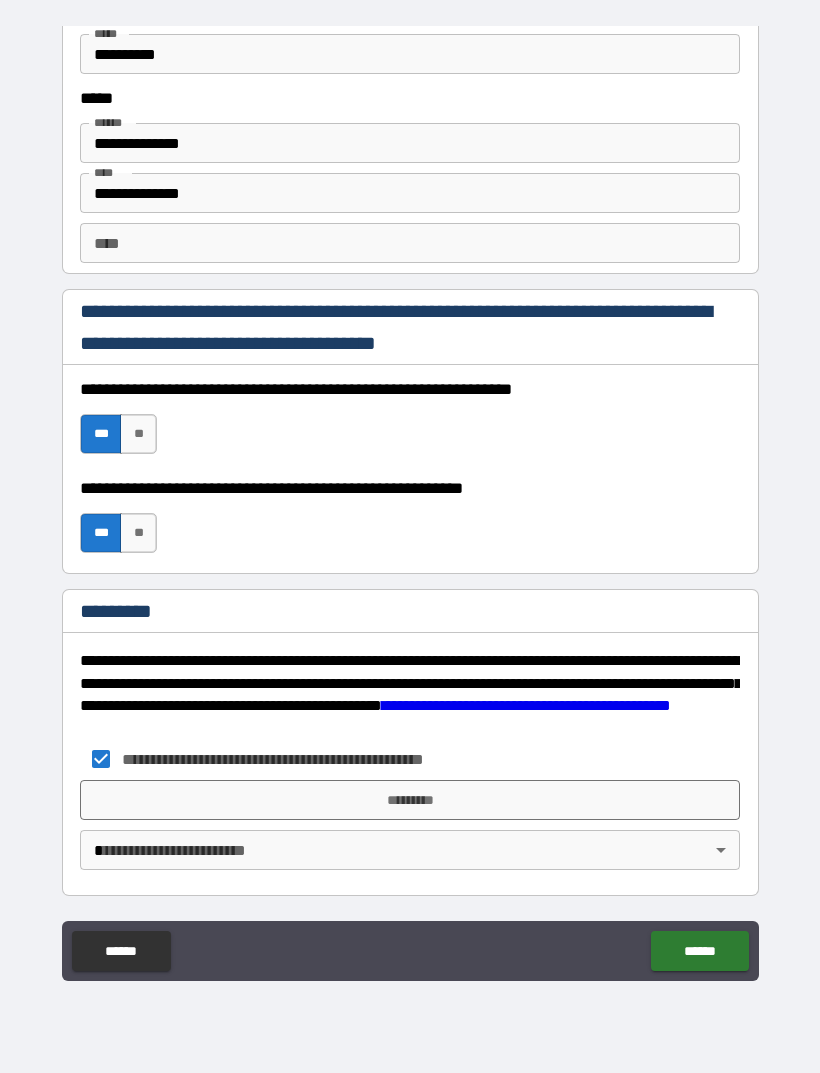 scroll, scrollTop: 2731, scrollLeft: 0, axis: vertical 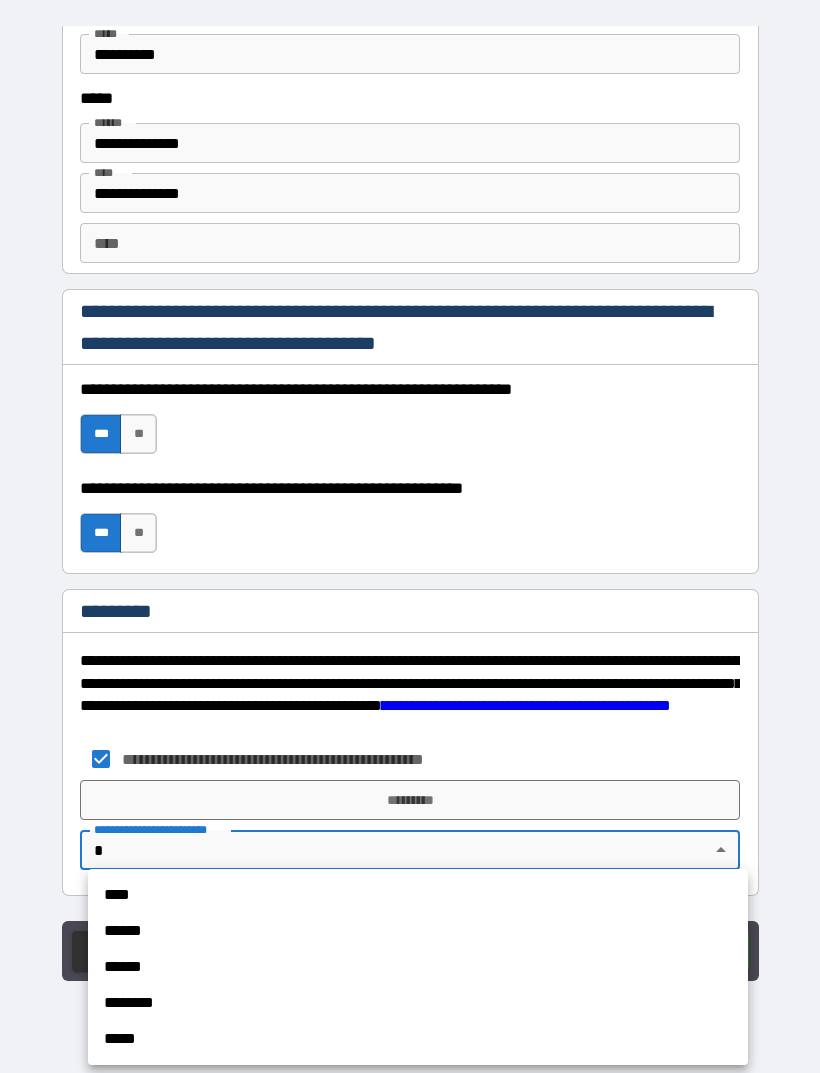 click on "****" at bounding box center [418, 895] 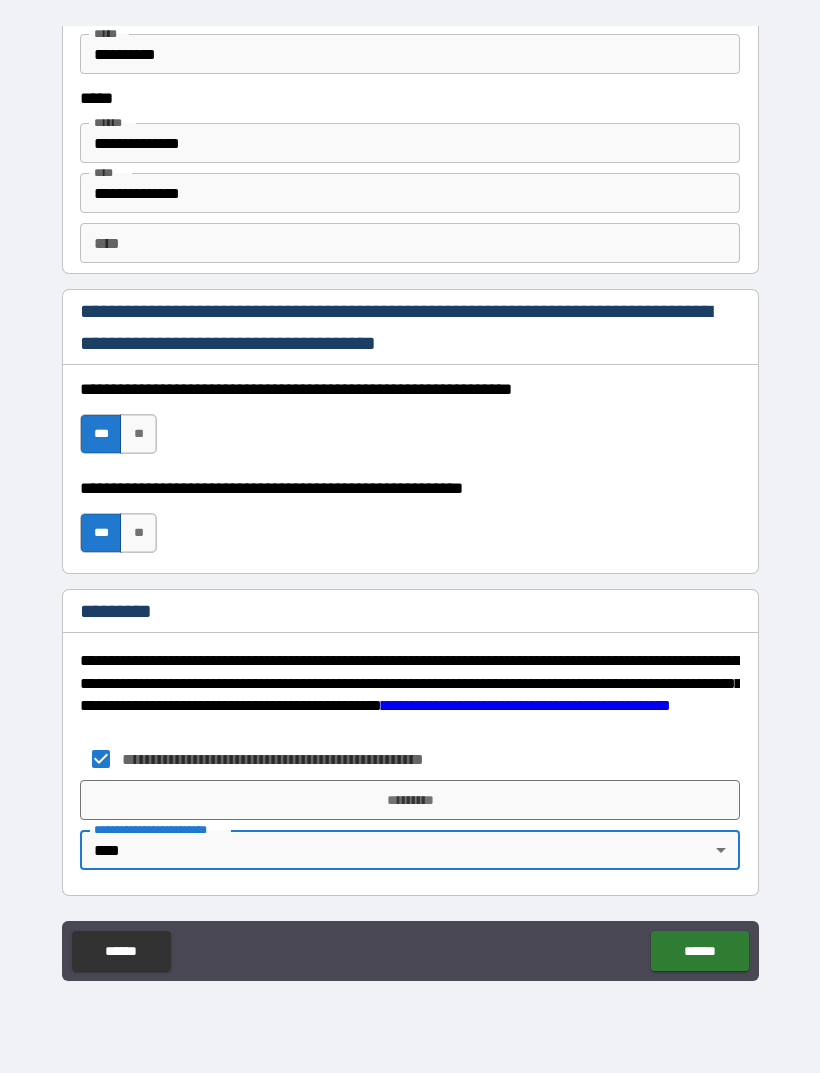 type on "*" 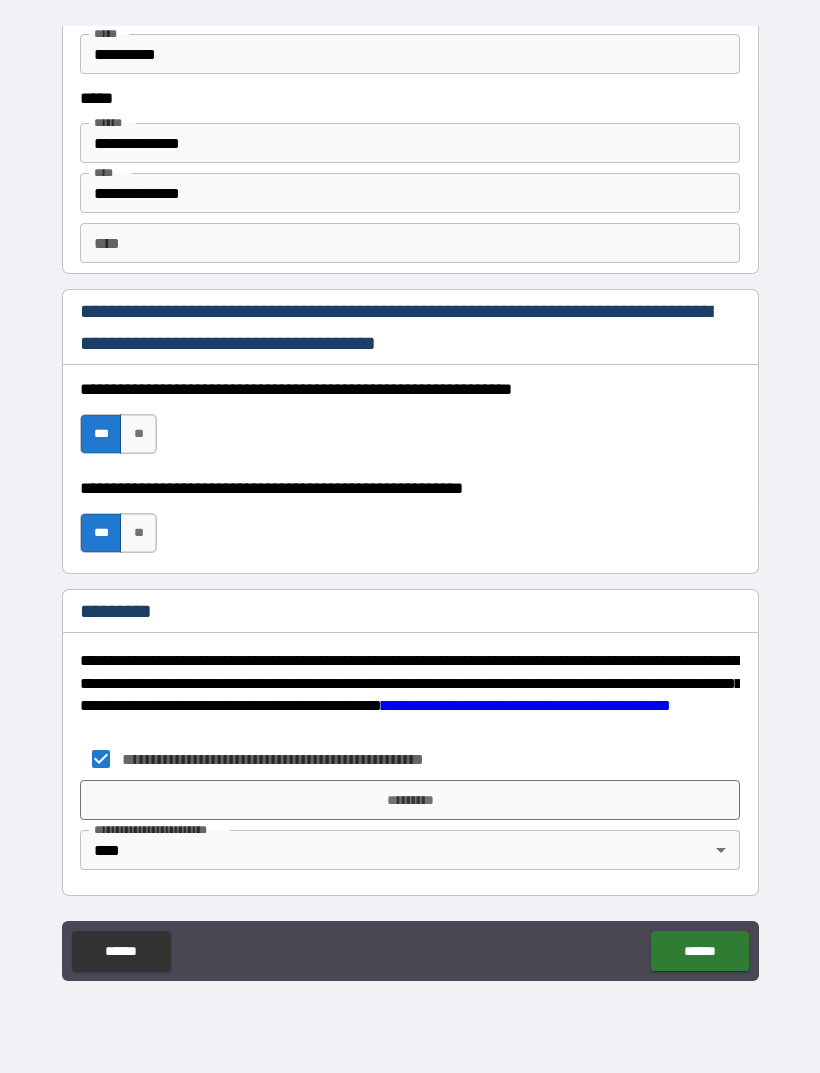 click on "*********" at bounding box center (410, 800) 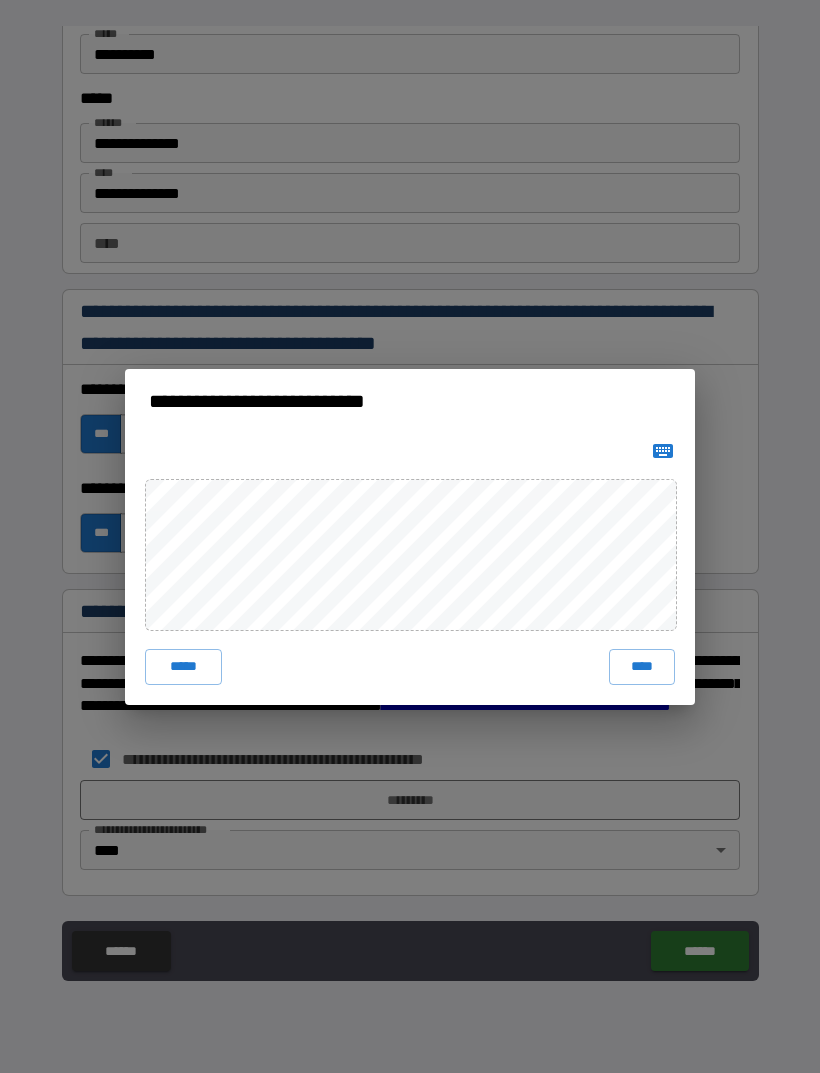 click on "**********" at bounding box center (410, 536) 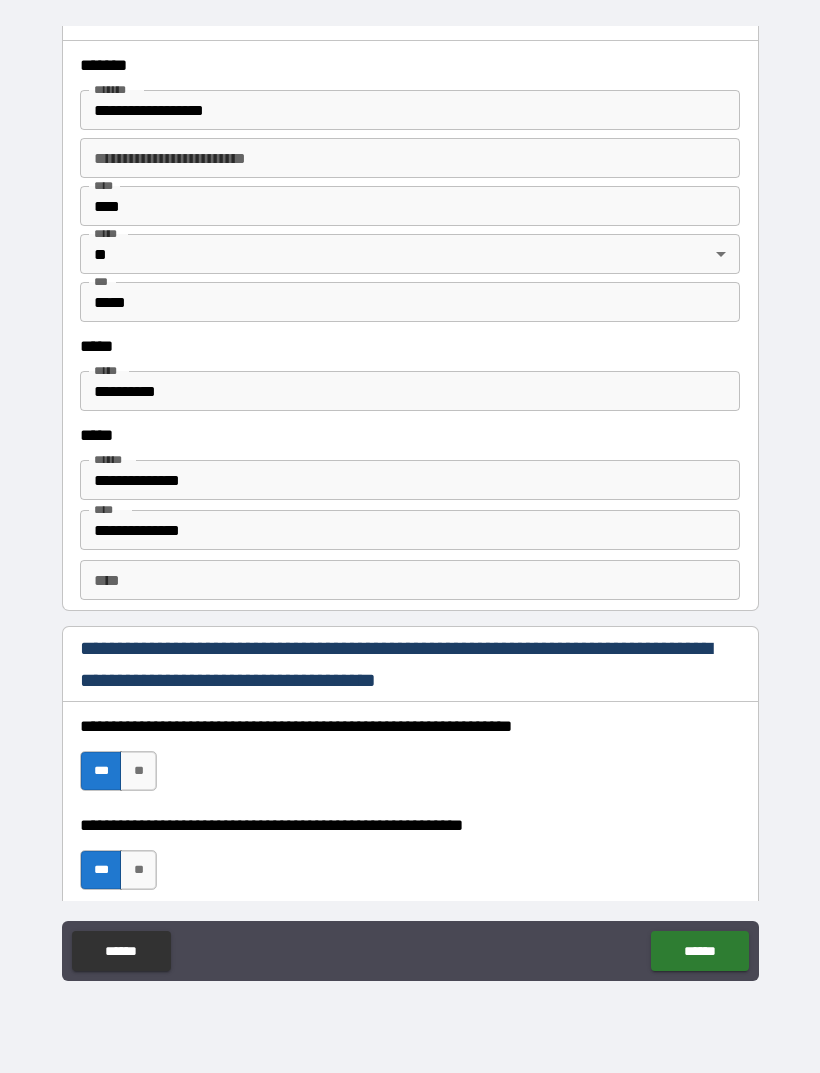 click on "******" at bounding box center [699, 951] 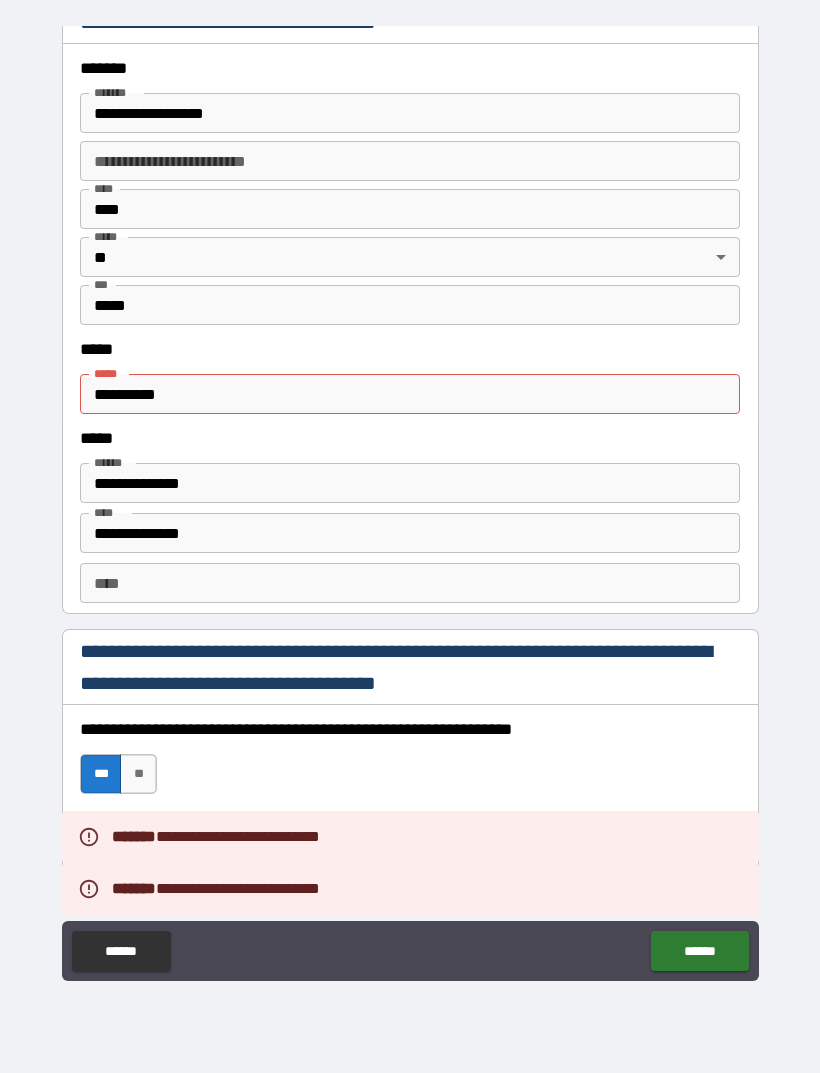 scroll, scrollTop: 2389, scrollLeft: 0, axis: vertical 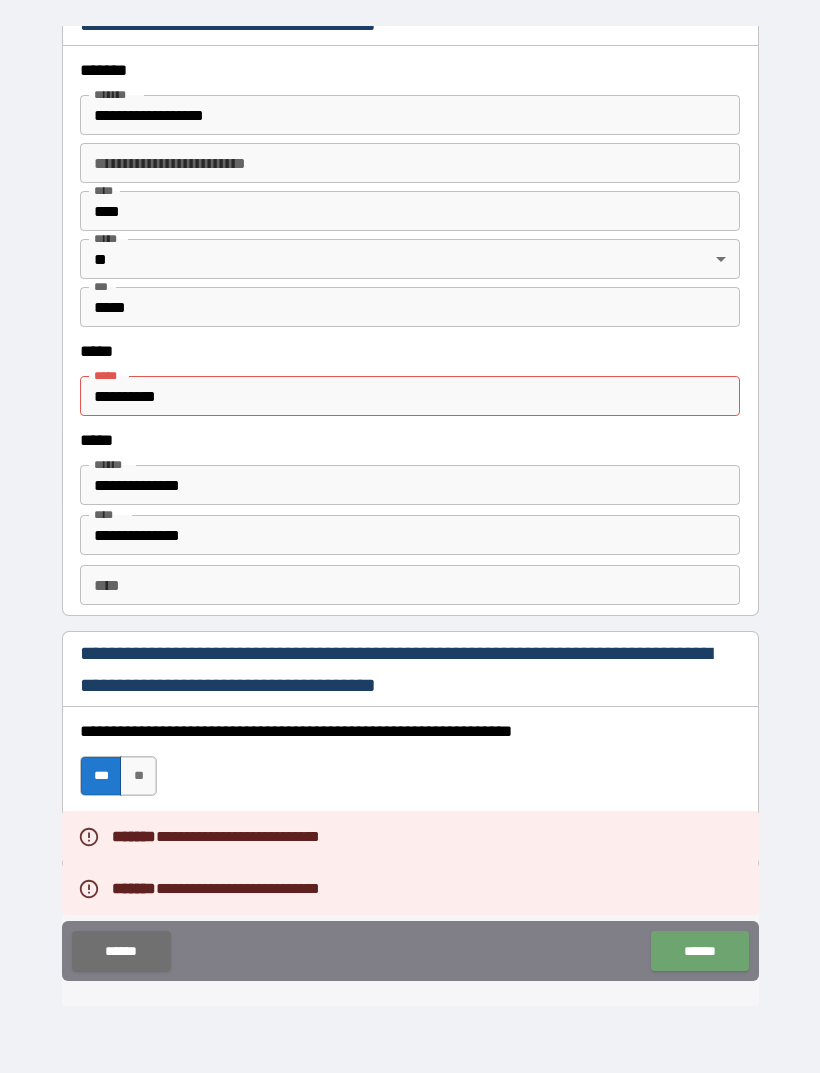 click on "******" at bounding box center (699, 951) 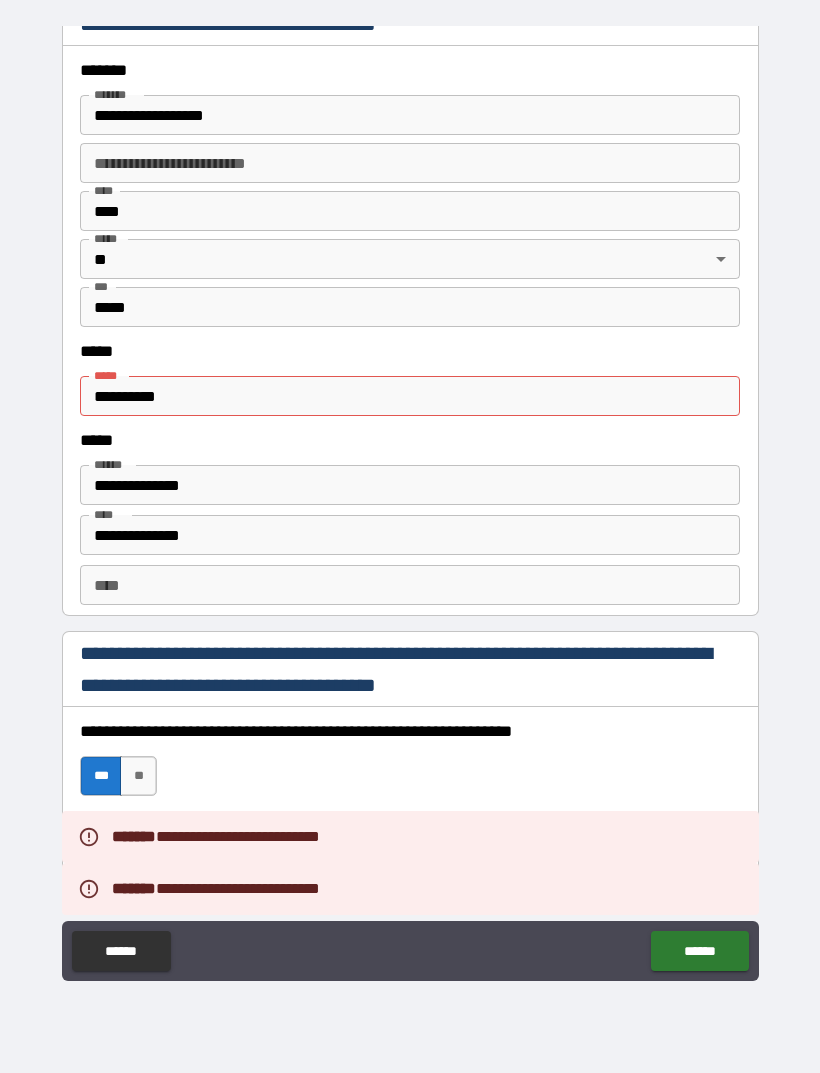 click on "**********" at bounding box center [410, 396] 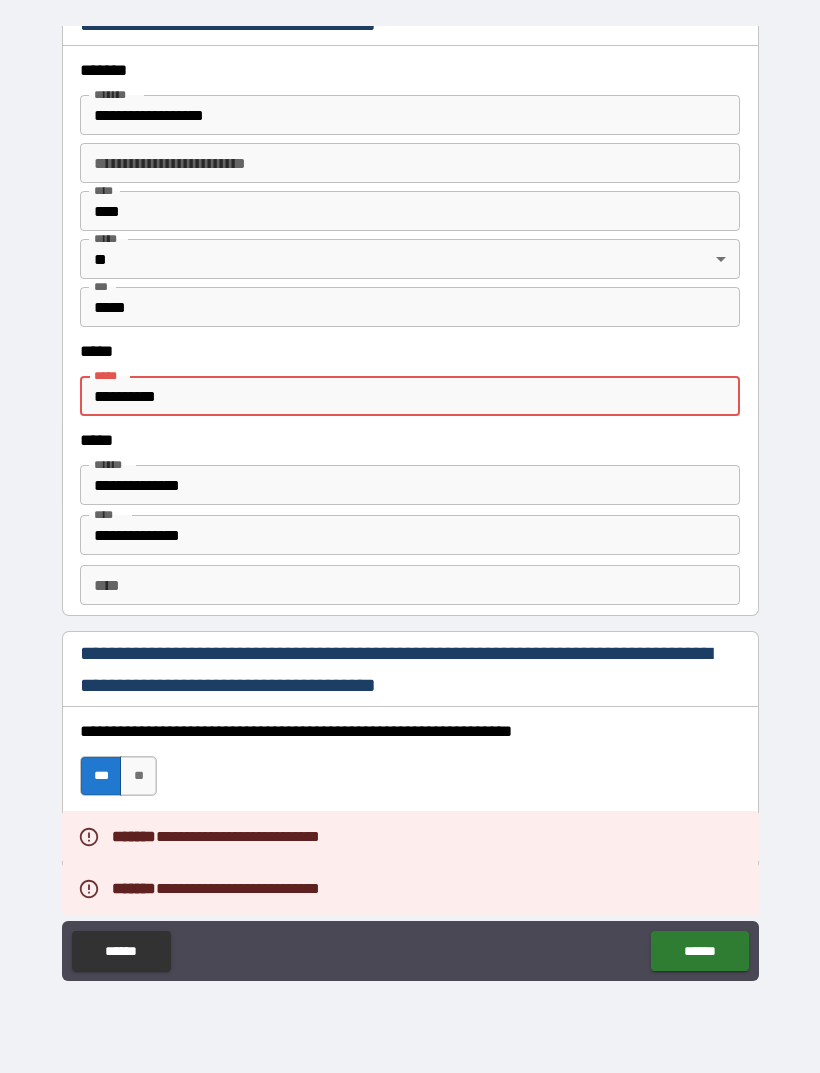 click on "**********" at bounding box center (410, 396) 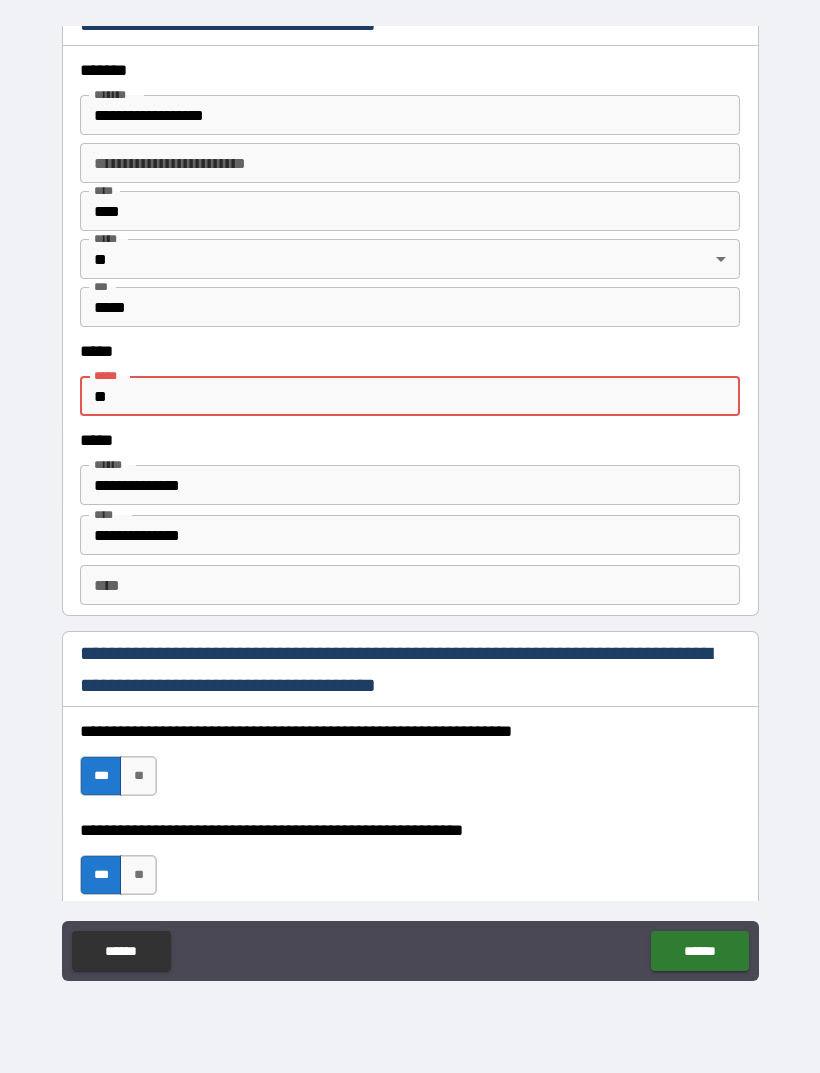 type on "*" 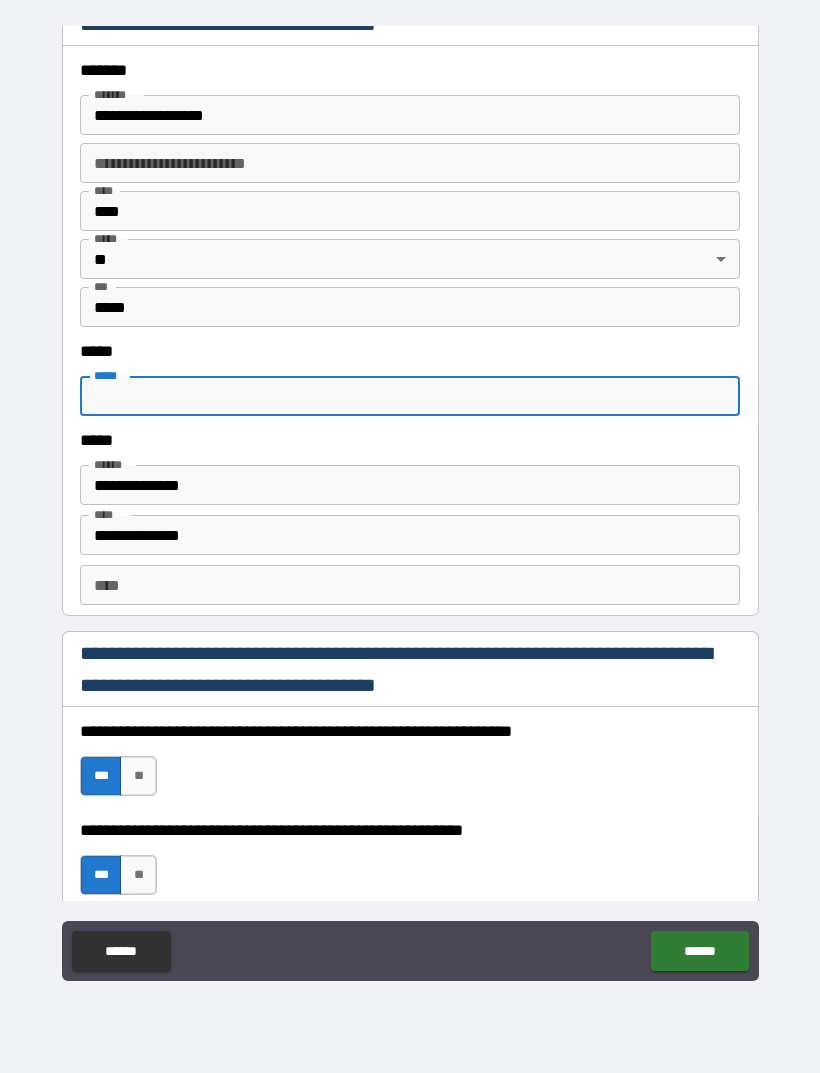 type 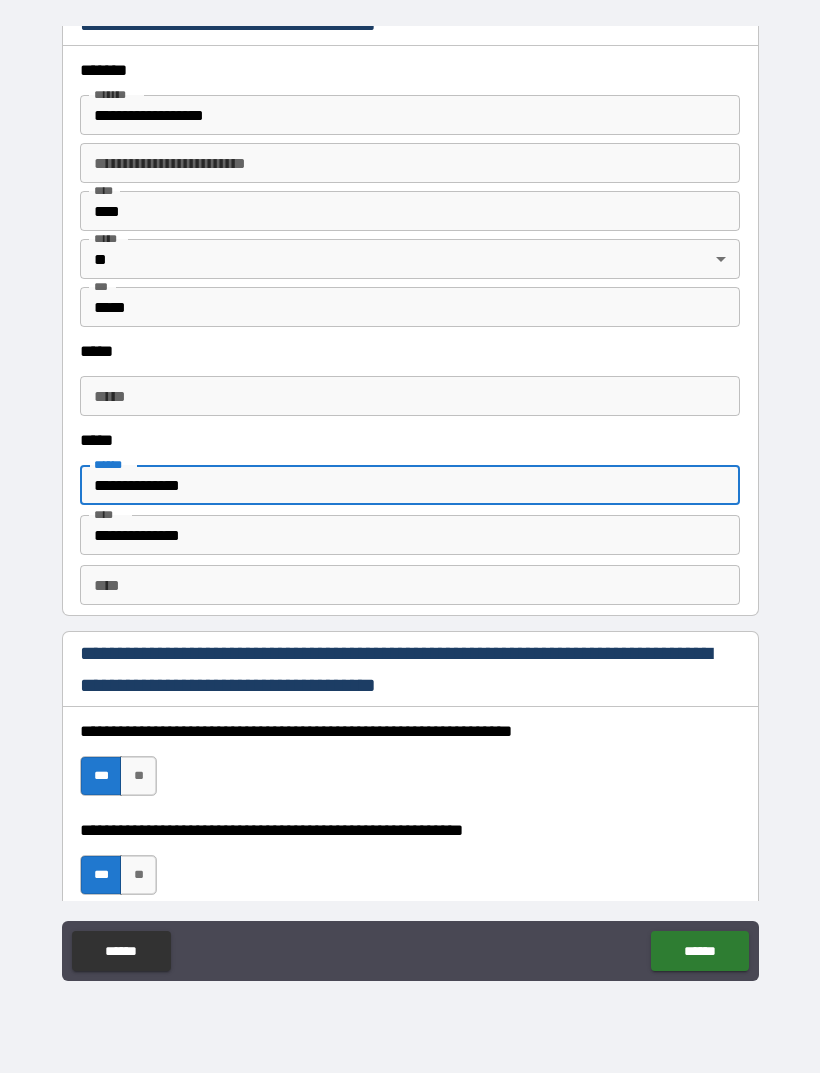 type on "**********" 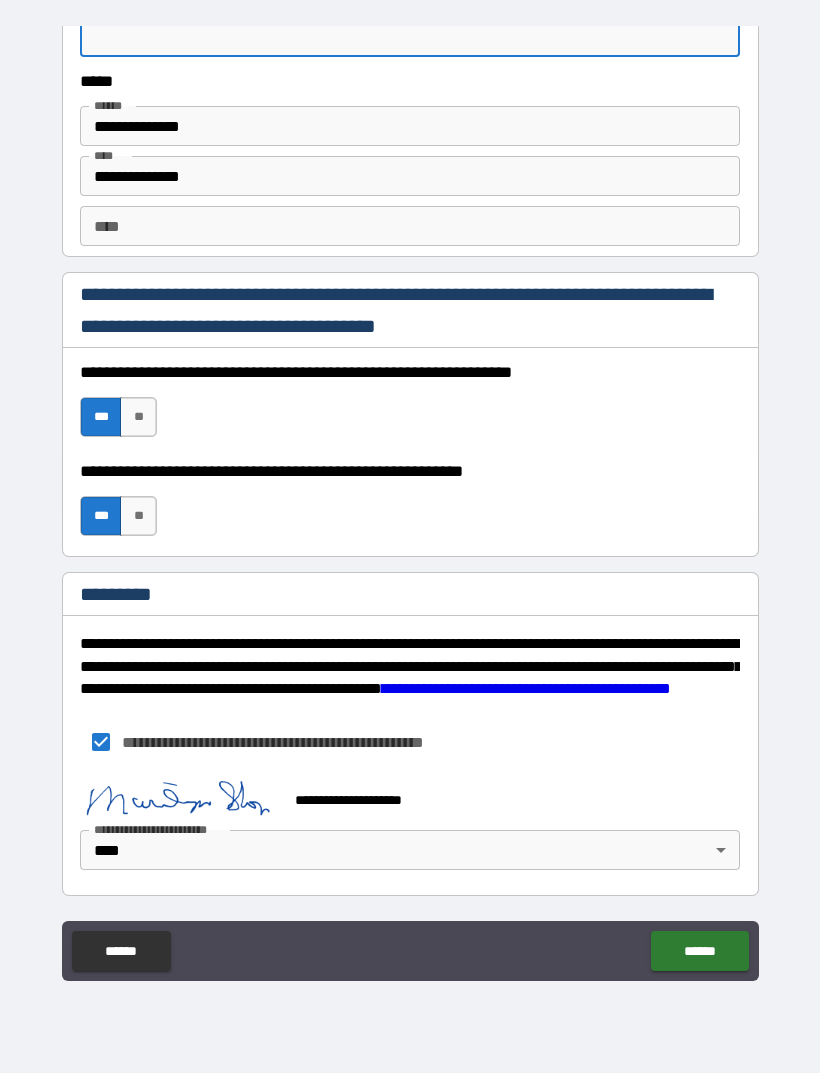 click on "**********" at bounding box center [410, 507] 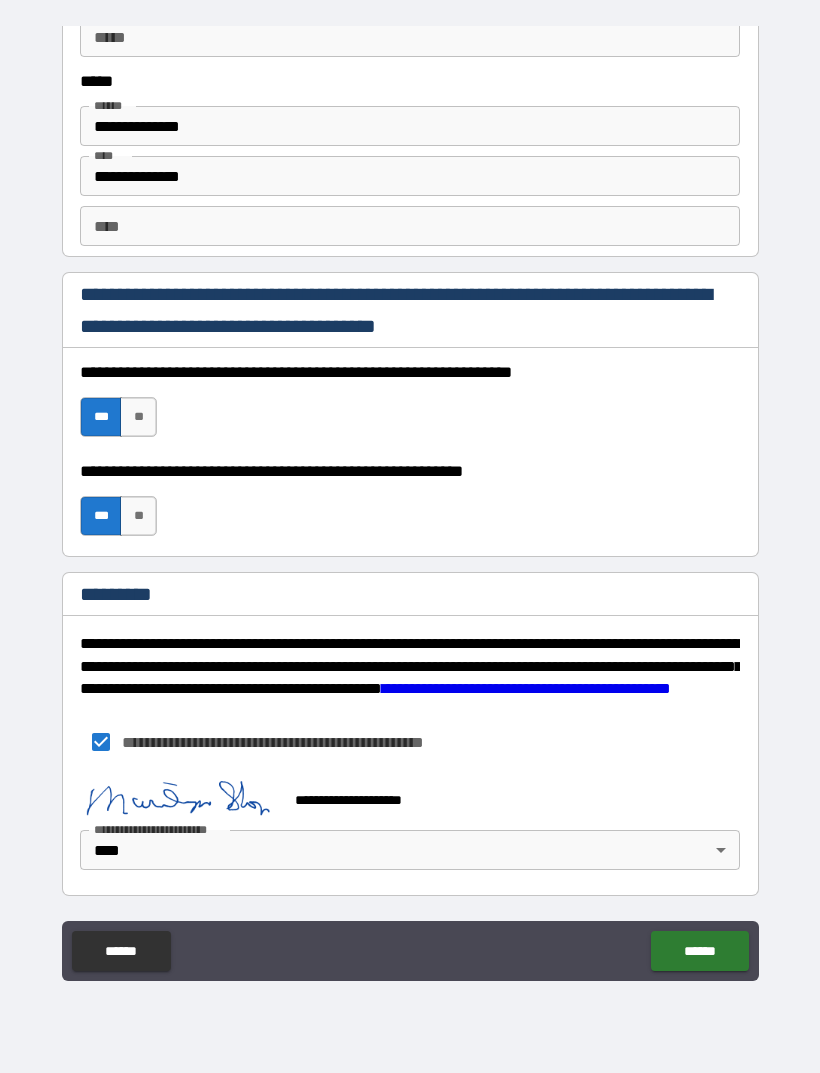 scroll, scrollTop: 2748, scrollLeft: 0, axis: vertical 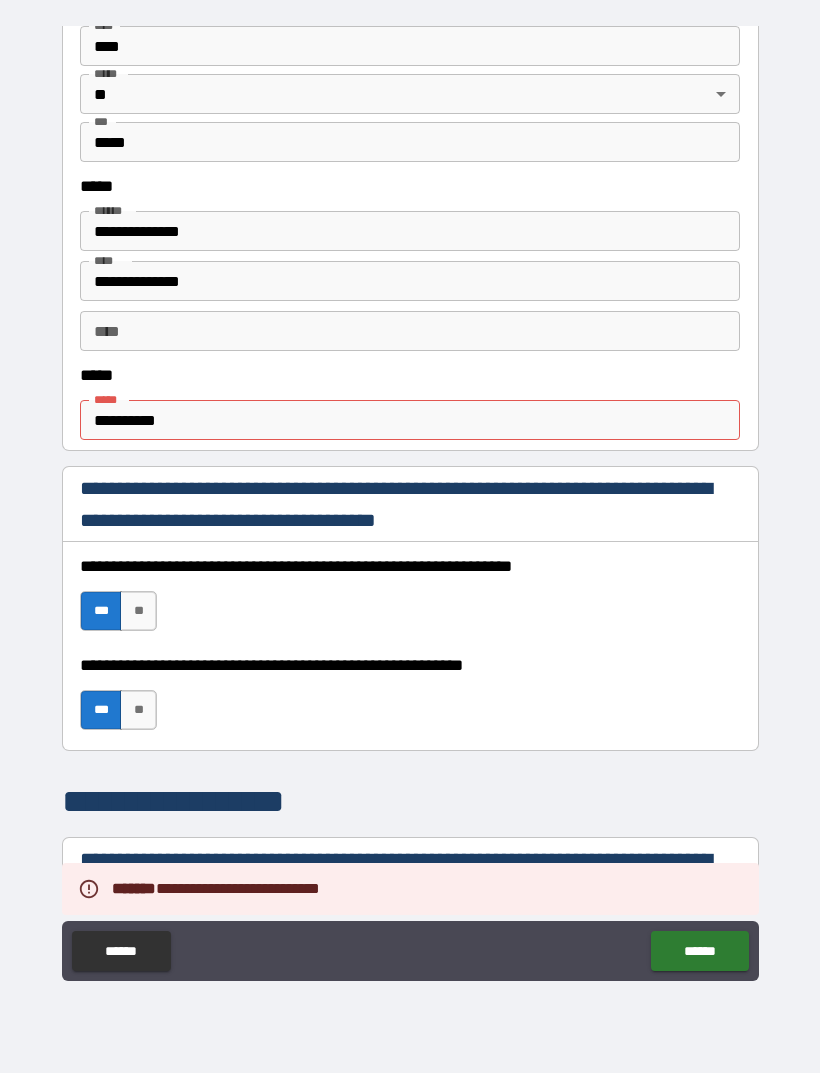 click on "**********" at bounding box center [410, 420] 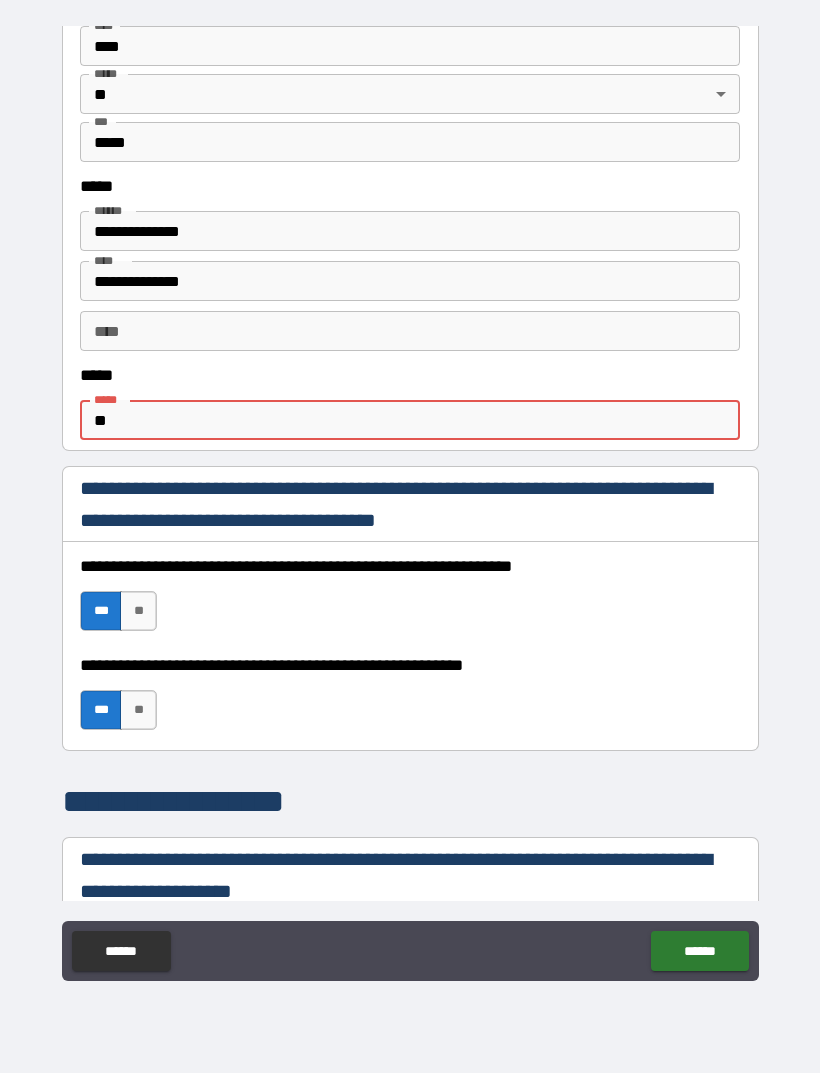 type on "*" 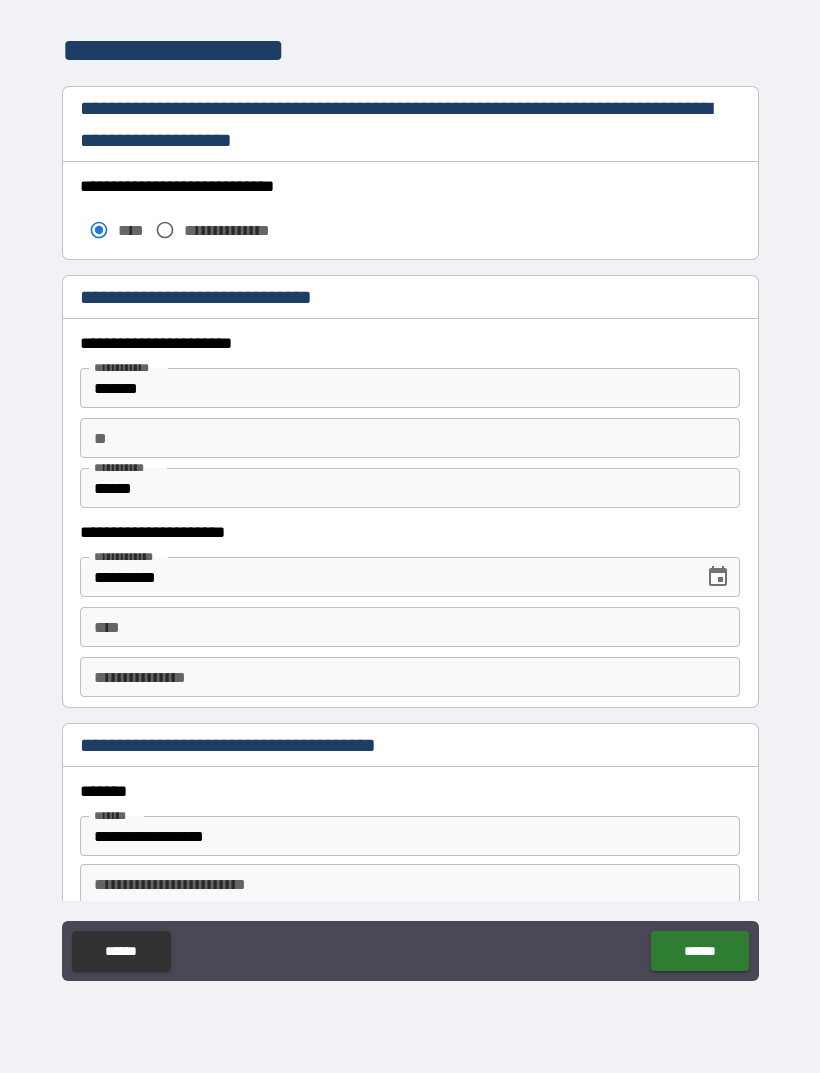 scroll, scrollTop: 1686, scrollLeft: 0, axis: vertical 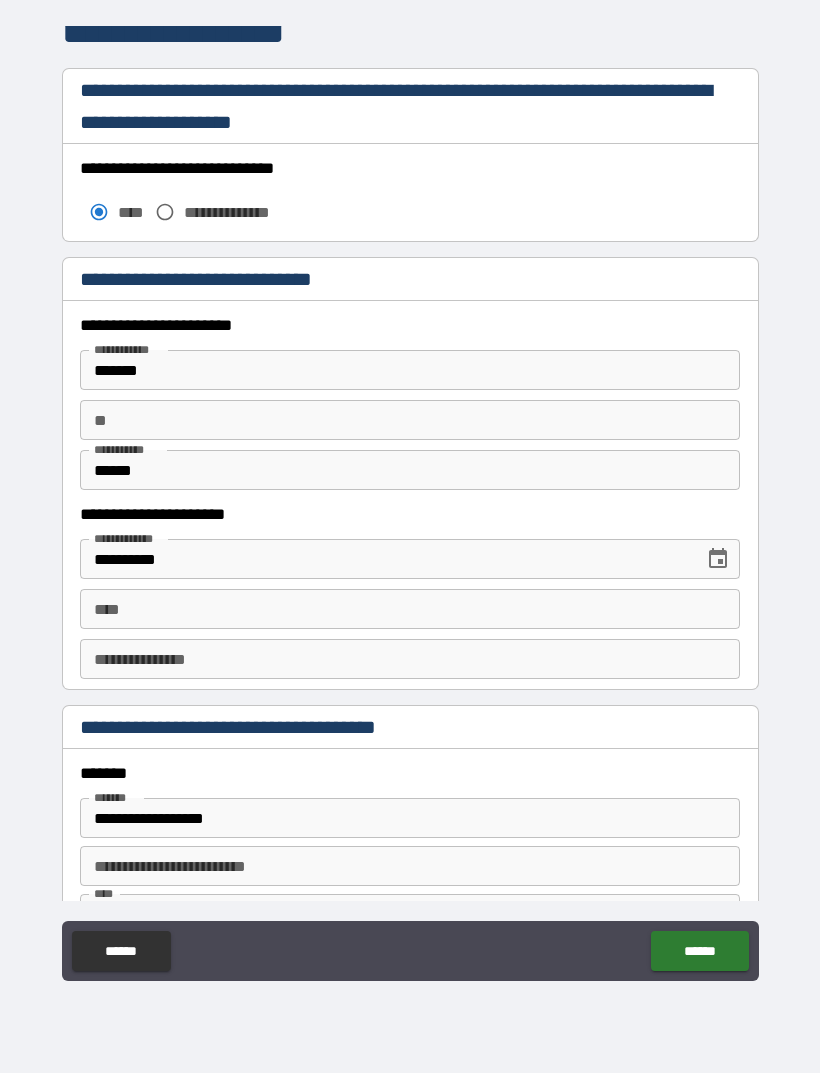 type 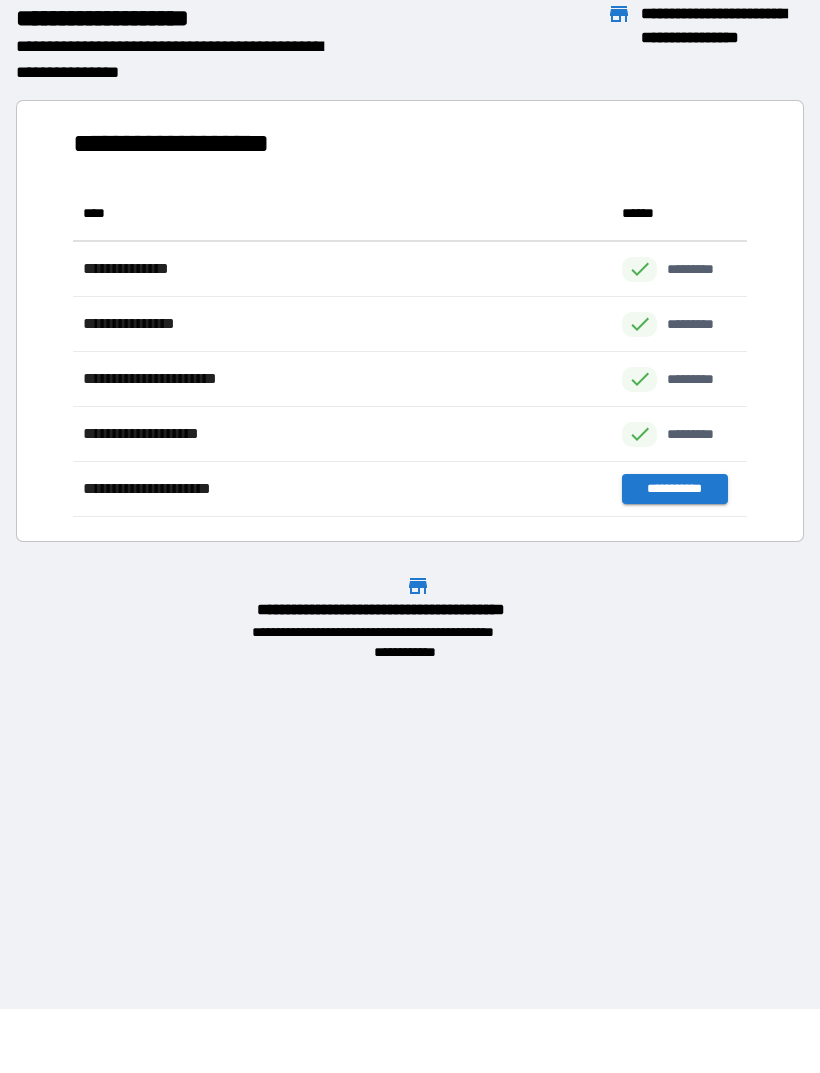 scroll, scrollTop: 1, scrollLeft: 1, axis: both 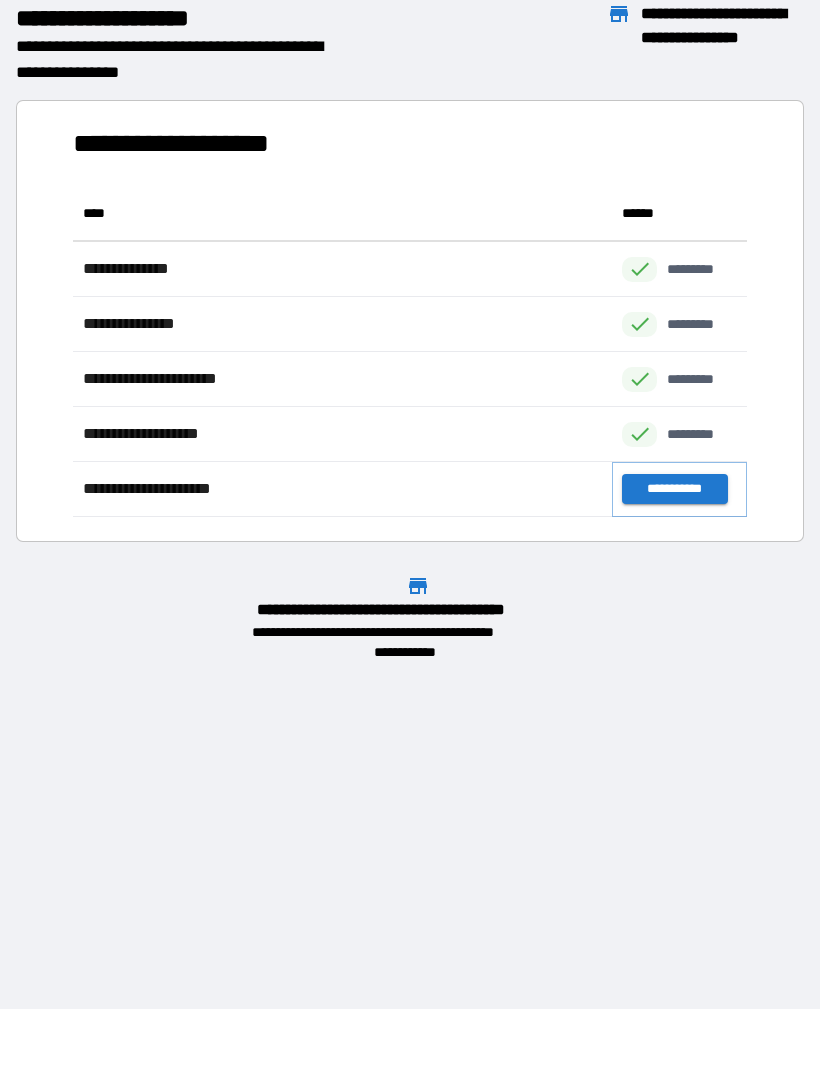 click on "**********" at bounding box center [674, 489] 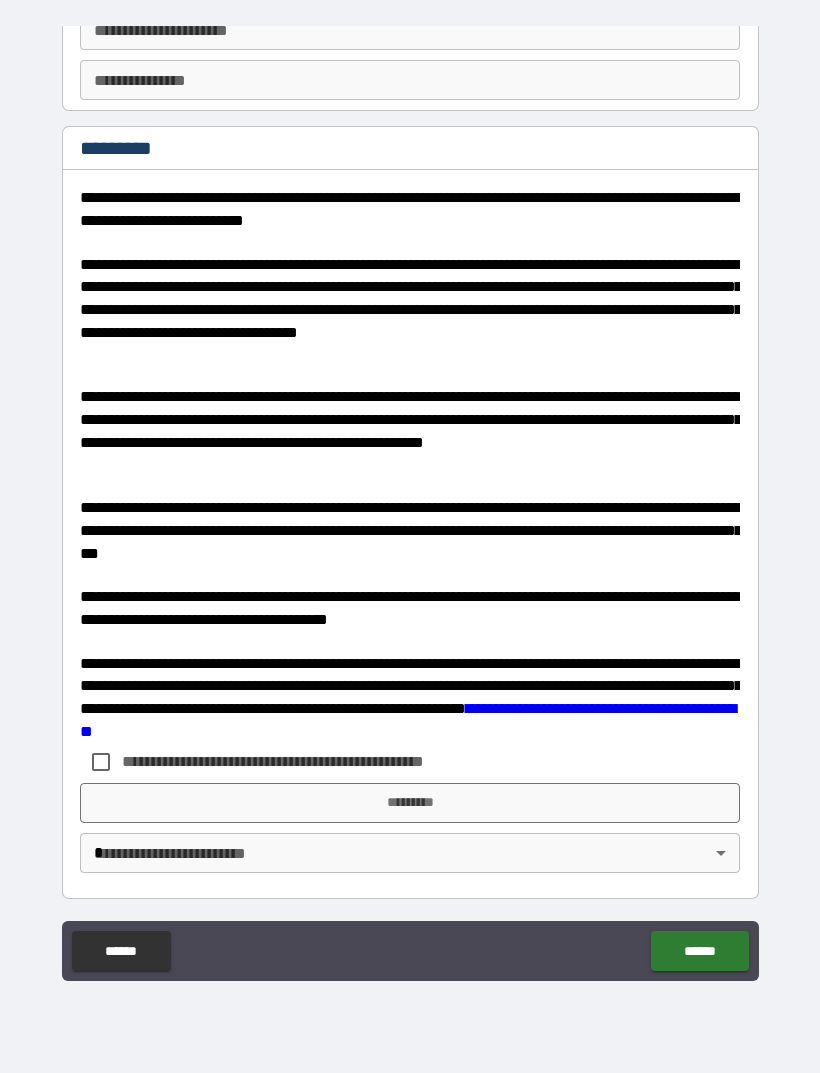 scroll, scrollTop: 2583, scrollLeft: 0, axis: vertical 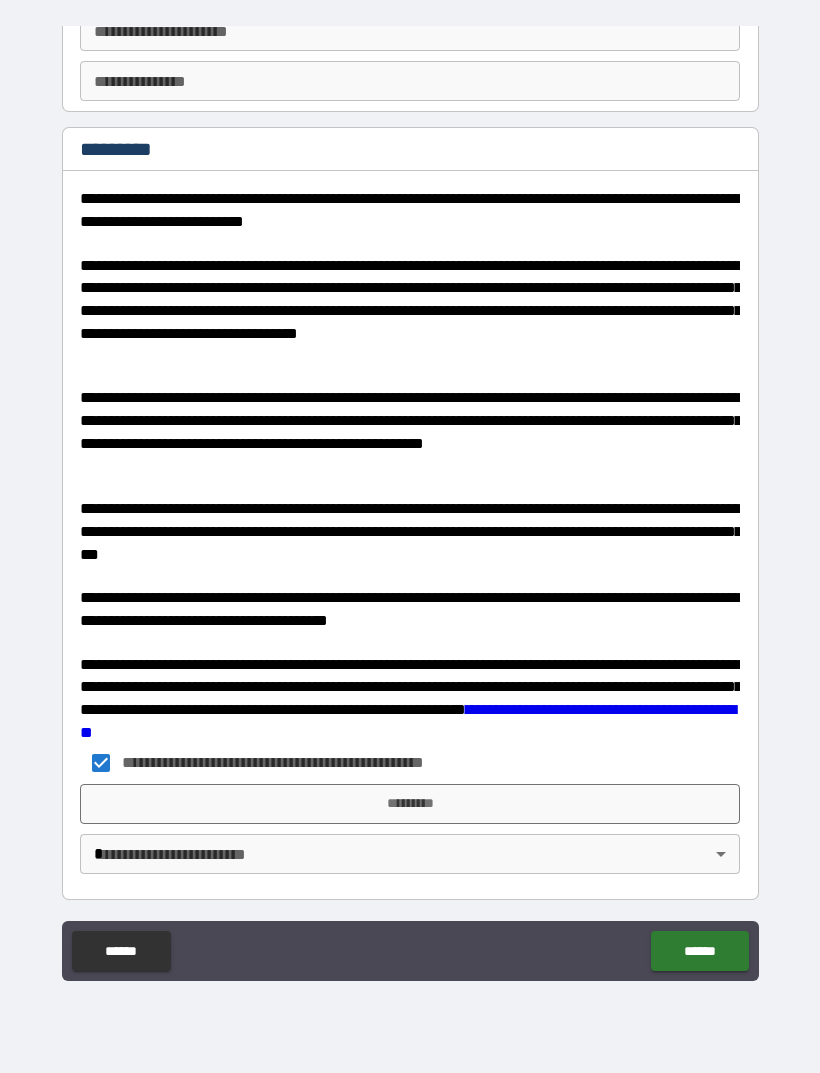 click on "**********" at bounding box center (410, 504) 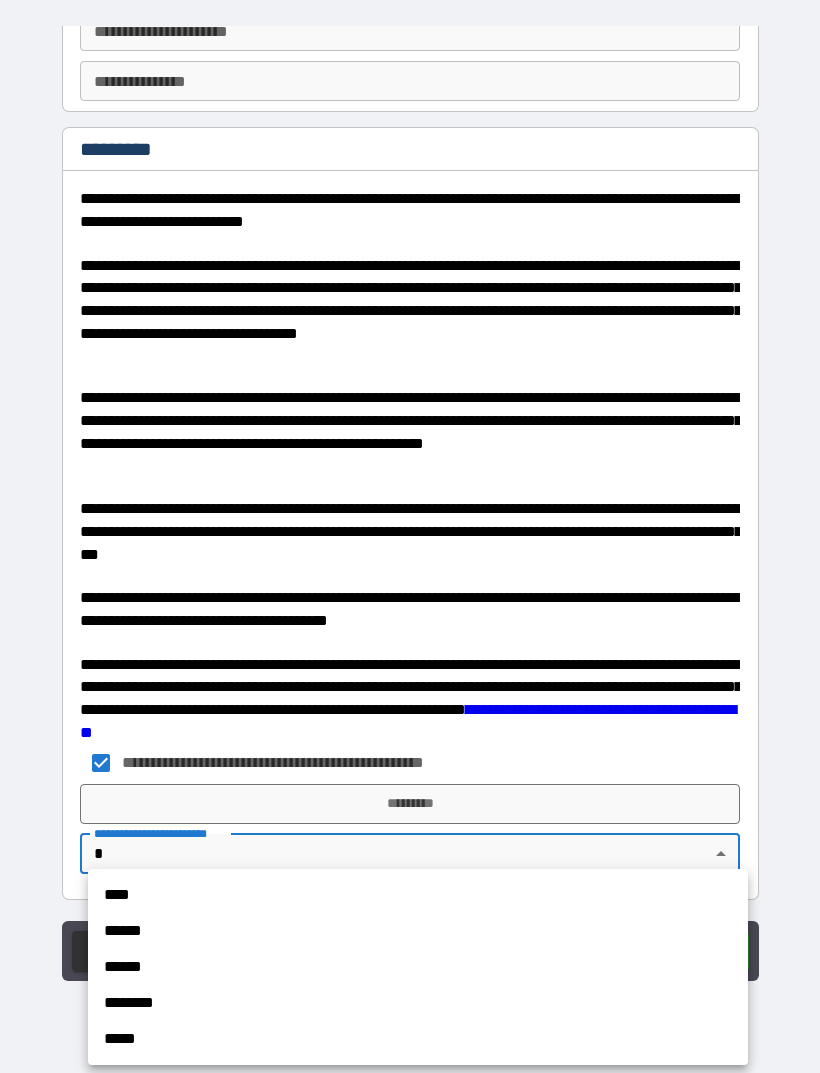 click on "****" at bounding box center (418, 895) 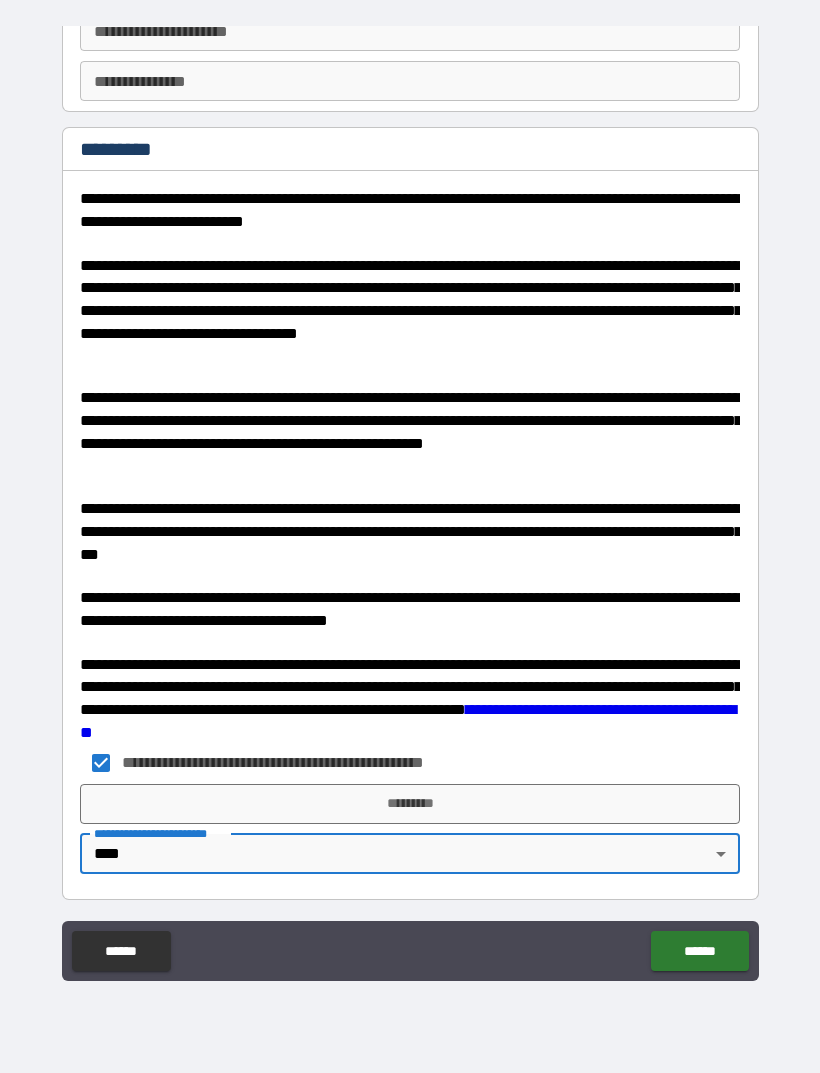 click on "*********" at bounding box center (410, 804) 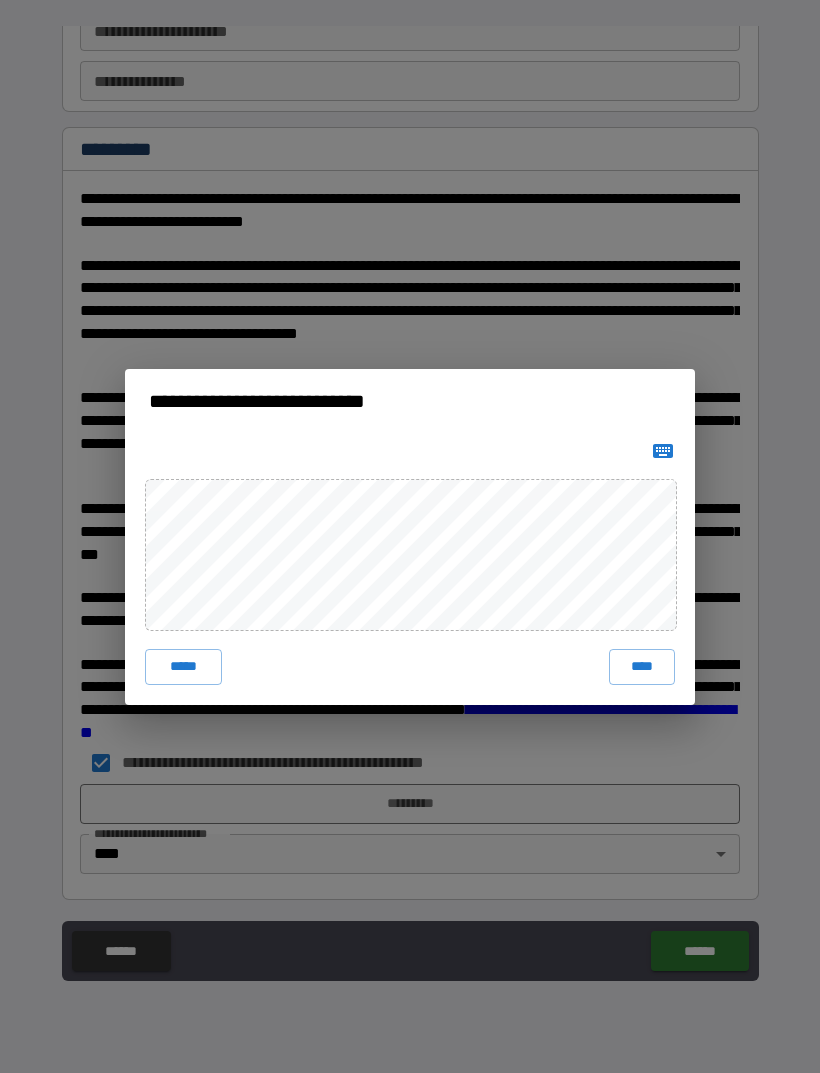 click on "**********" at bounding box center (410, 536) 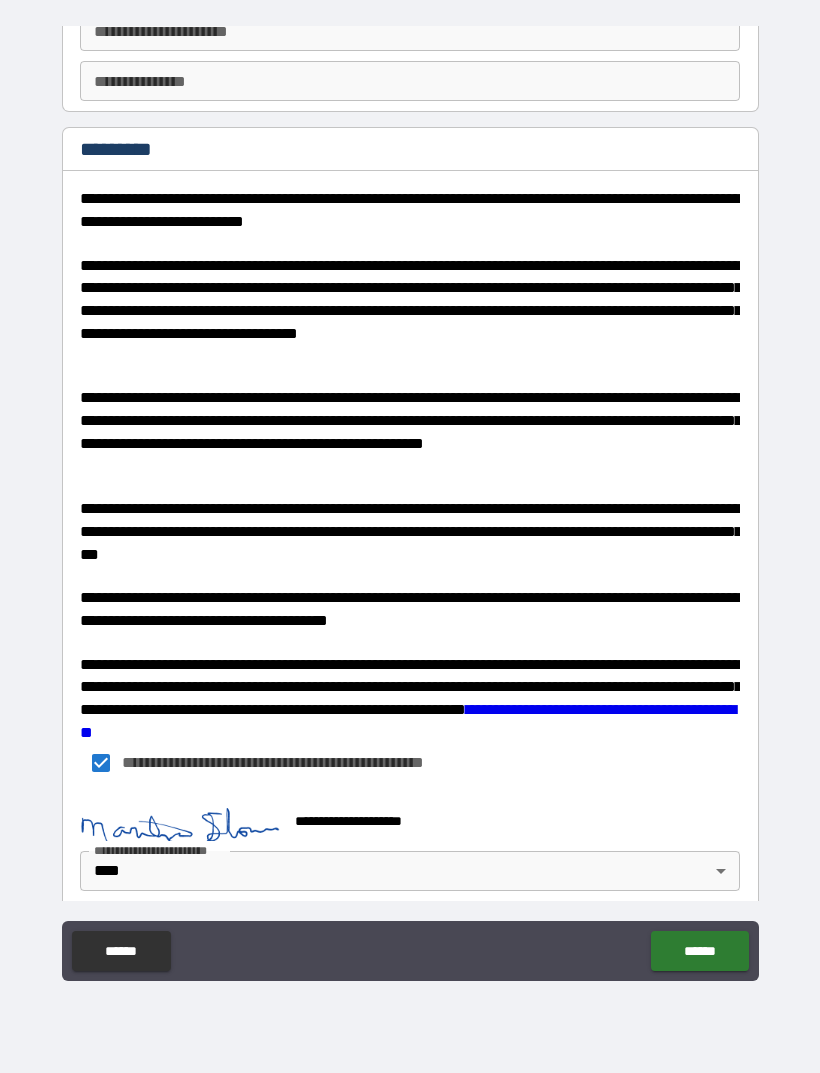 scroll, scrollTop: 2573, scrollLeft: 0, axis: vertical 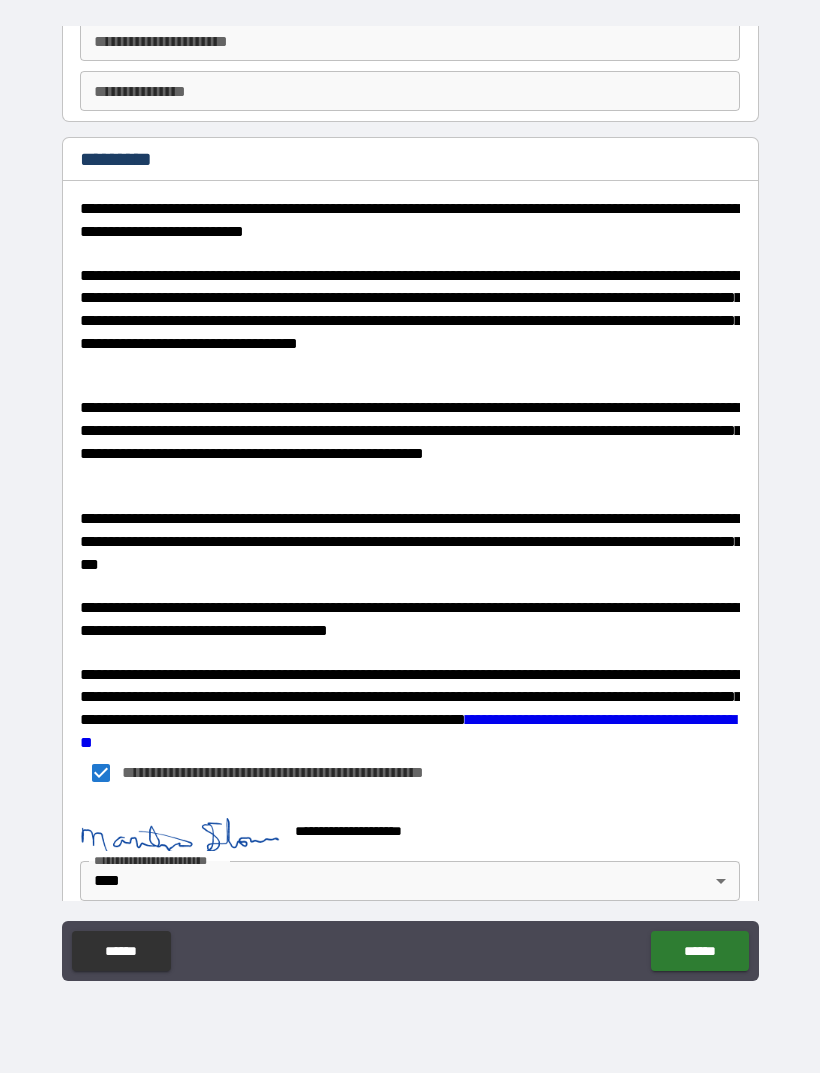 click on "******" at bounding box center [699, 951] 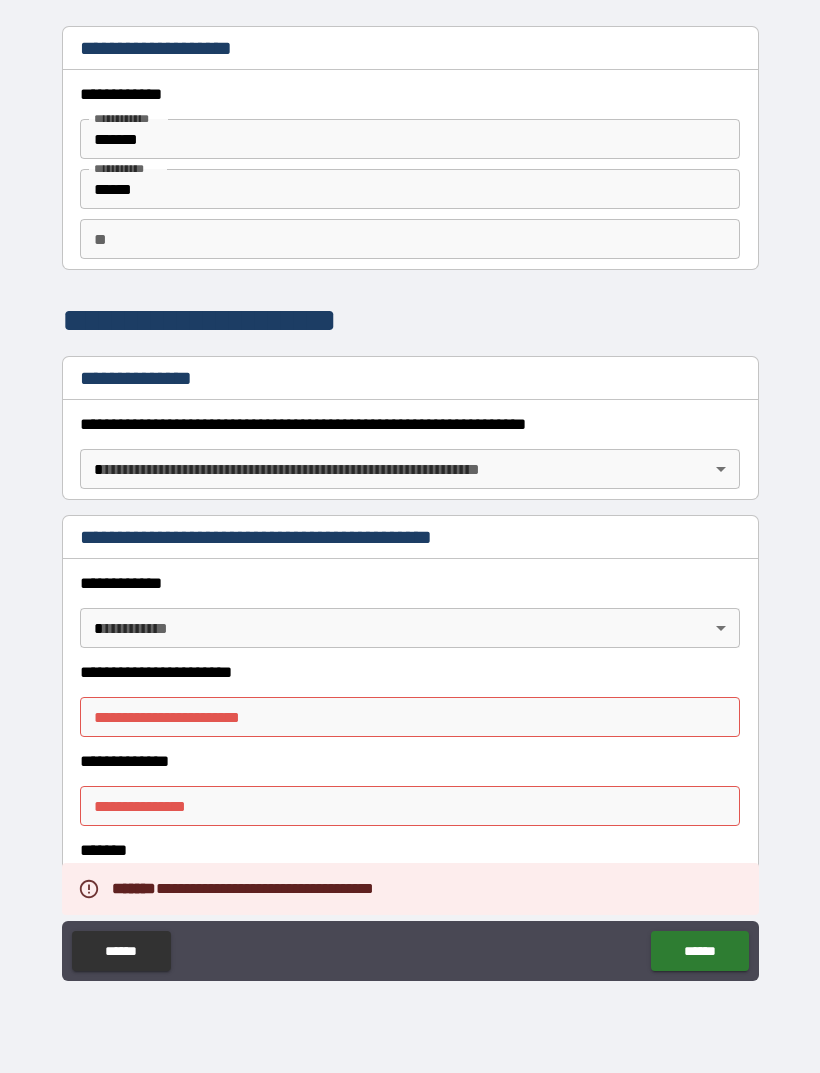 scroll, scrollTop: 0, scrollLeft: 0, axis: both 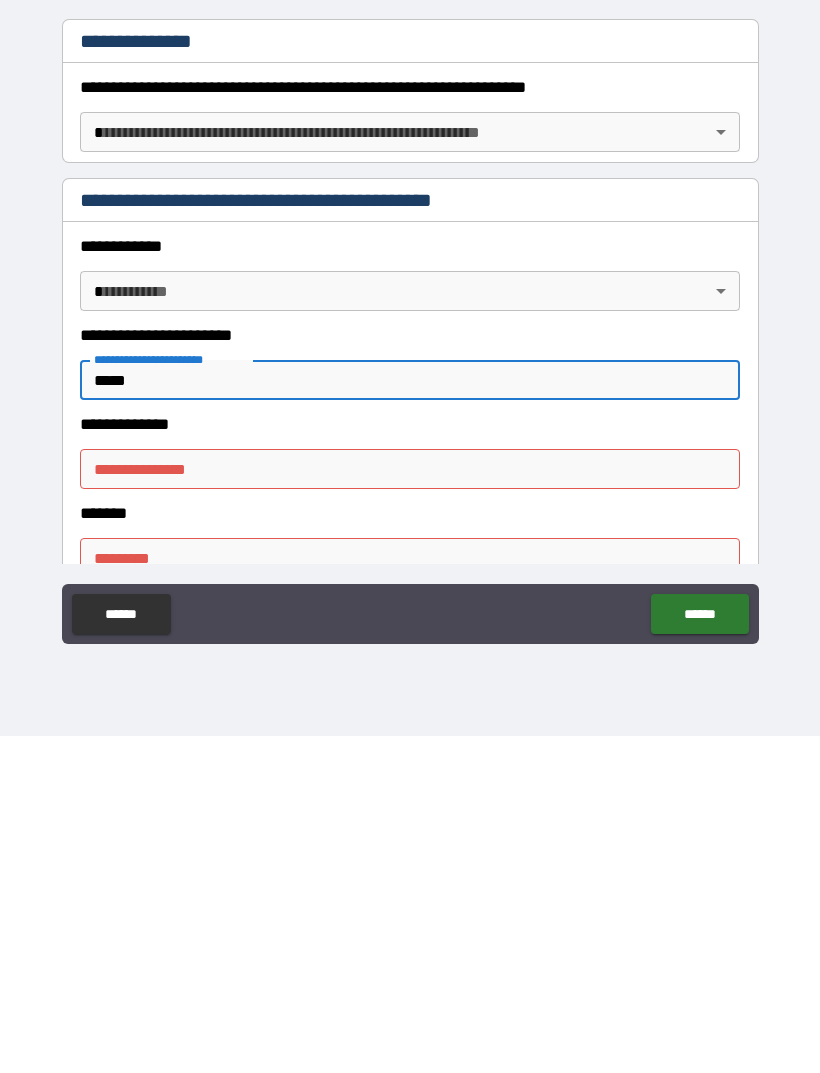 type on "*****" 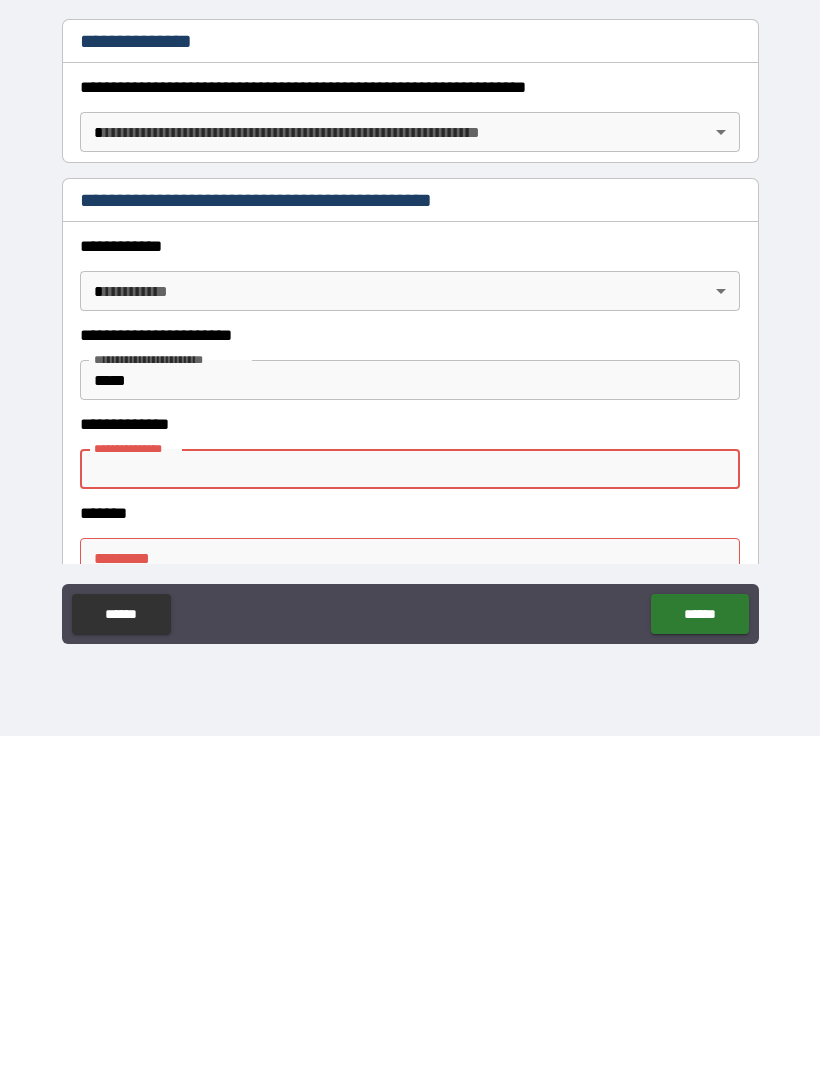 click on "*****" at bounding box center [410, 717] 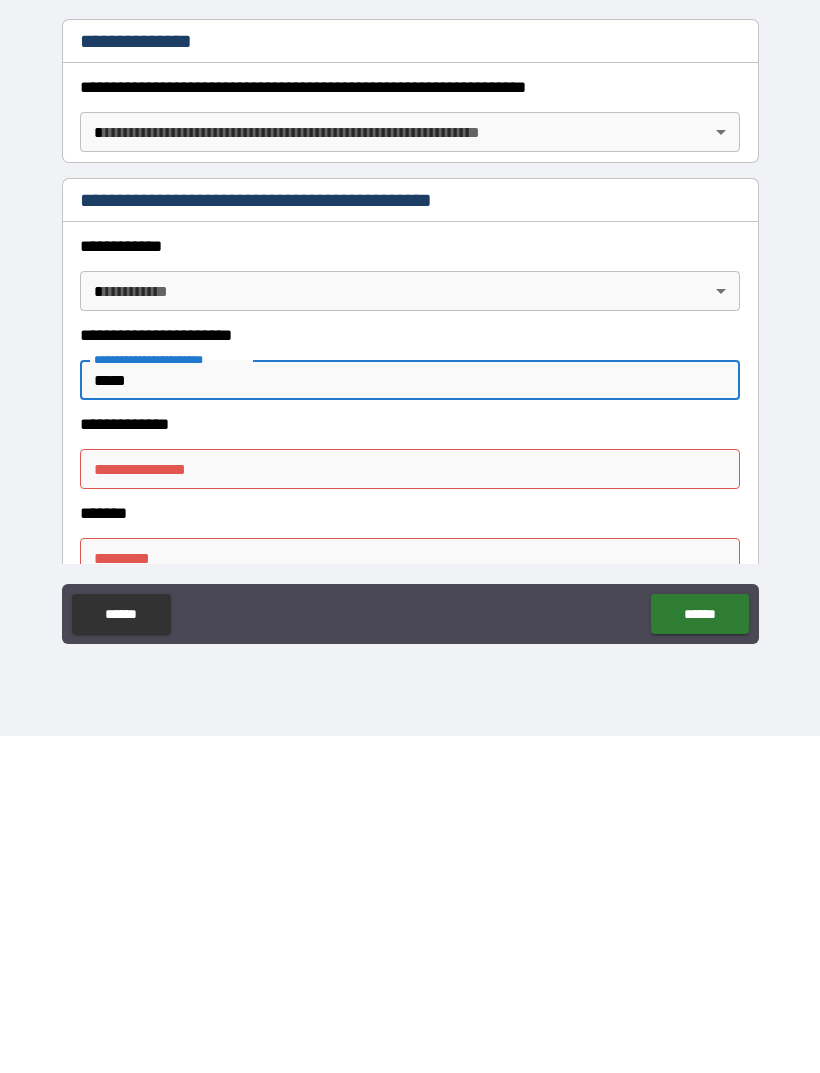 click on "**********" at bounding box center [410, 806] 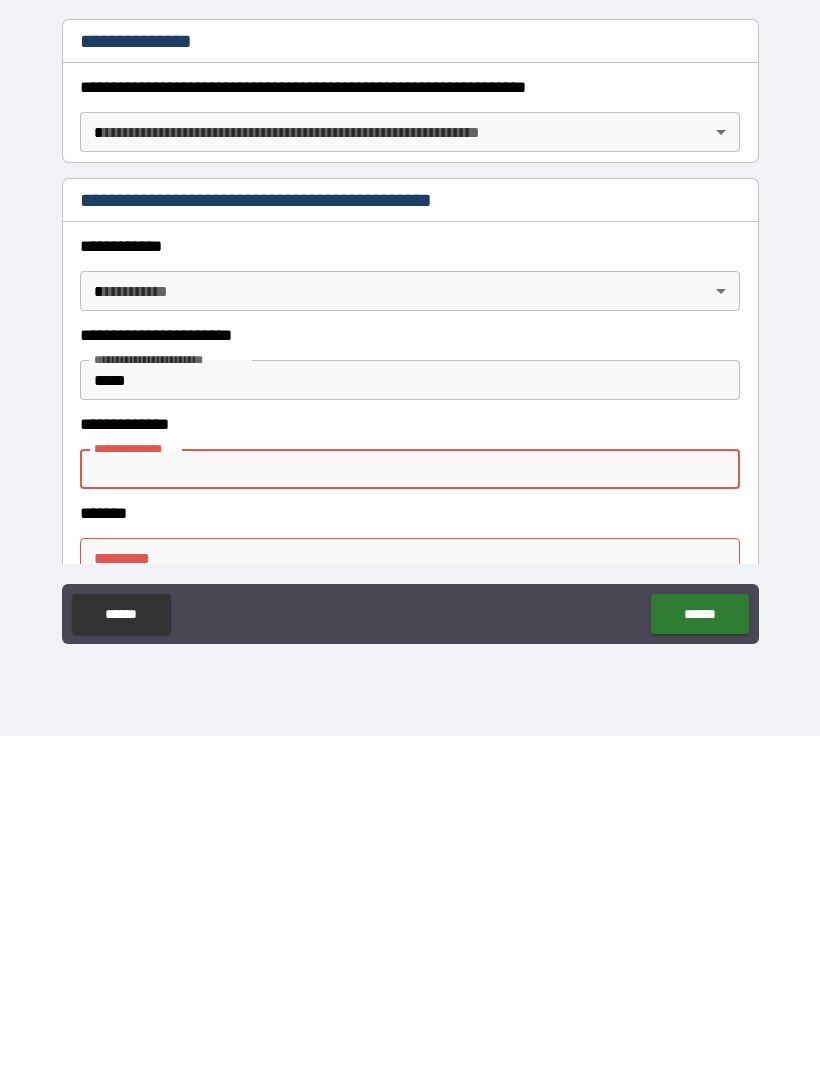 click on "**********" at bounding box center (410, 806) 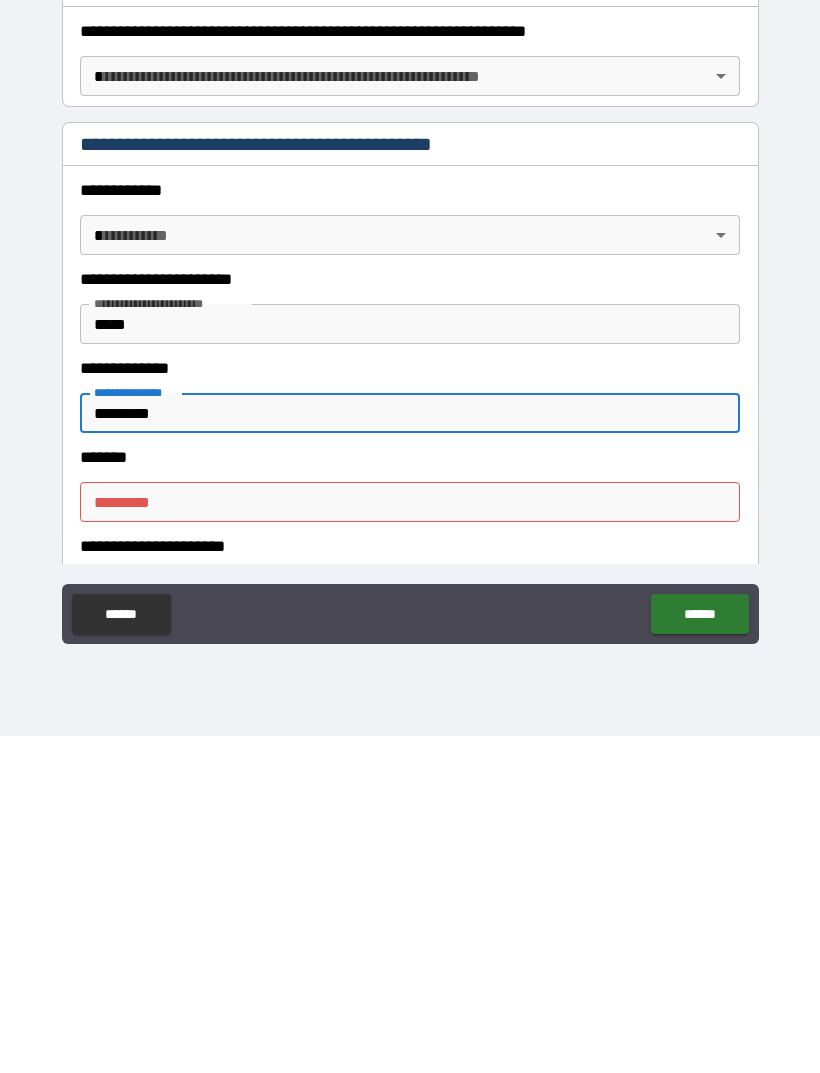 scroll, scrollTop: 114, scrollLeft: 0, axis: vertical 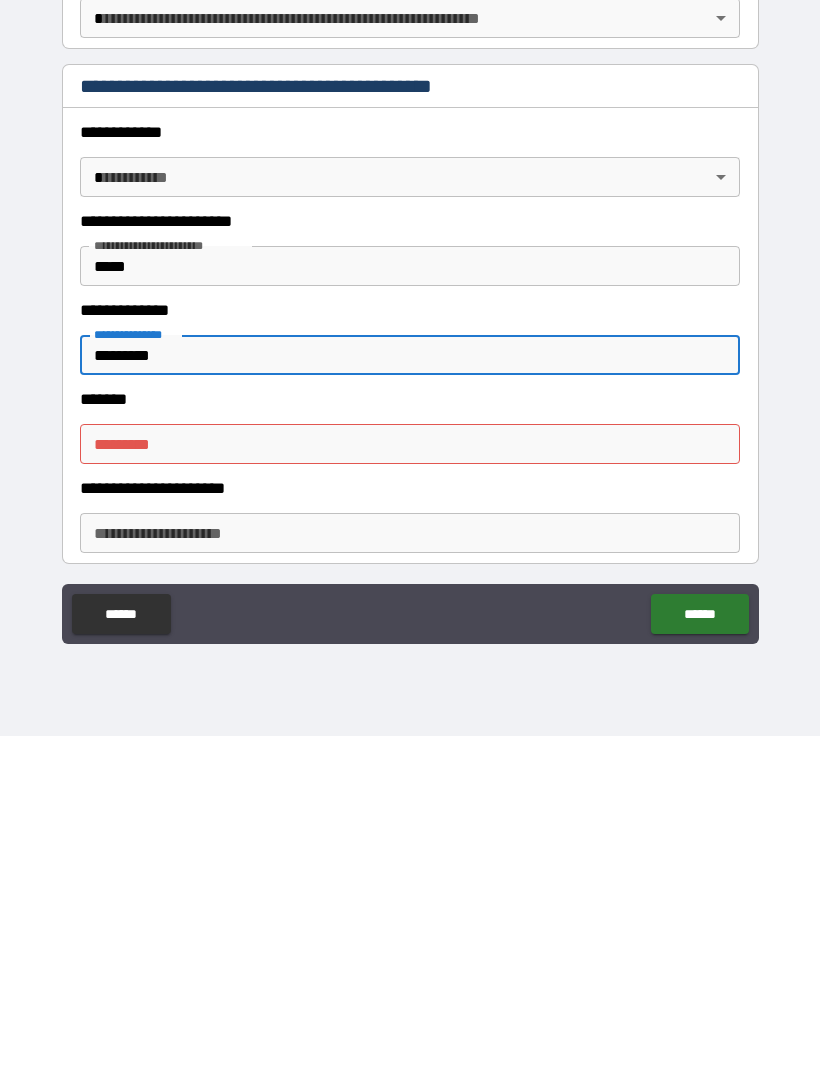 type on "*********" 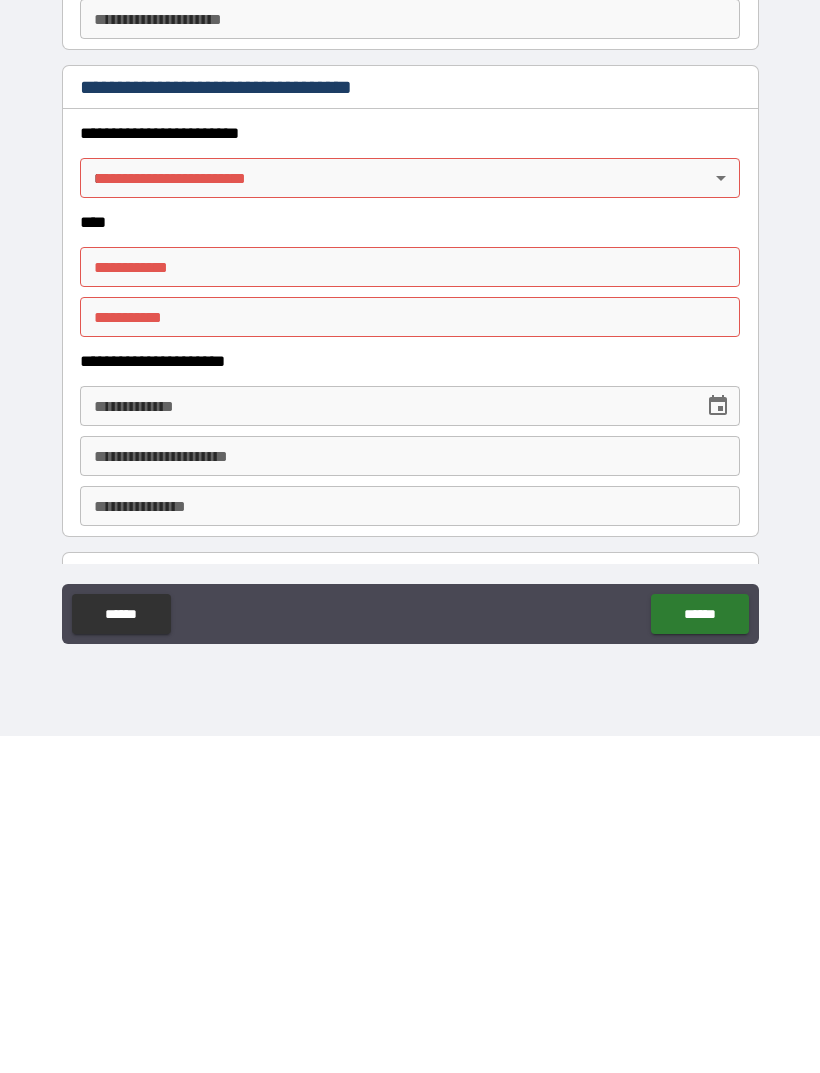 scroll, scrollTop: 615, scrollLeft: 0, axis: vertical 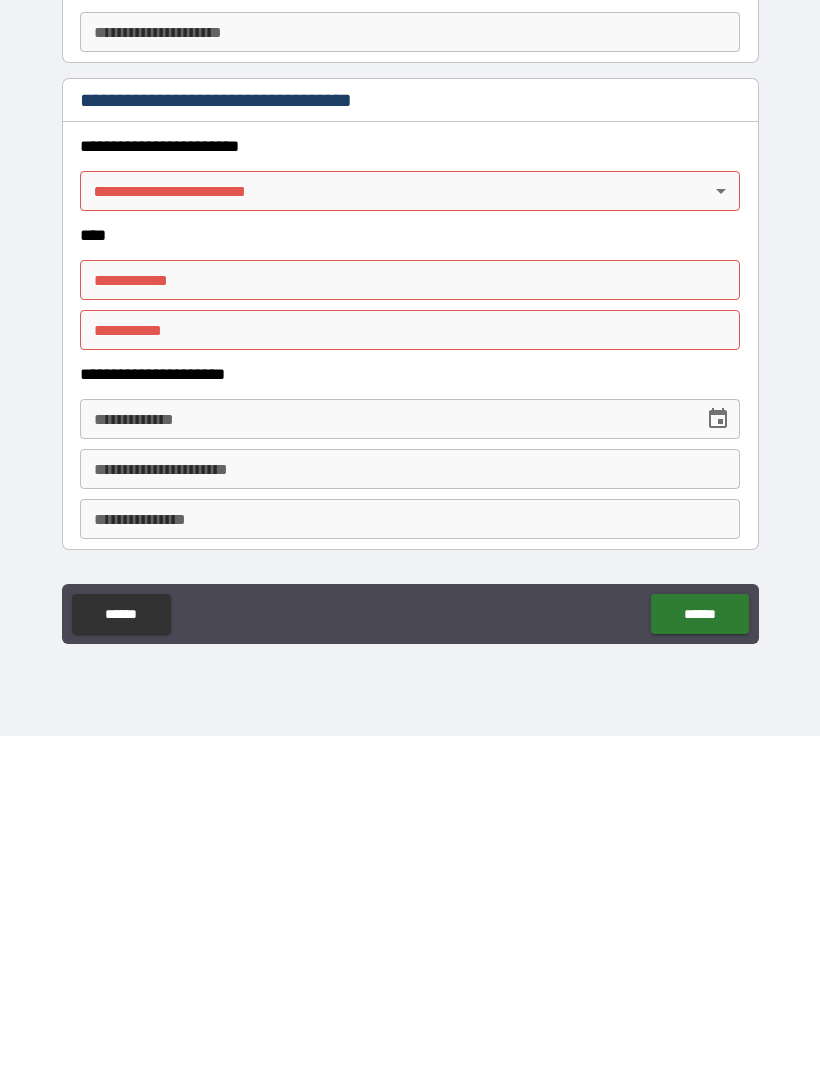 type on "********" 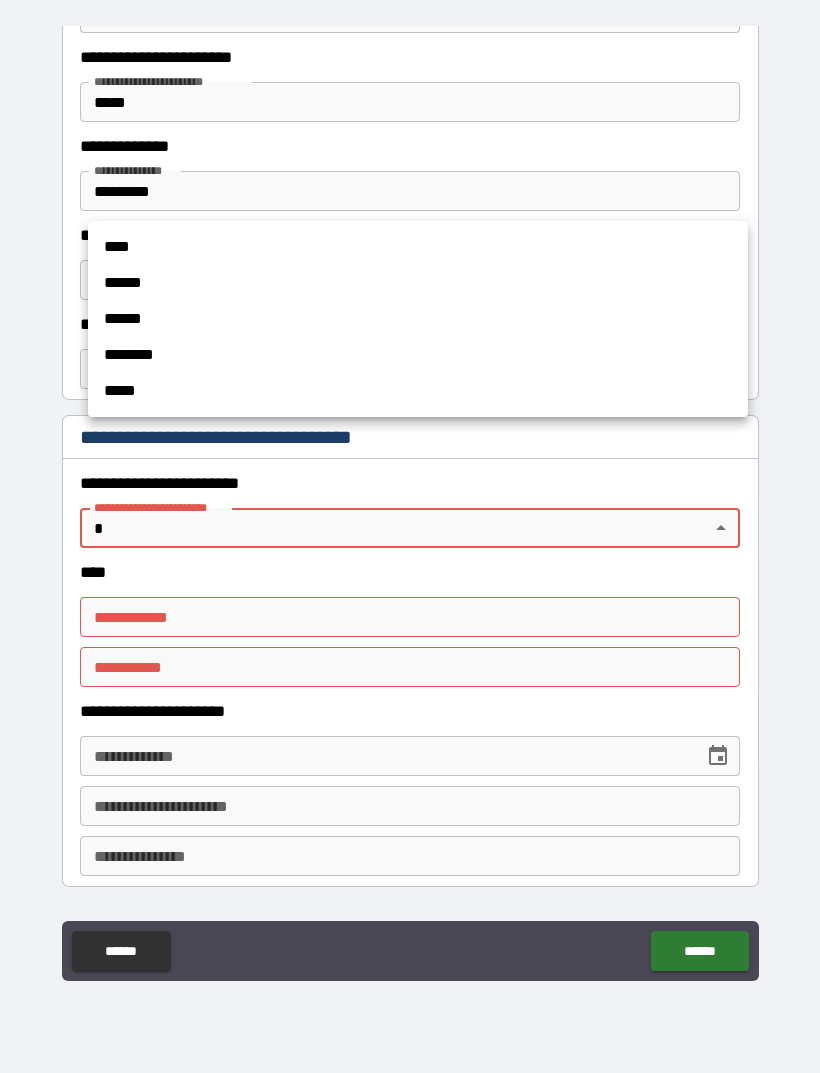 click on "****" at bounding box center (418, 247) 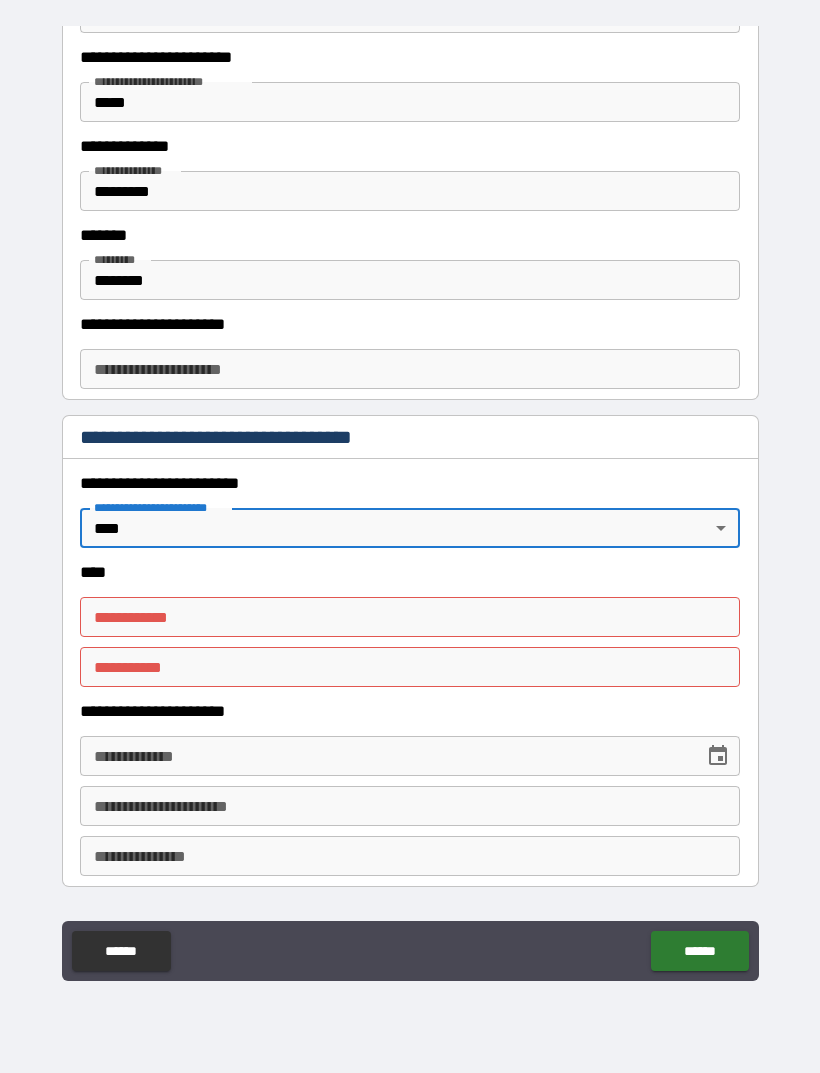 click on "**********" at bounding box center [410, 617] 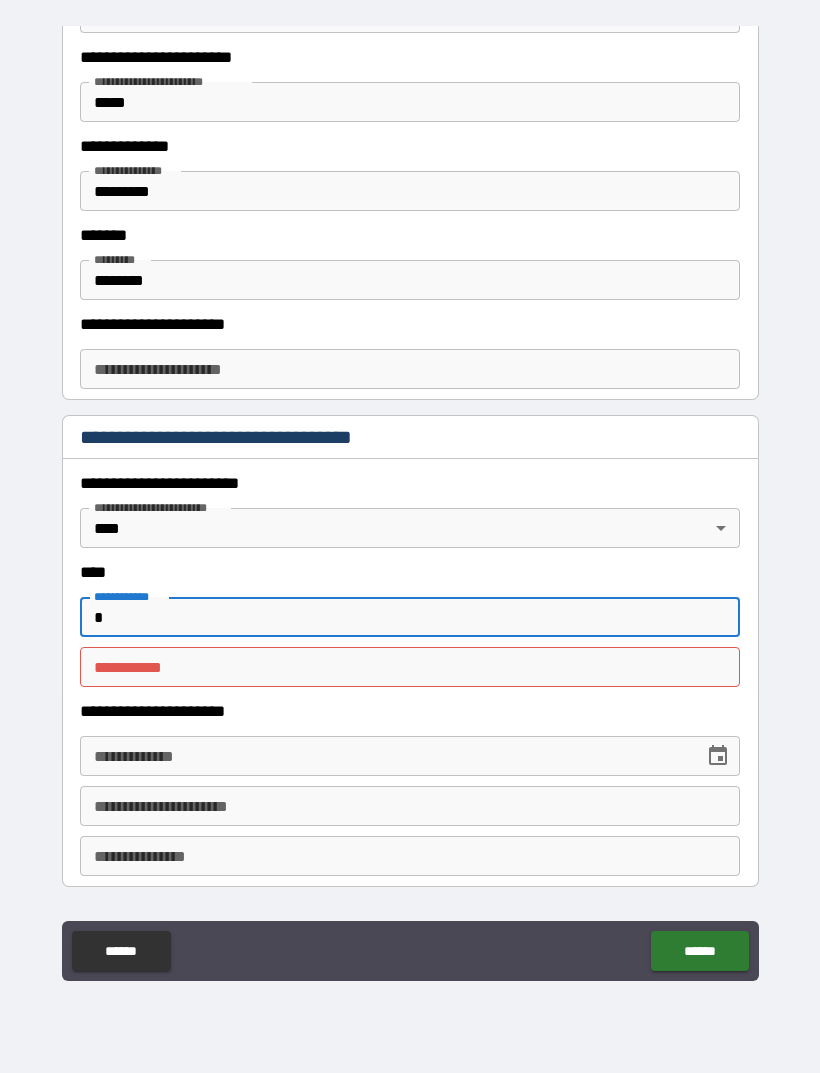 type on "*" 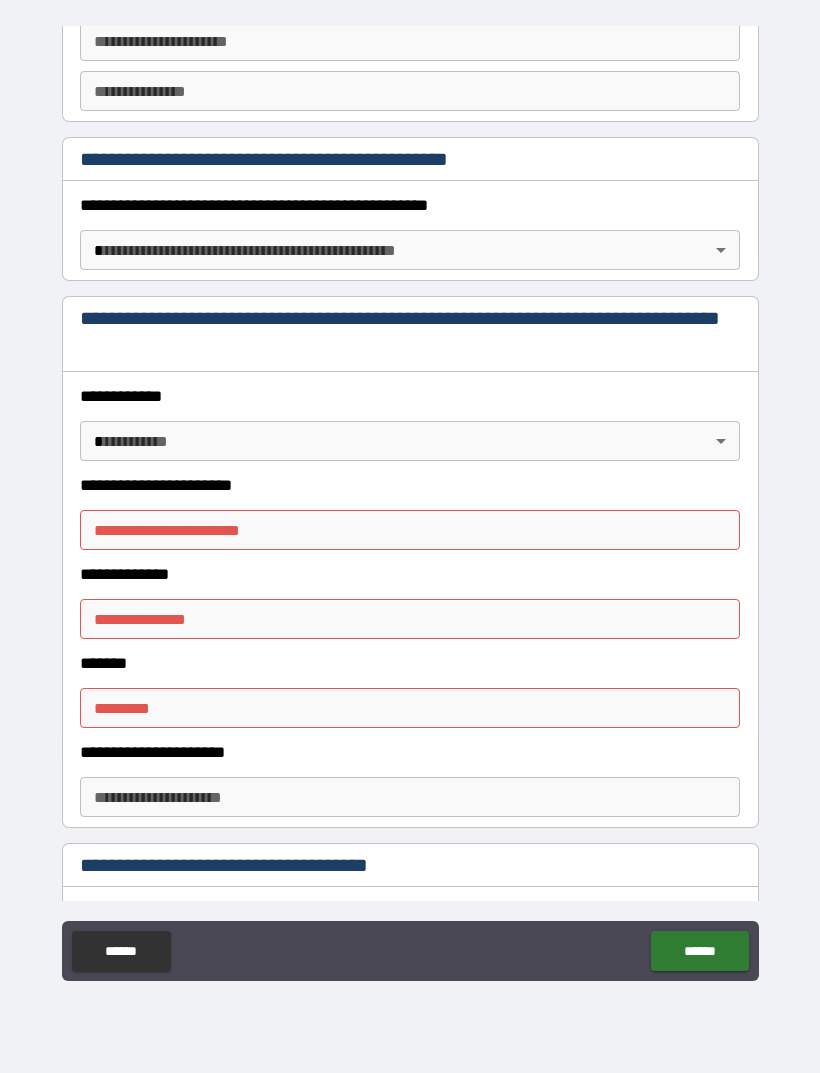 scroll, scrollTop: 1408, scrollLeft: 0, axis: vertical 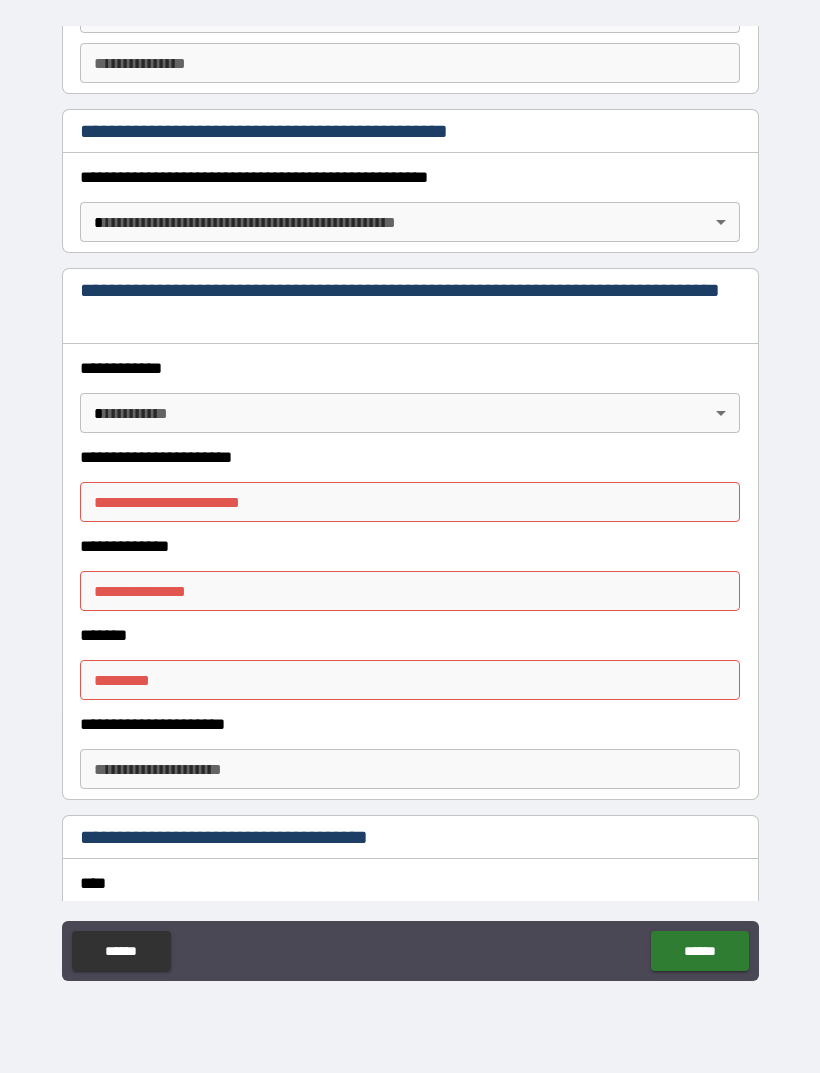type on "*" 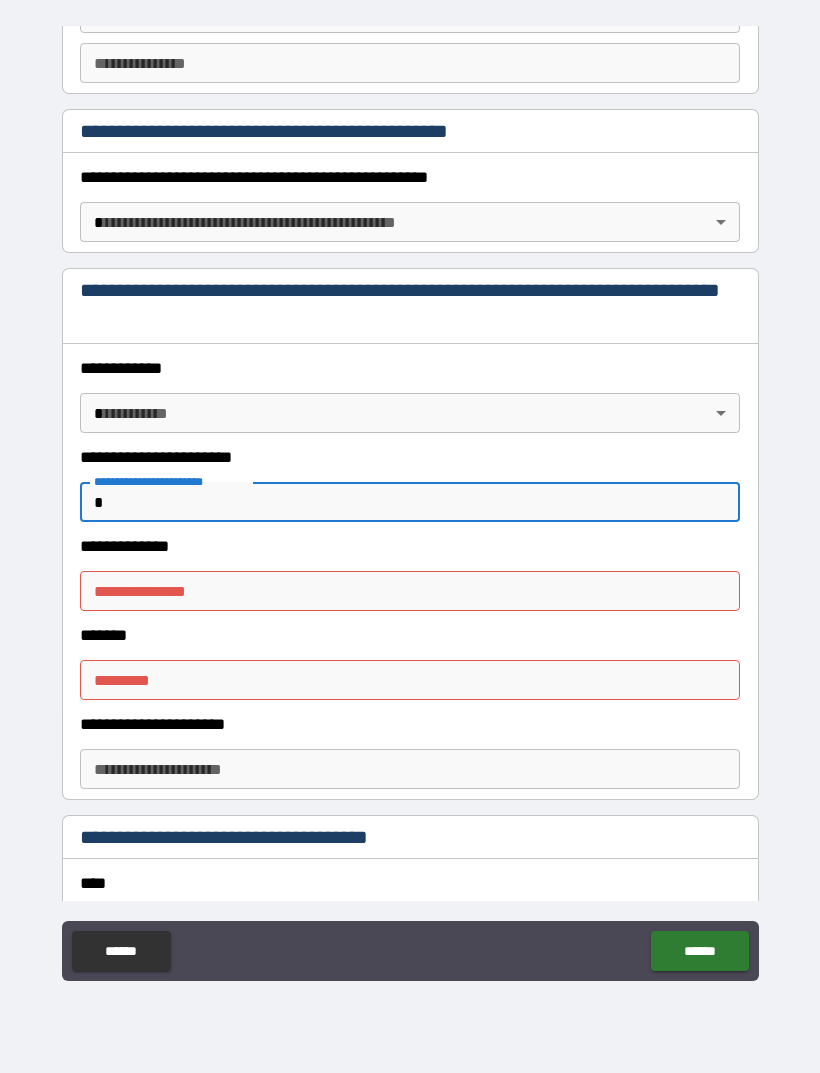 type on "*" 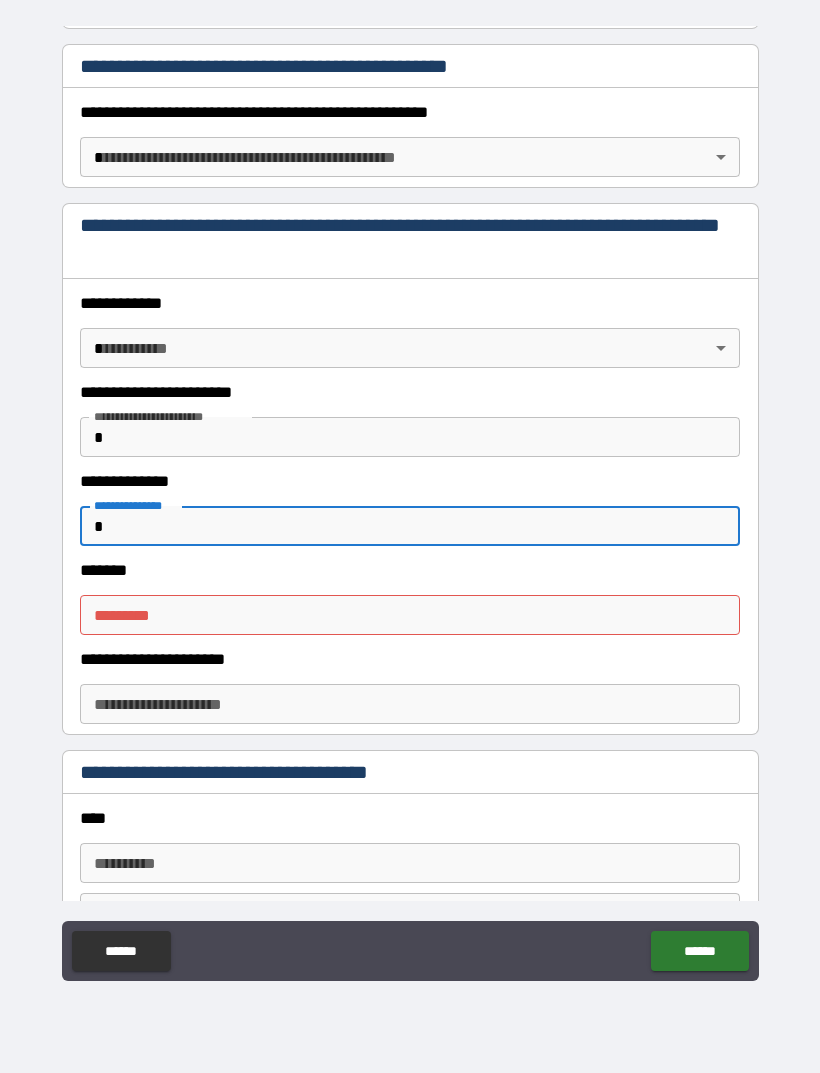 scroll, scrollTop: 1537, scrollLeft: 0, axis: vertical 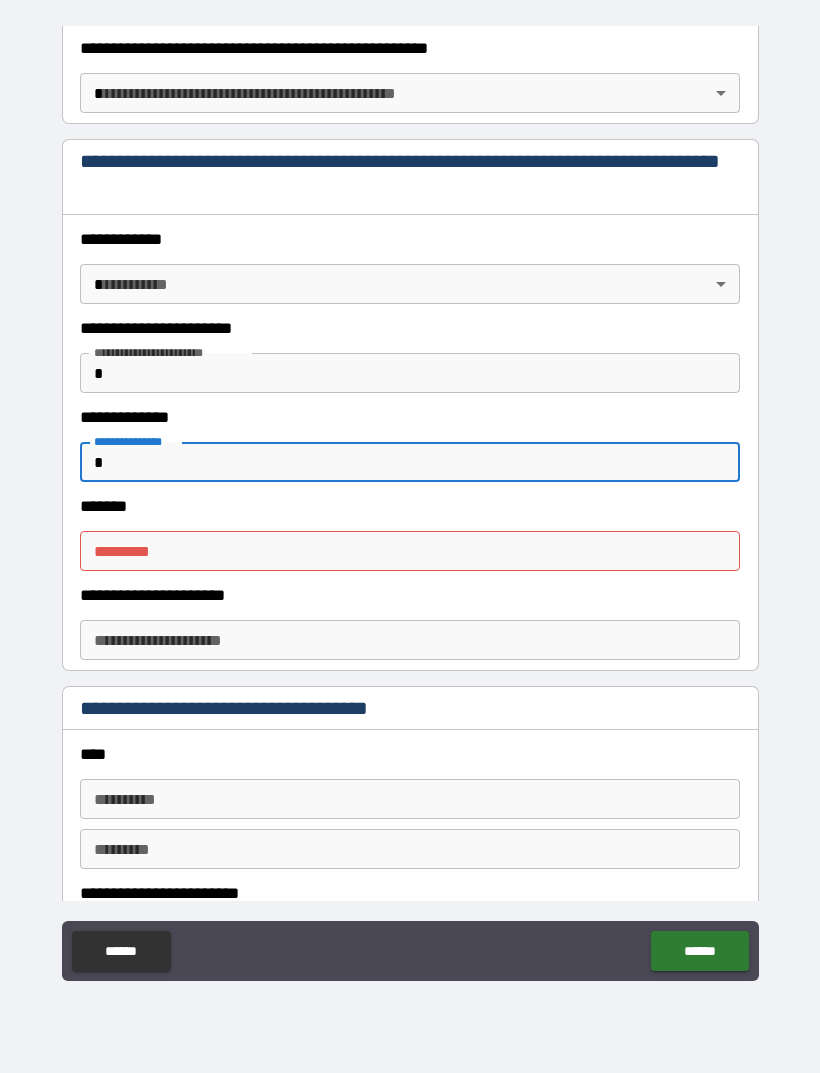 type on "*" 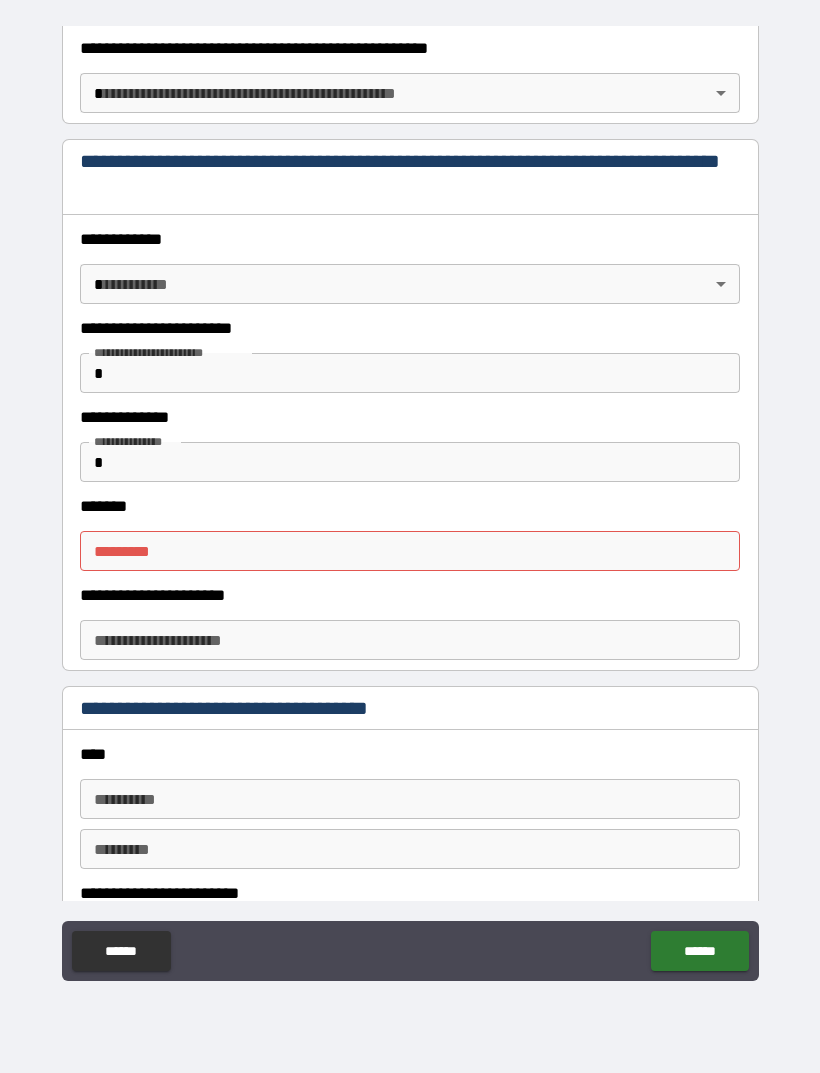 click on "*******   *" at bounding box center (410, 551) 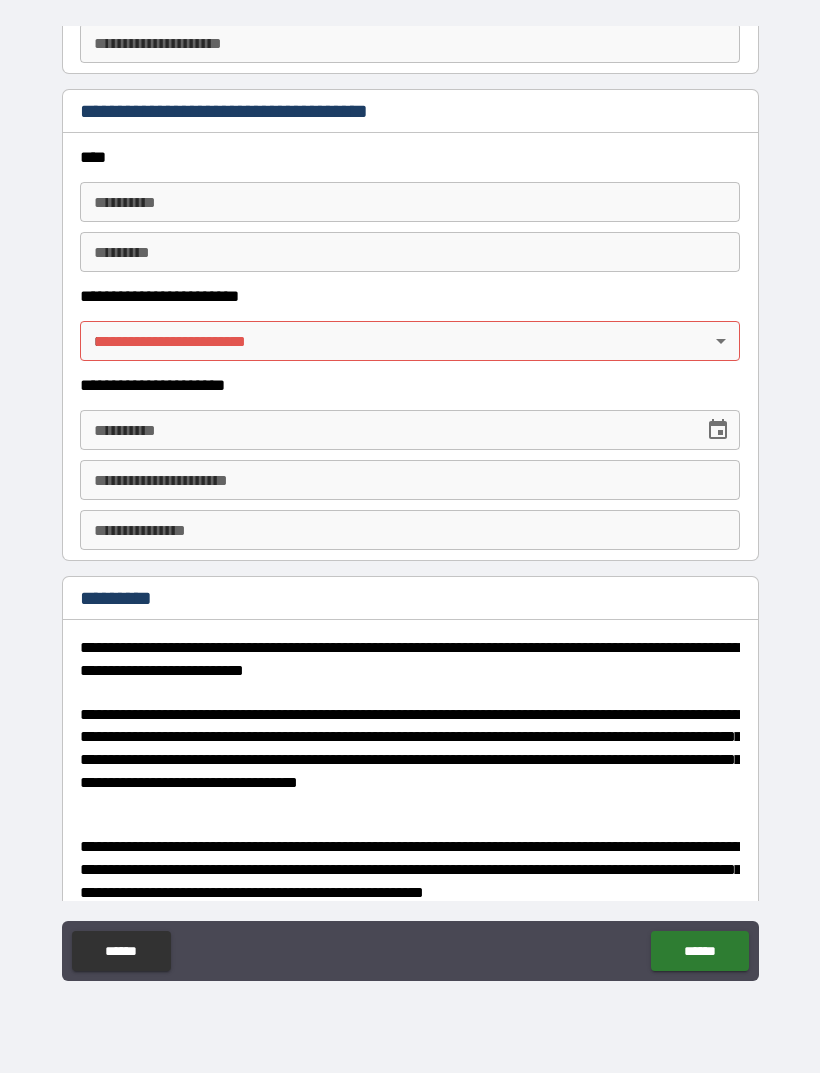 scroll, scrollTop: 2181, scrollLeft: 0, axis: vertical 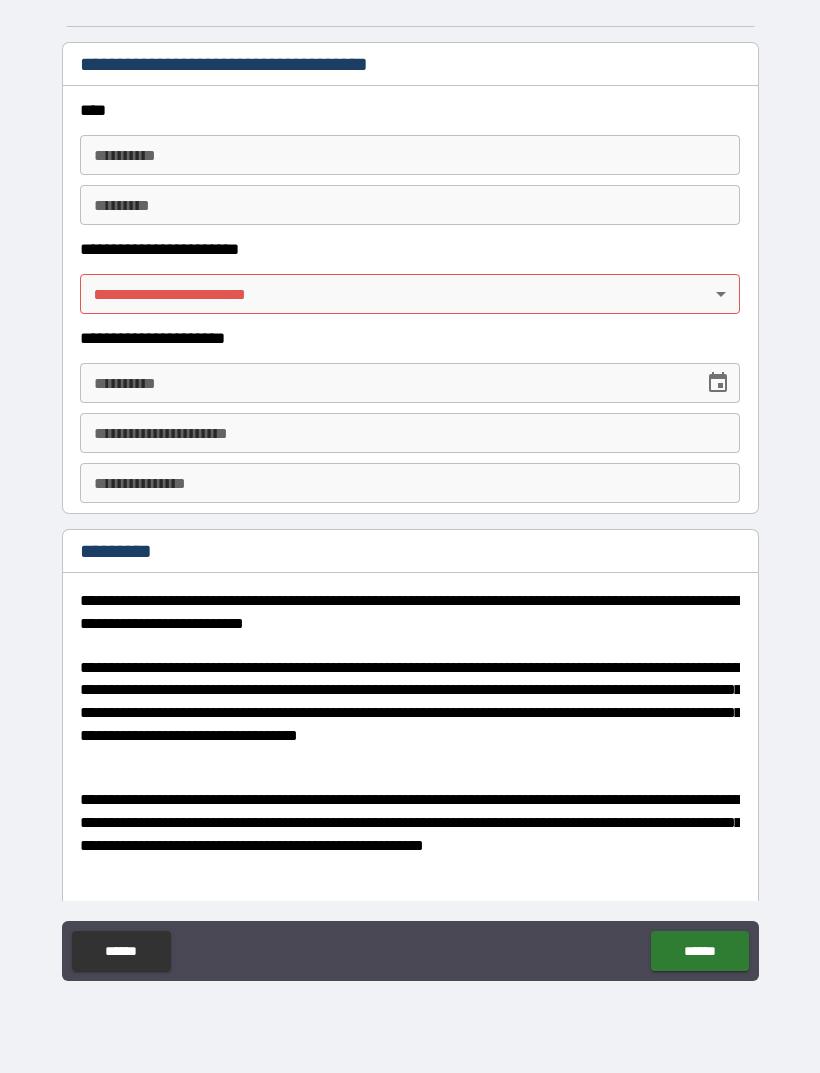 type on "*" 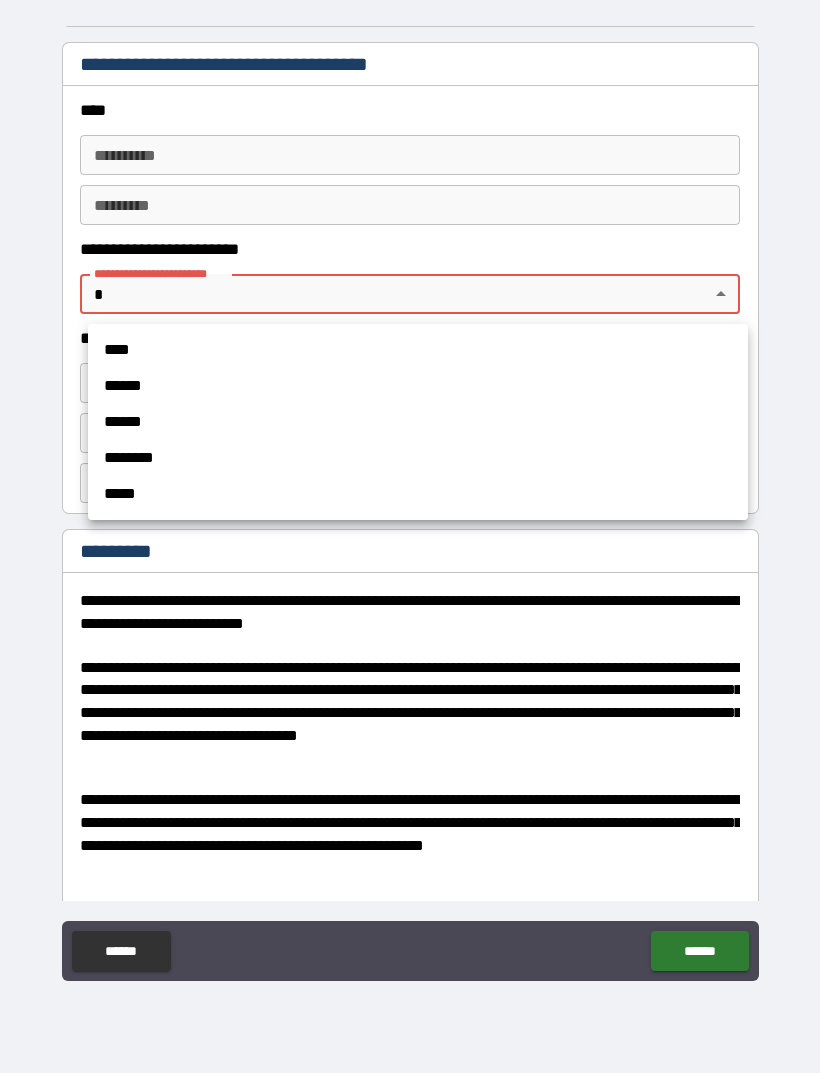 click on "****" at bounding box center (418, 350) 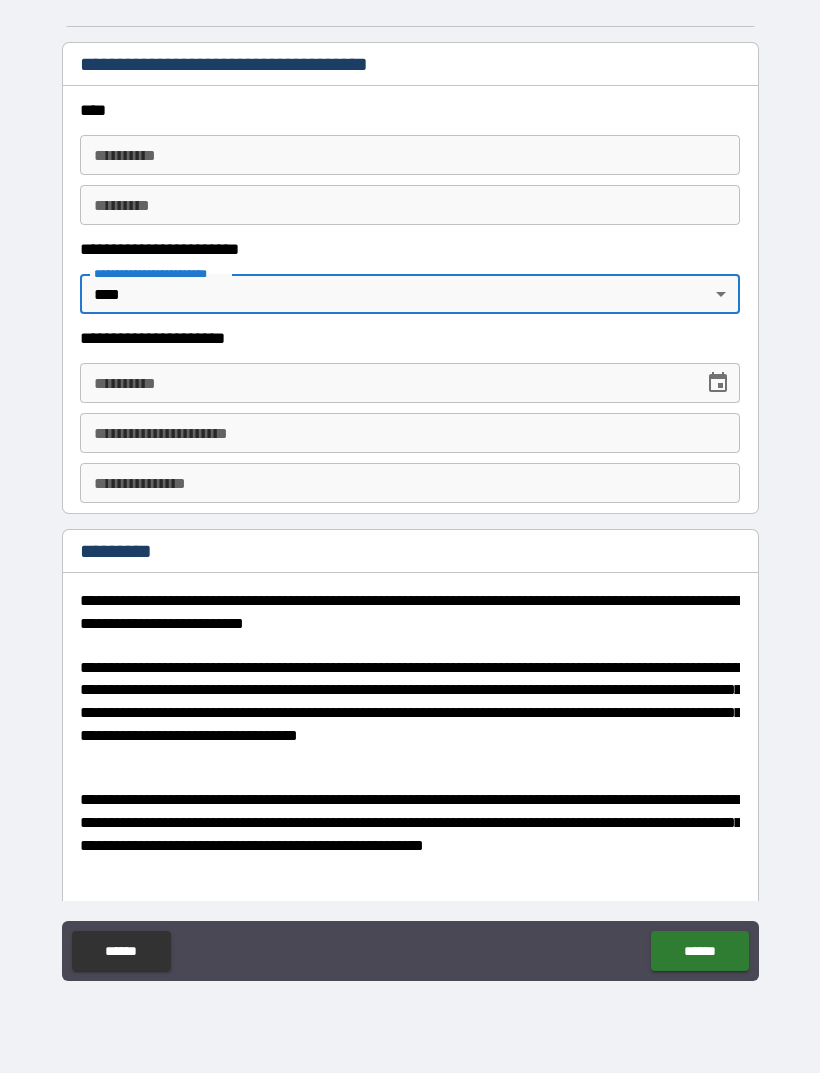 type on "*" 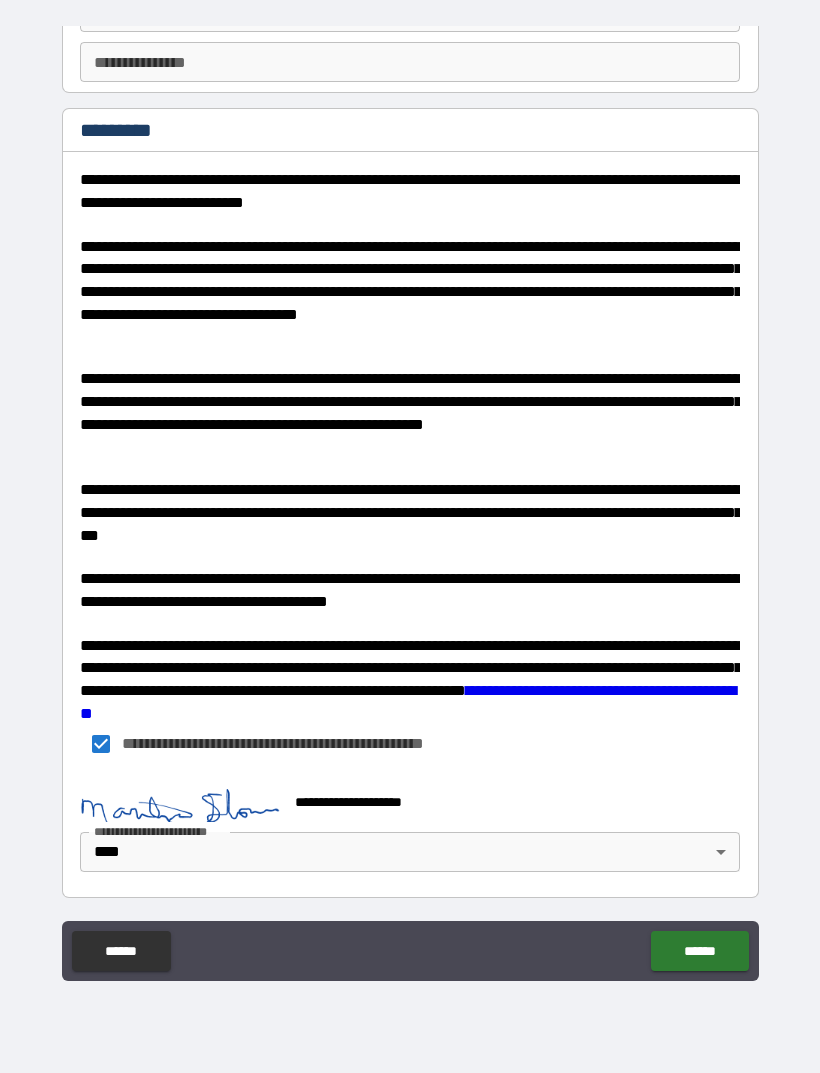 scroll, scrollTop: 0, scrollLeft: 0, axis: both 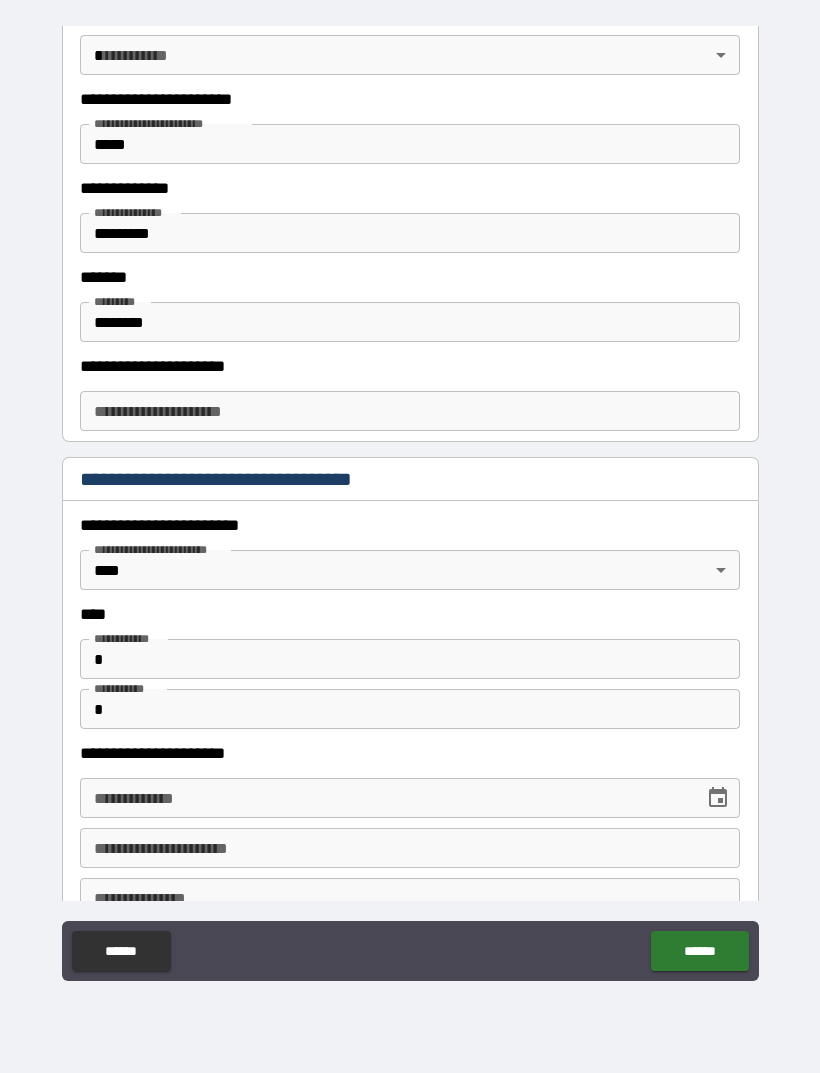 click on "******" at bounding box center [699, 951] 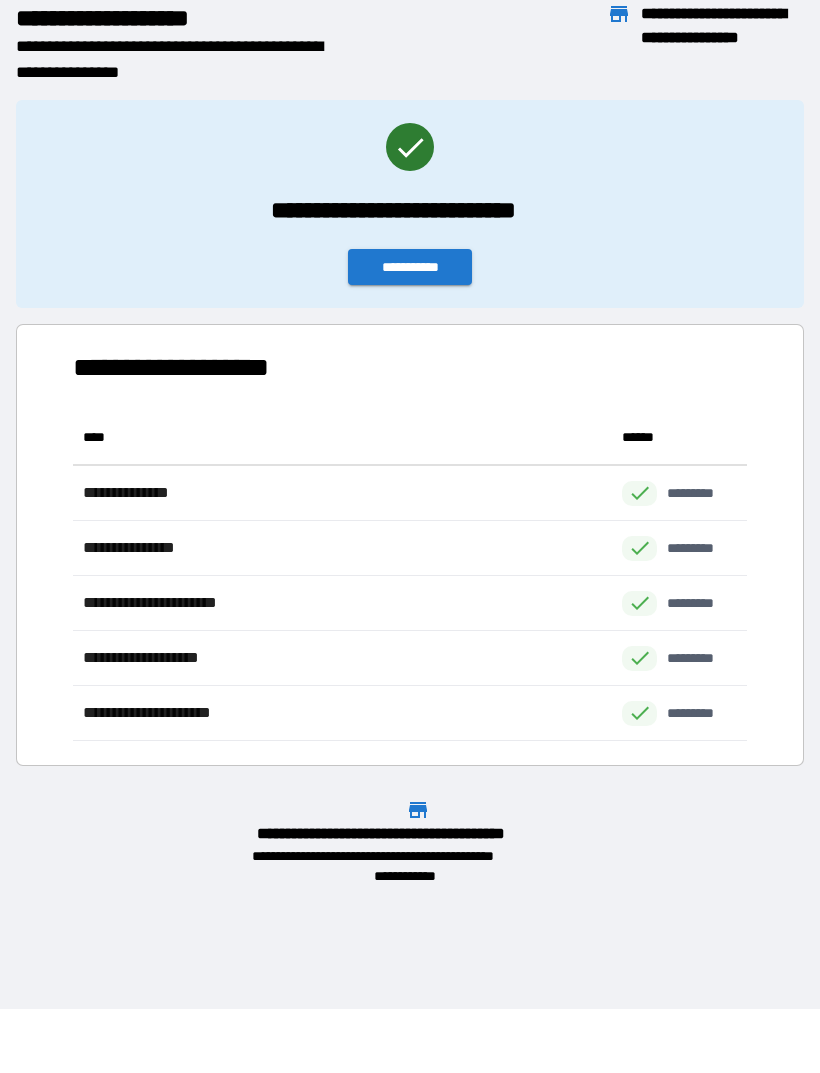 scroll, scrollTop: 1, scrollLeft: 1, axis: both 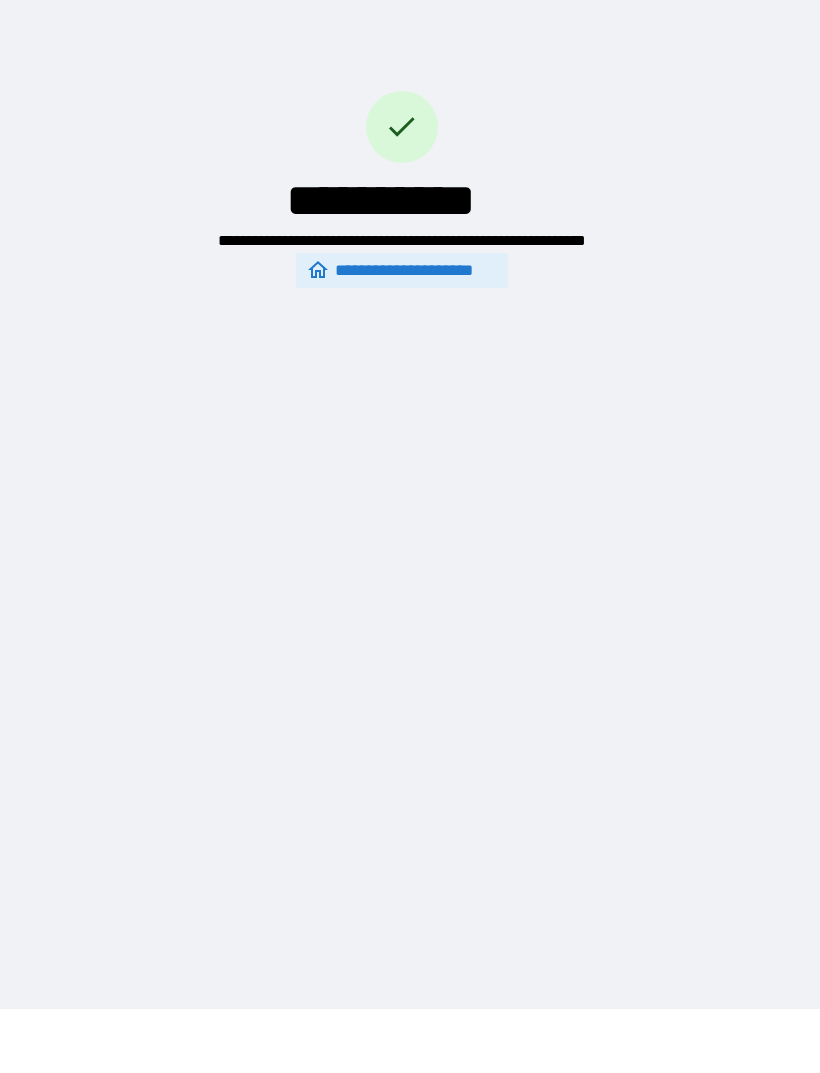 click on "**********" at bounding box center (402, 109) 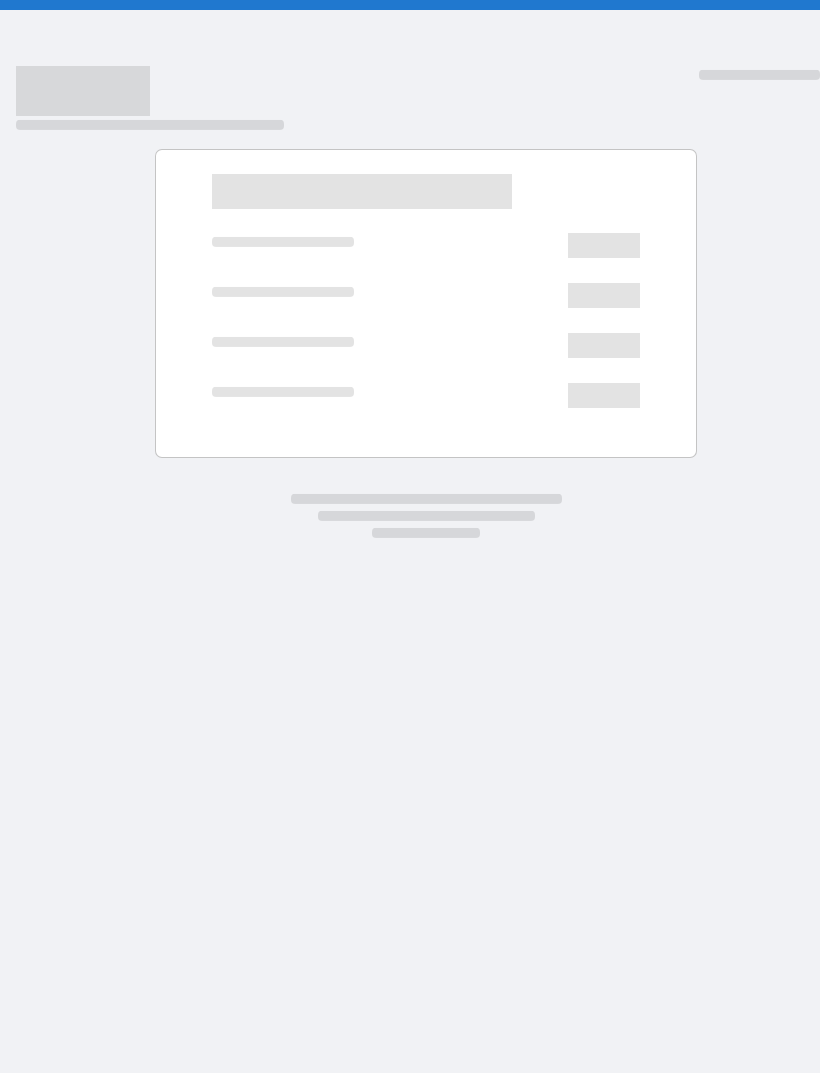 scroll, scrollTop: 0, scrollLeft: 0, axis: both 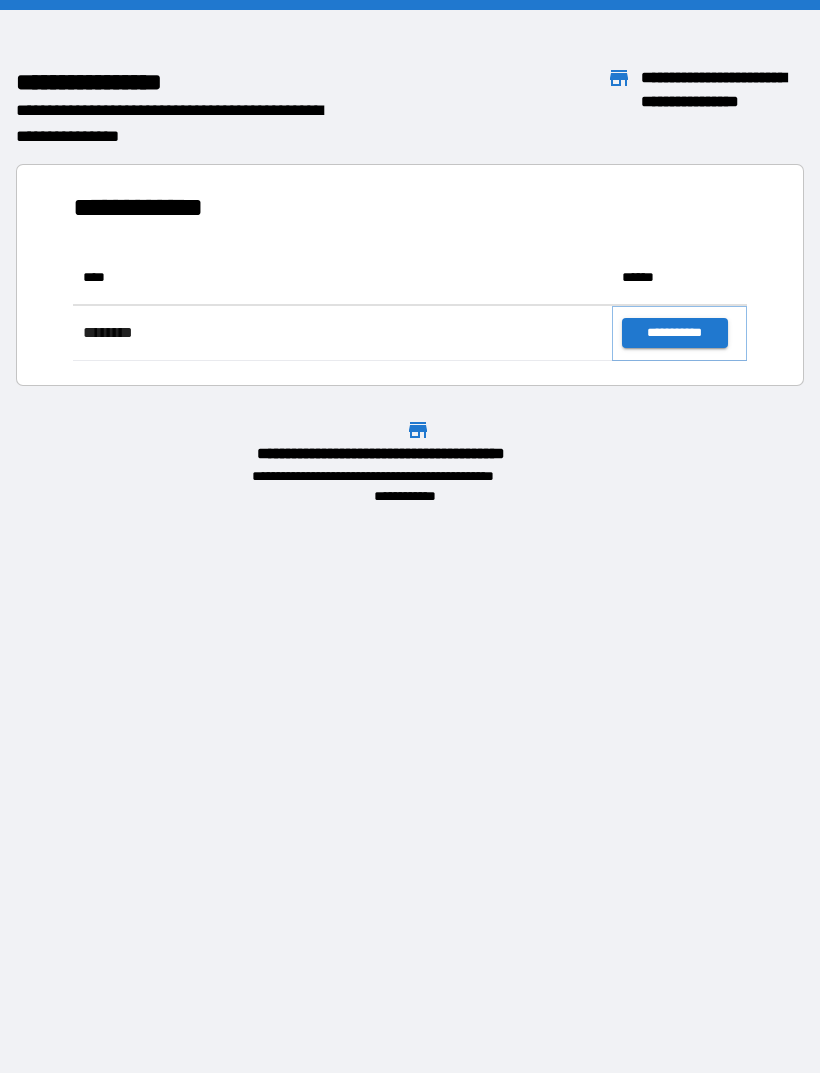 click on "**********" at bounding box center (674, 333) 